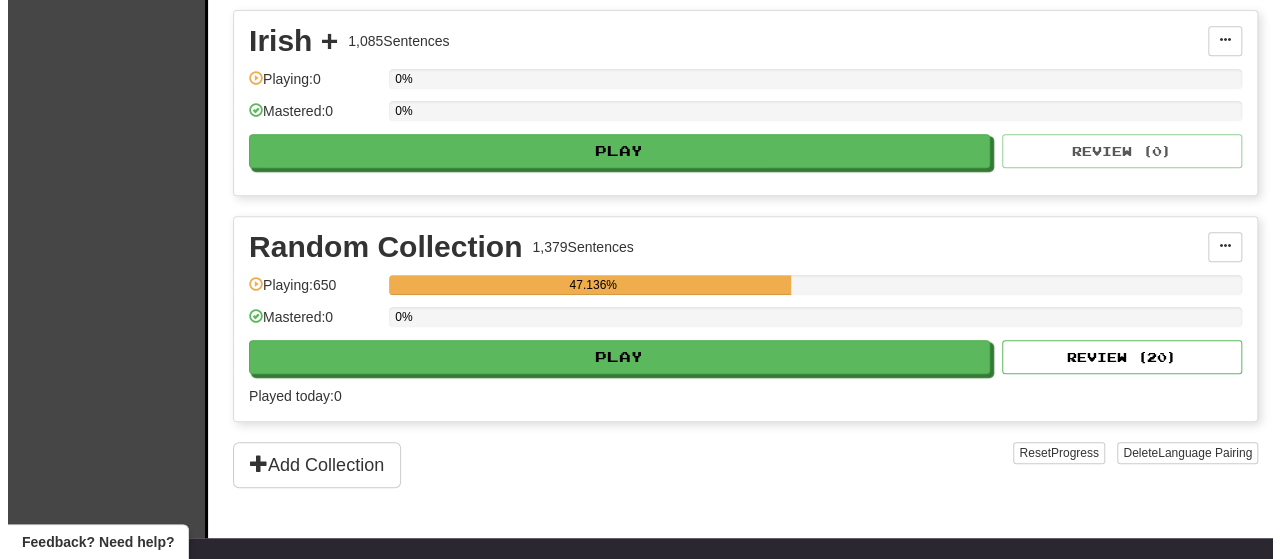 scroll, scrollTop: 456, scrollLeft: 0, axis: vertical 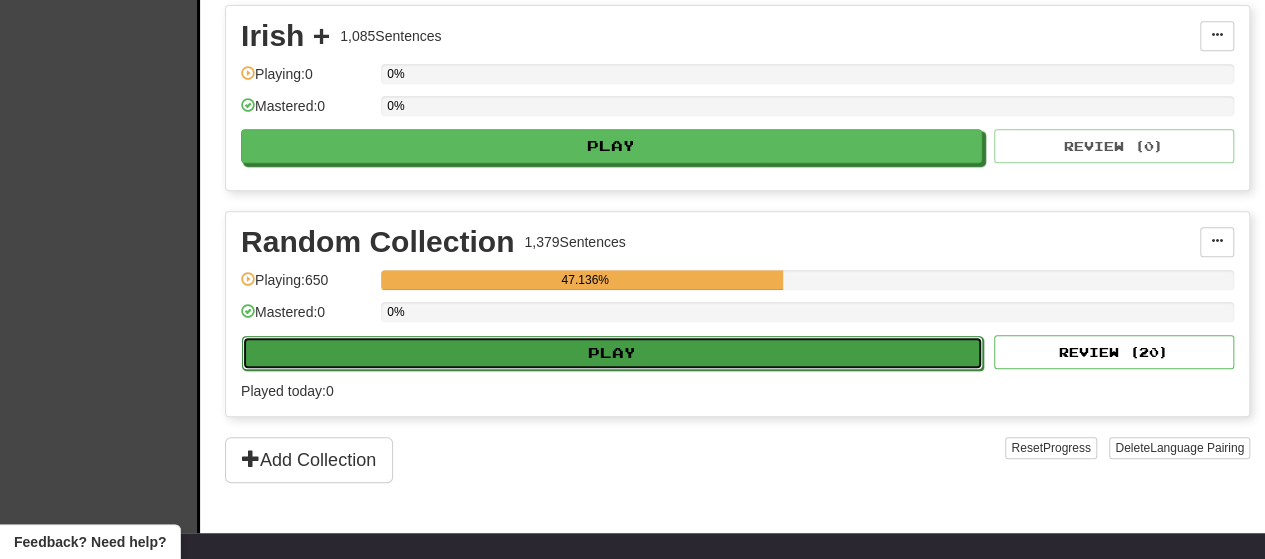 click on "Play" at bounding box center [612, 353] 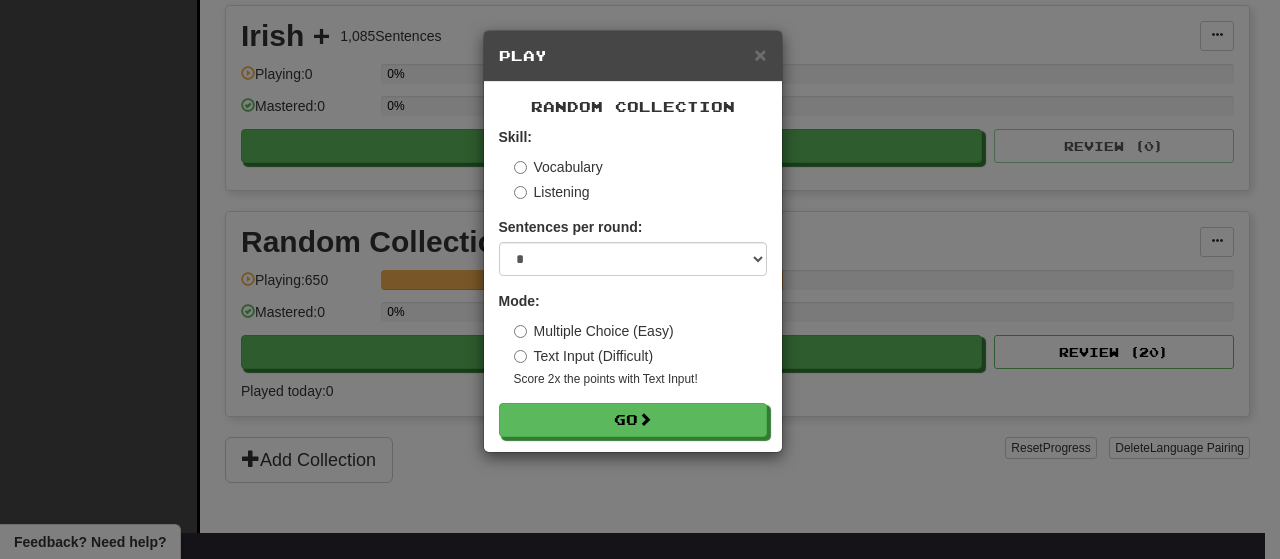 click on "Sentences per round:" at bounding box center [571, 227] 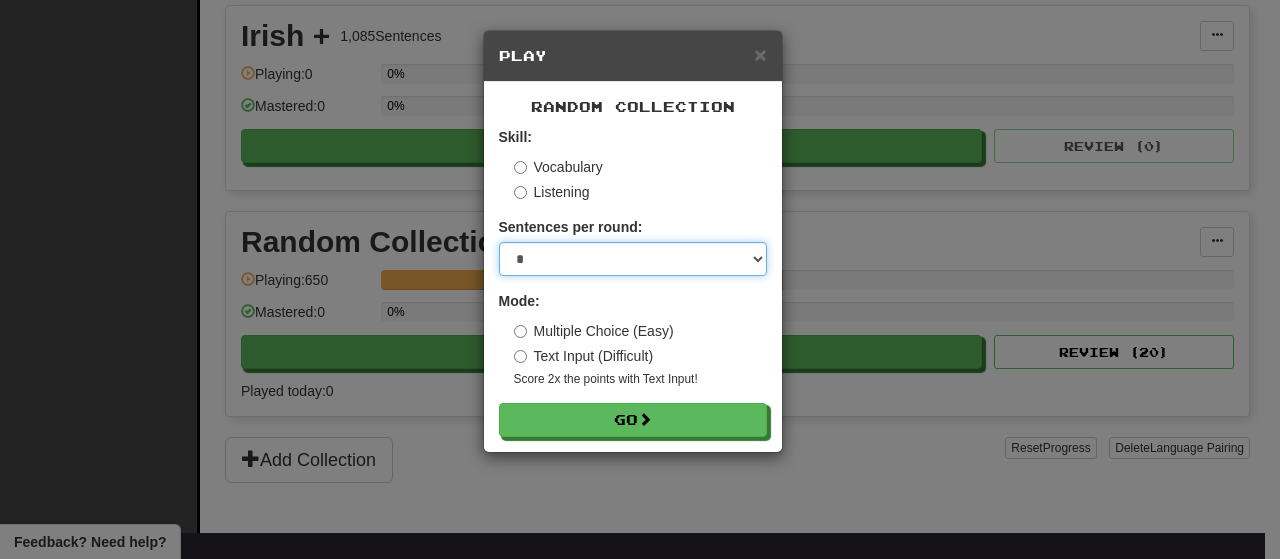 click on "* ** ** ** ** ** *** ********" at bounding box center (633, 259) 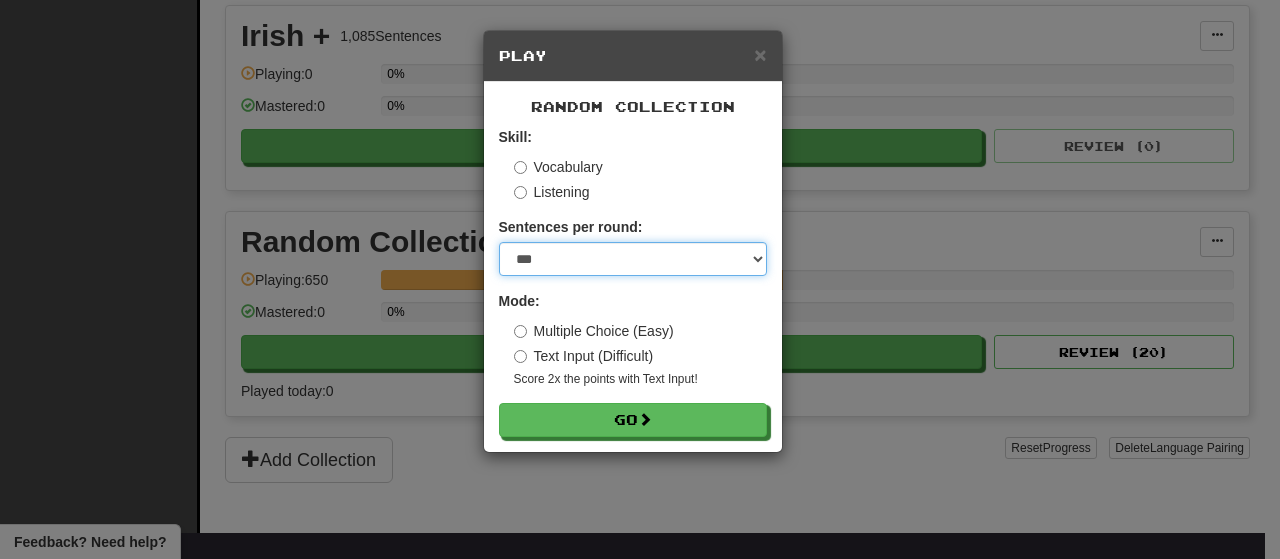 click on "* ** ** ** ** ** *** ********" at bounding box center (633, 259) 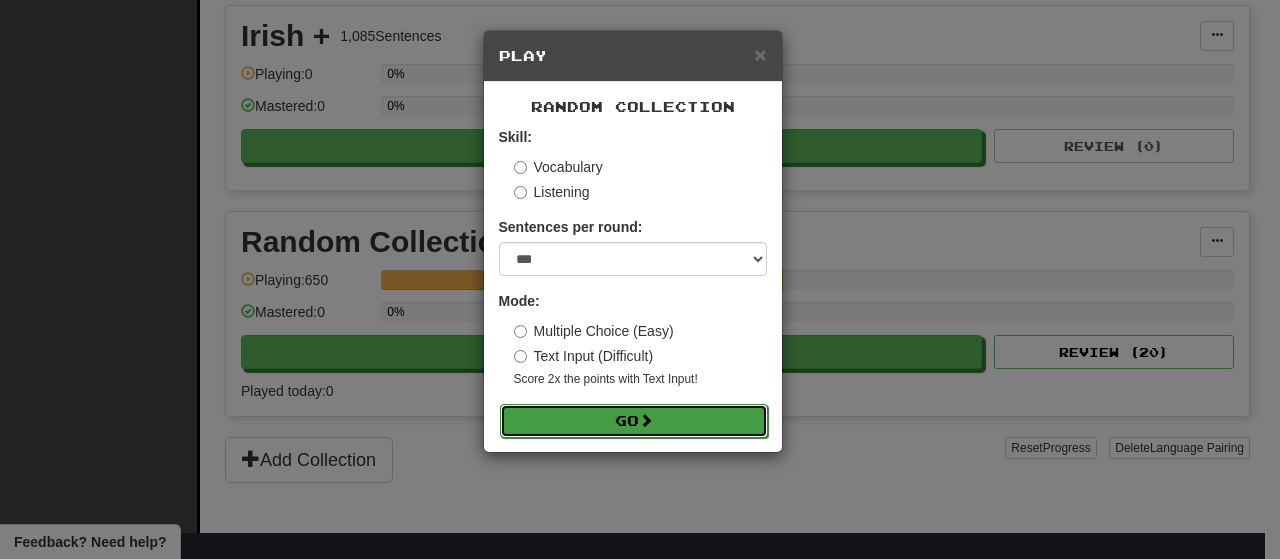 click on "Go" at bounding box center [634, 421] 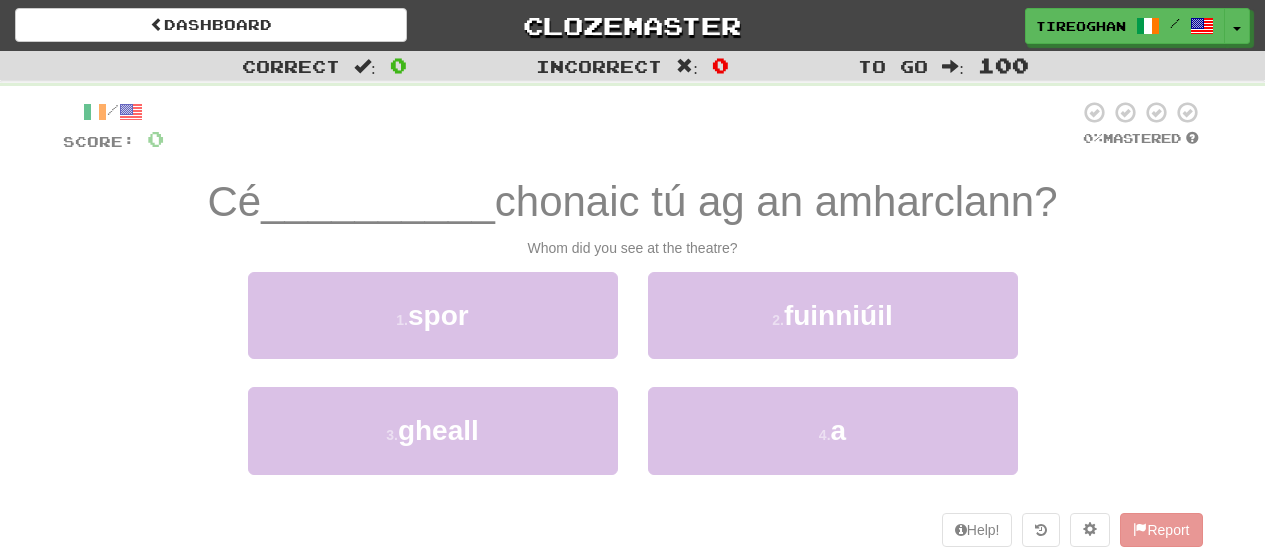 scroll, scrollTop: 0, scrollLeft: 0, axis: both 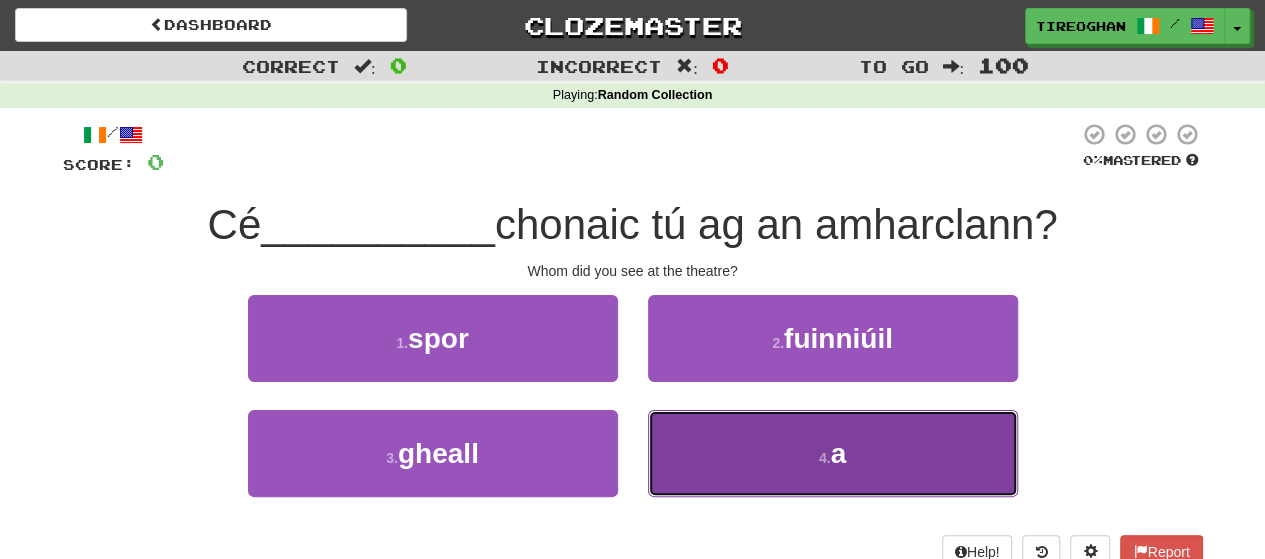 click on "4 .  a" at bounding box center (833, 453) 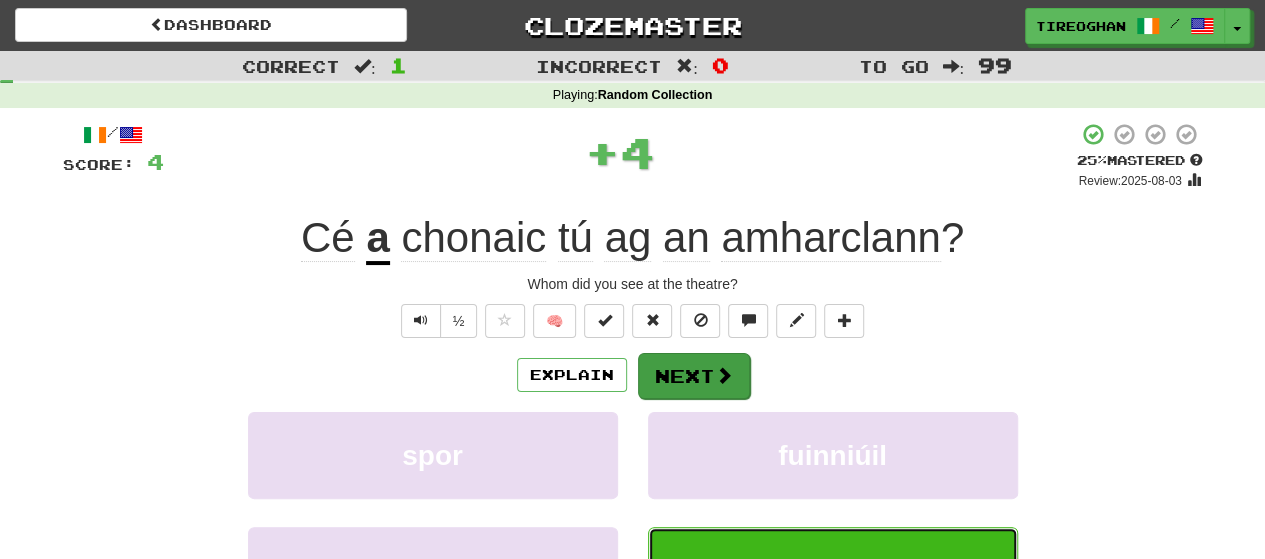 type 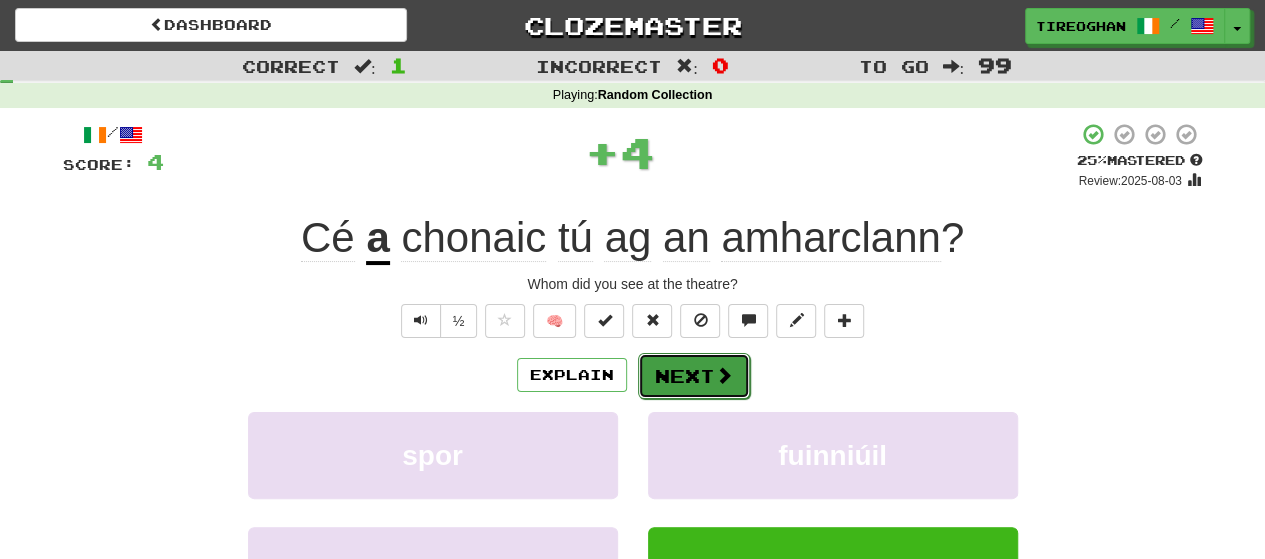 click on "Next" at bounding box center (694, 376) 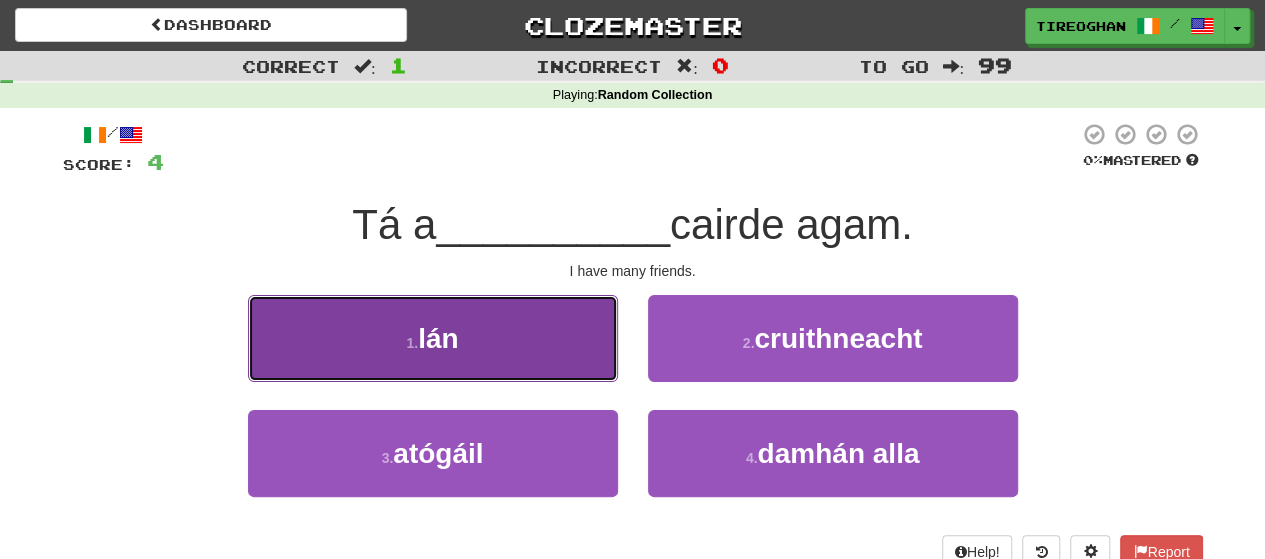 click on "1 .  lán" at bounding box center (433, 338) 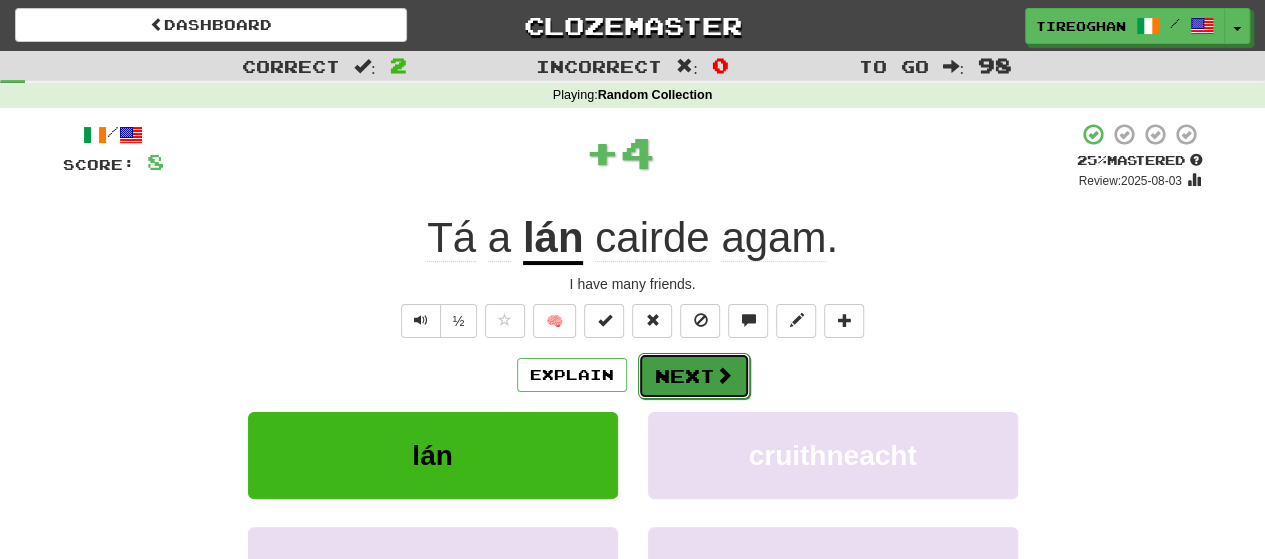 click at bounding box center [724, 375] 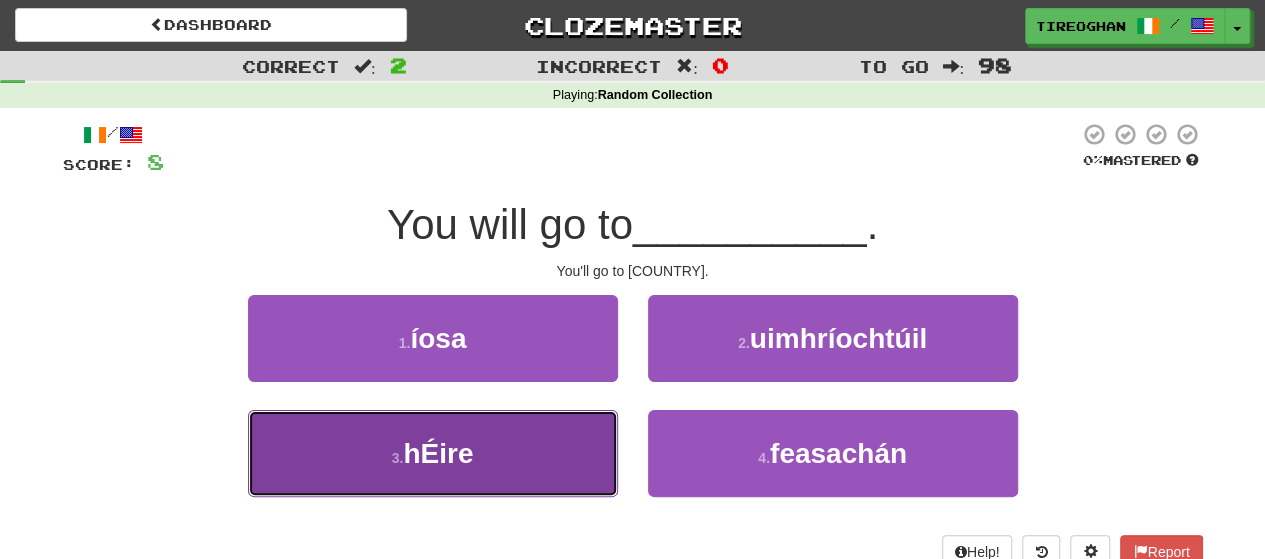 click on "3 .  [COUNTRY]" at bounding box center [433, 453] 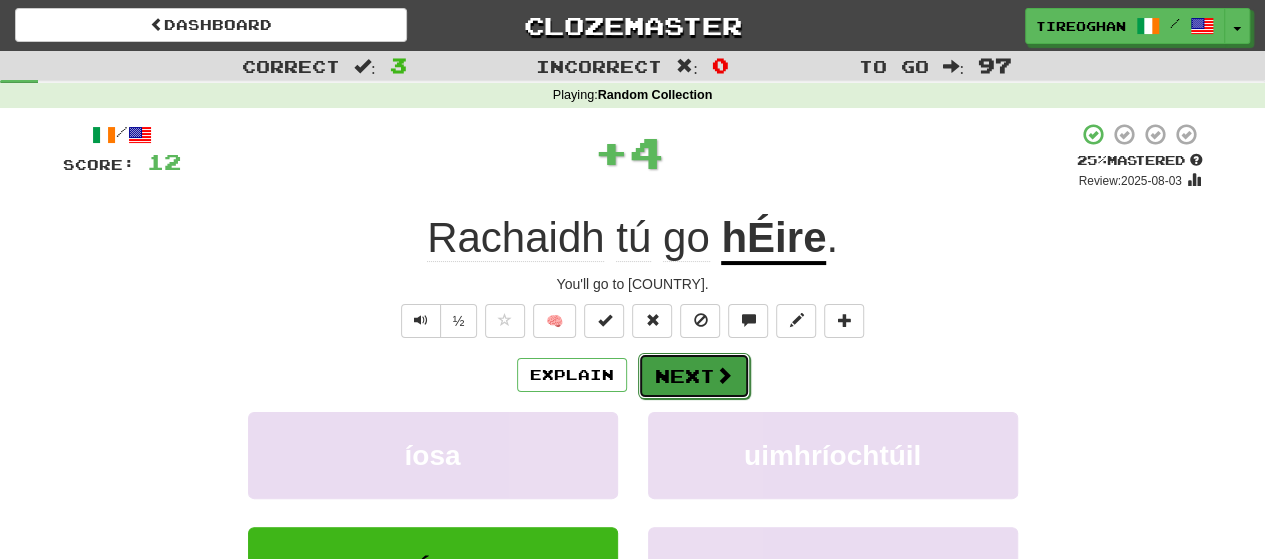 click on "Next" at bounding box center [694, 376] 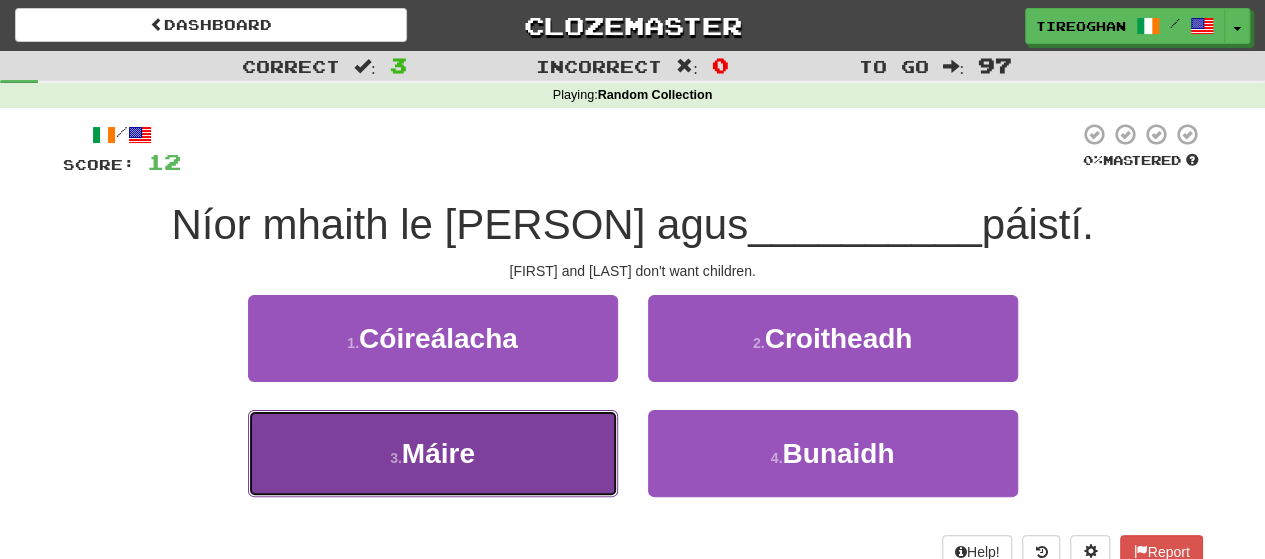 click on "3 .  [NAME]" at bounding box center (433, 453) 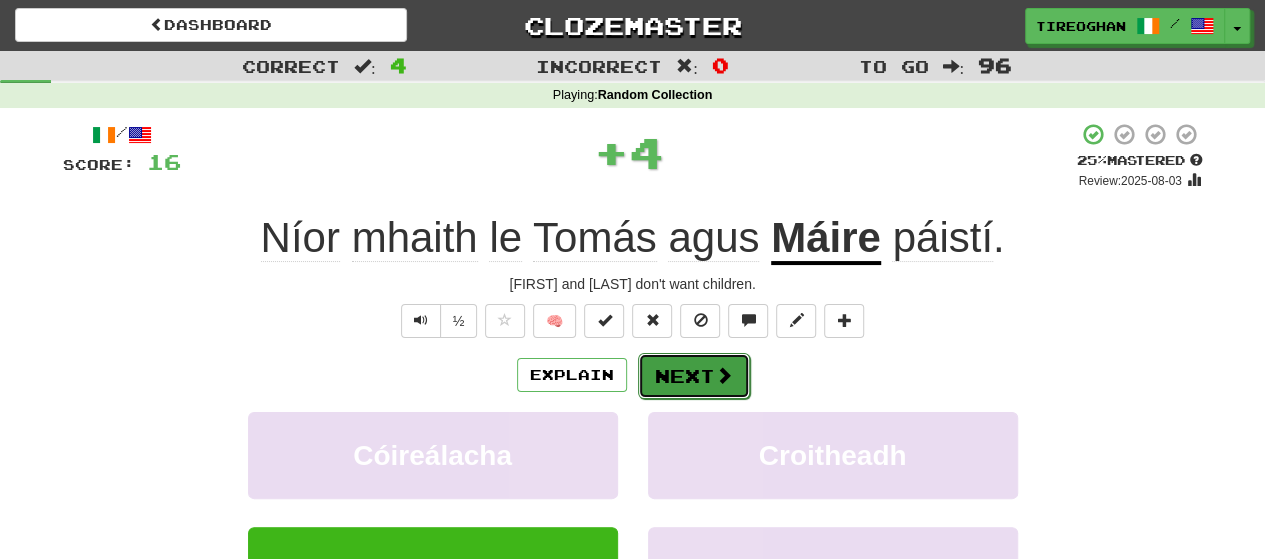 click at bounding box center (724, 375) 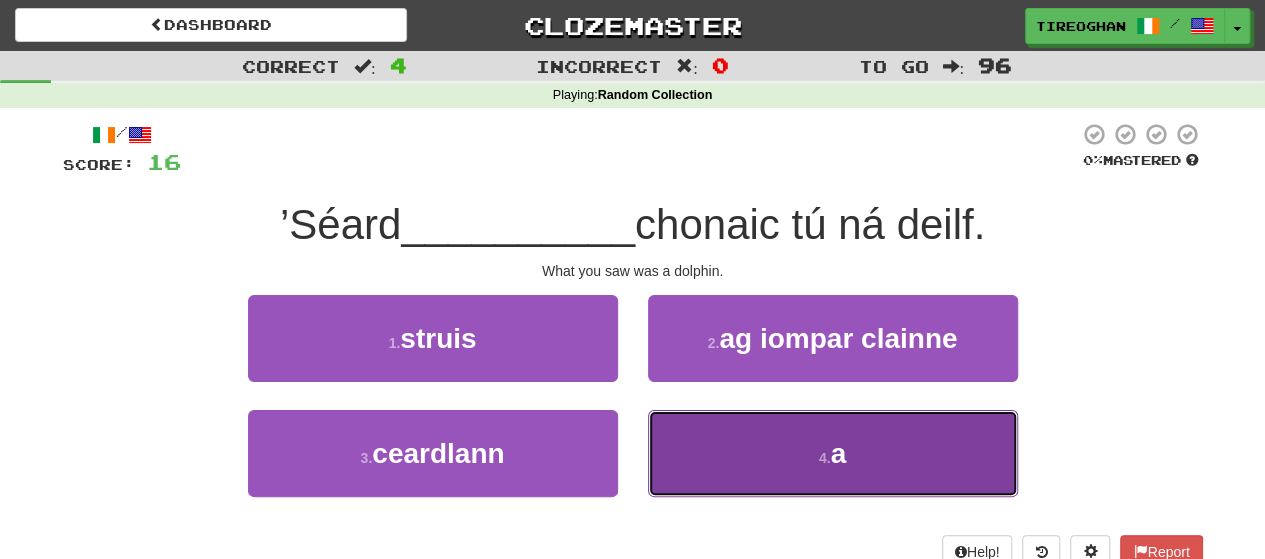 click on "4 .  a" at bounding box center (833, 453) 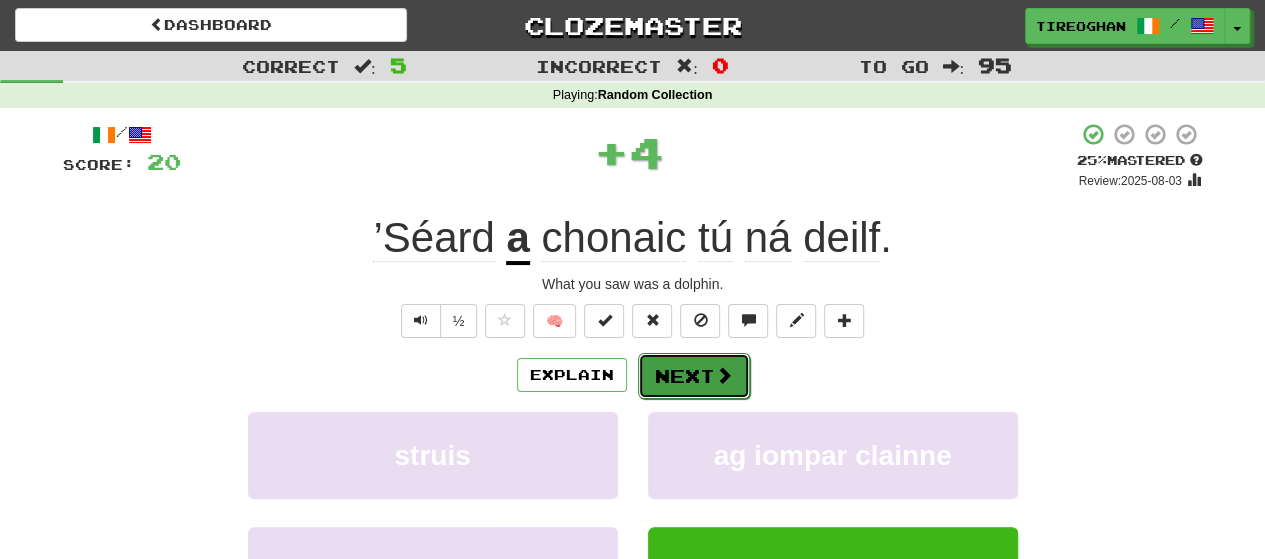 click on "Next" at bounding box center [694, 376] 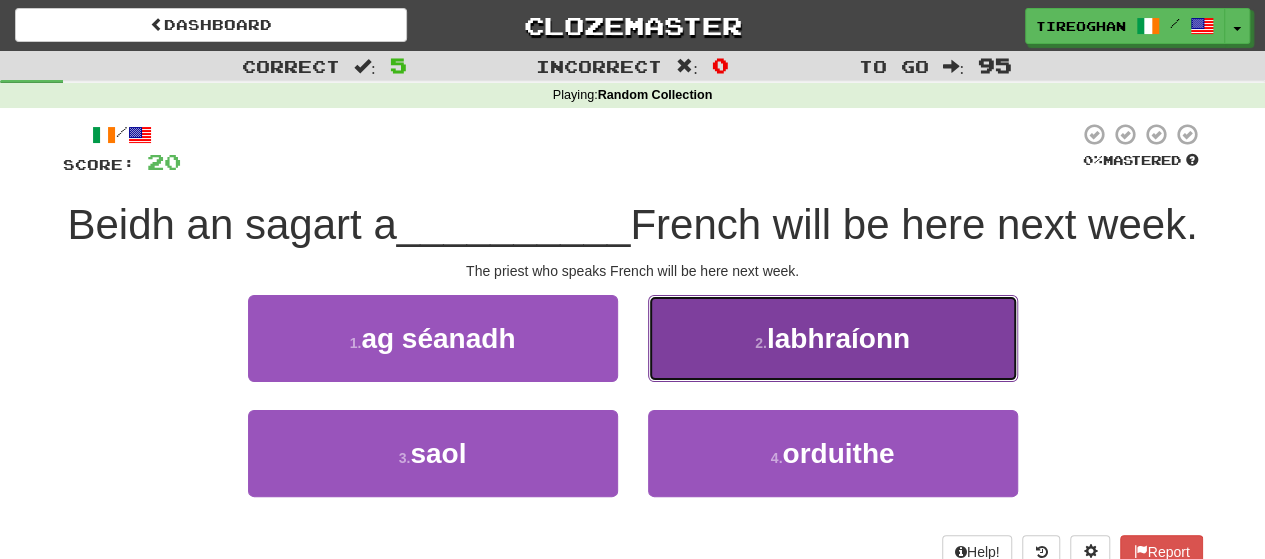 click on "labhraíonn" at bounding box center [838, 338] 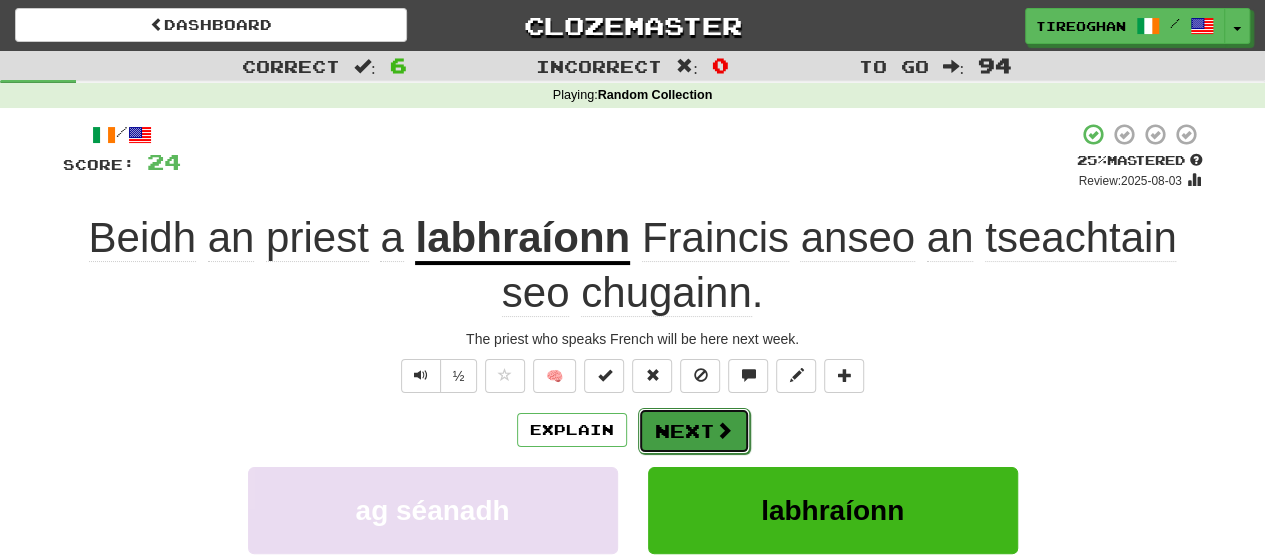 click at bounding box center (724, 430) 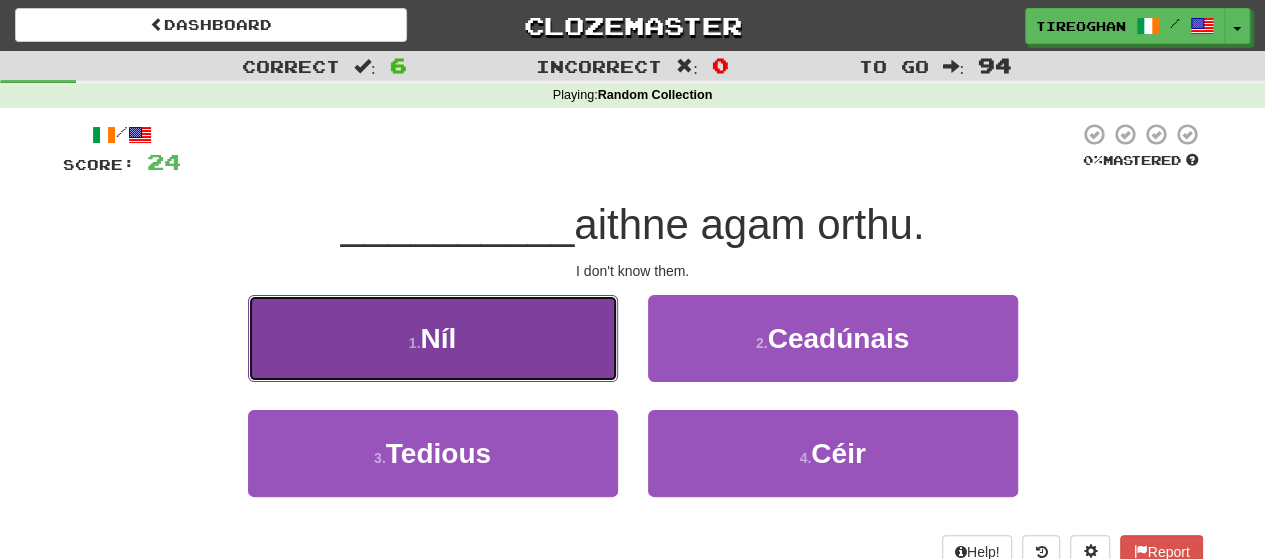click on "1 .  Níl" at bounding box center [433, 338] 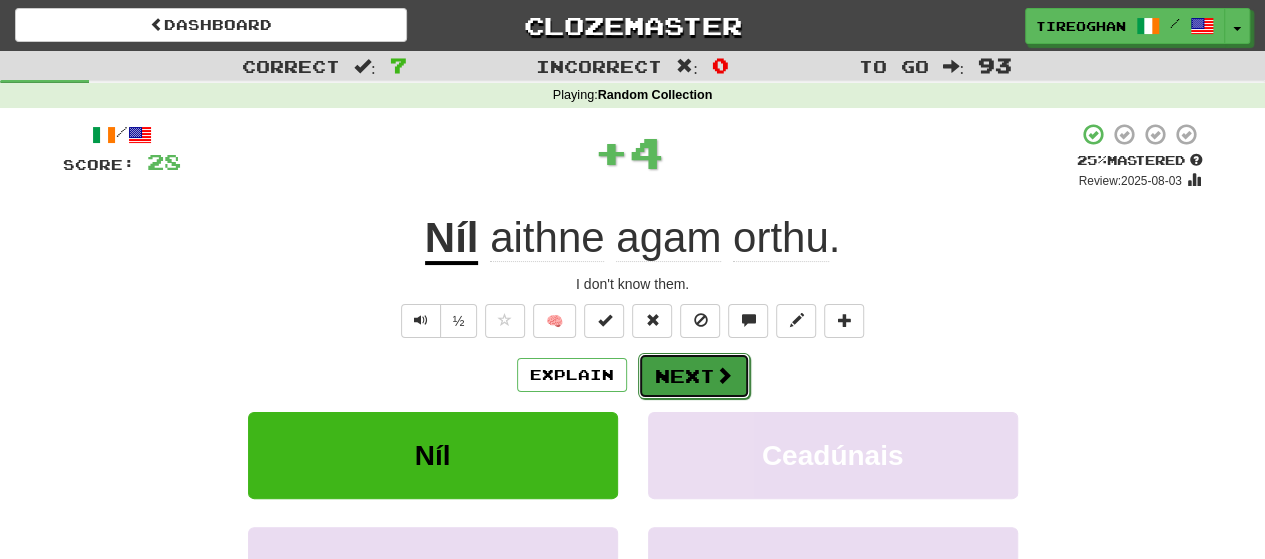 click on "Next" at bounding box center [694, 376] 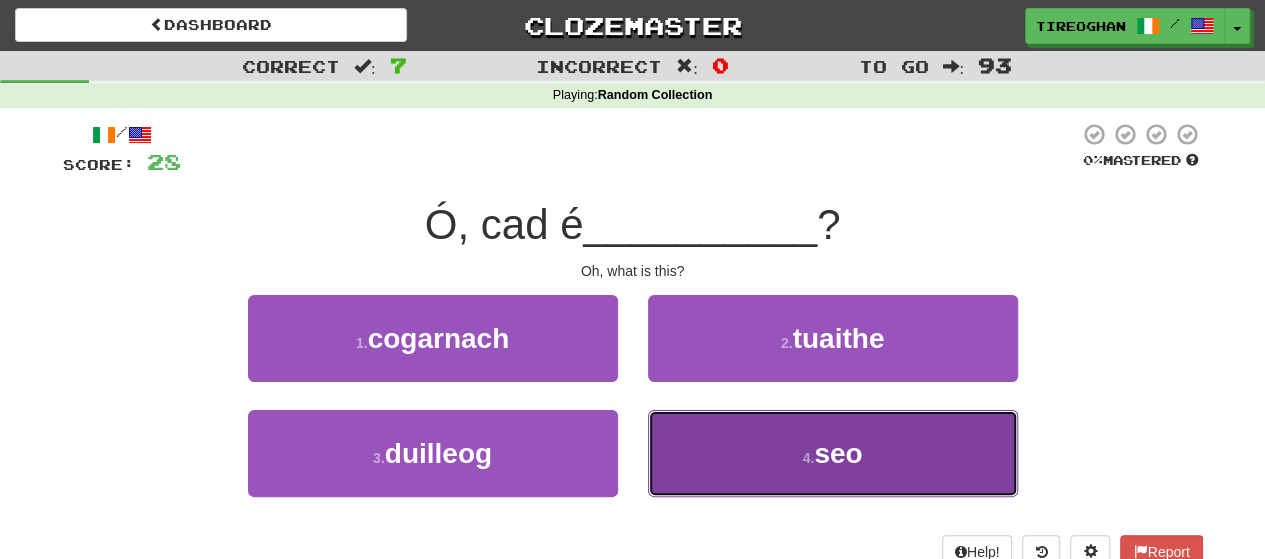 click on "4 .  seo" at bounding box center [833, 453] 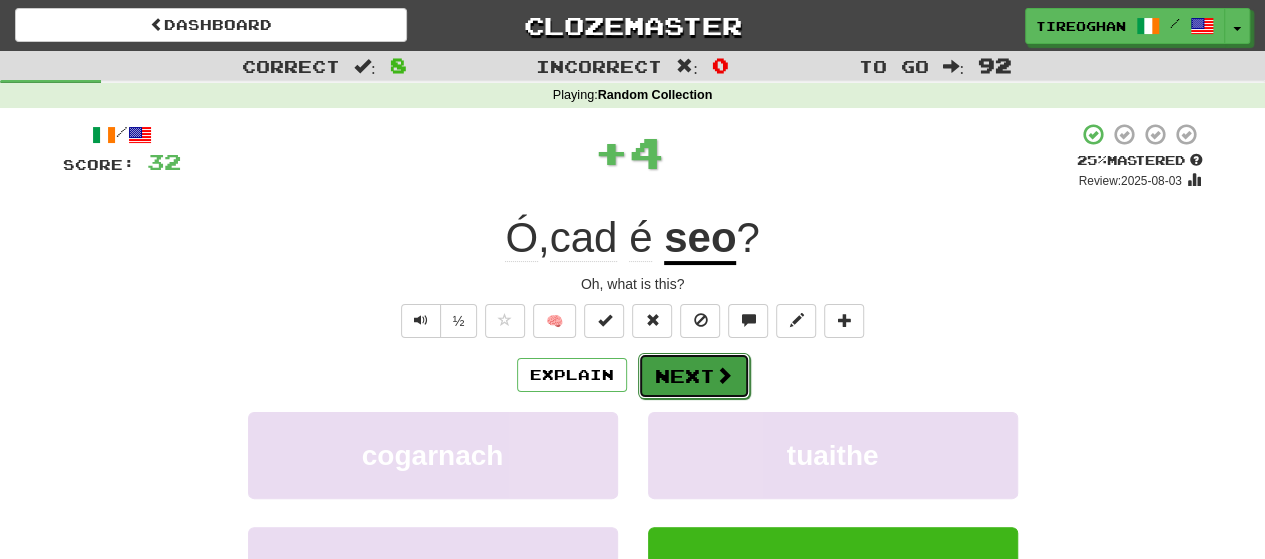 click on "Next" at bounding box center [694, 376] 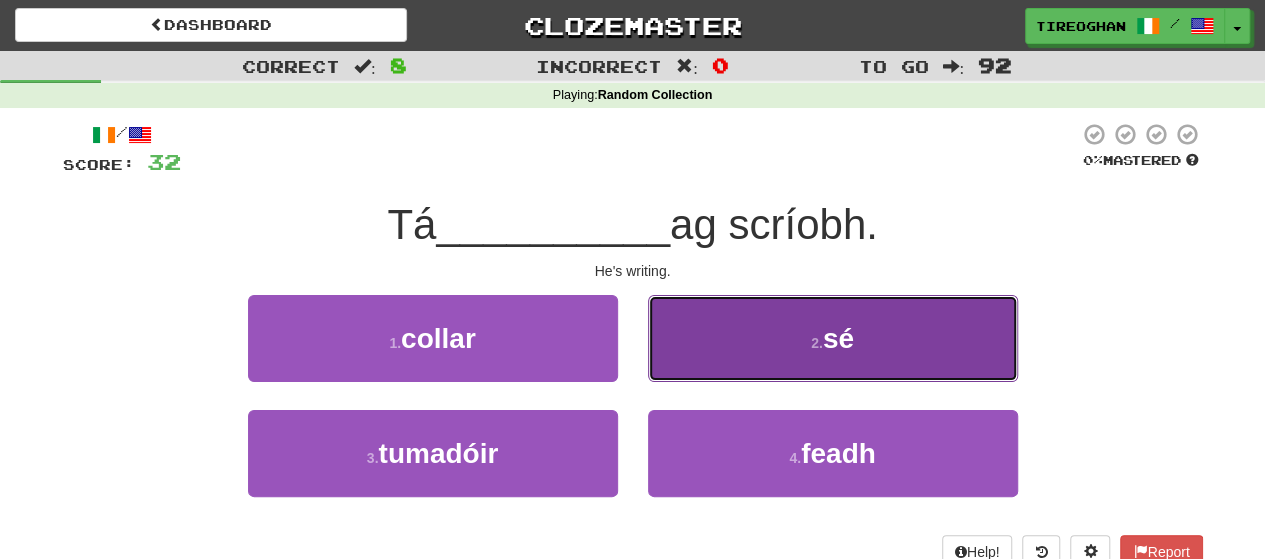 click on "2 .  sé" at bounding box center (833, 338) 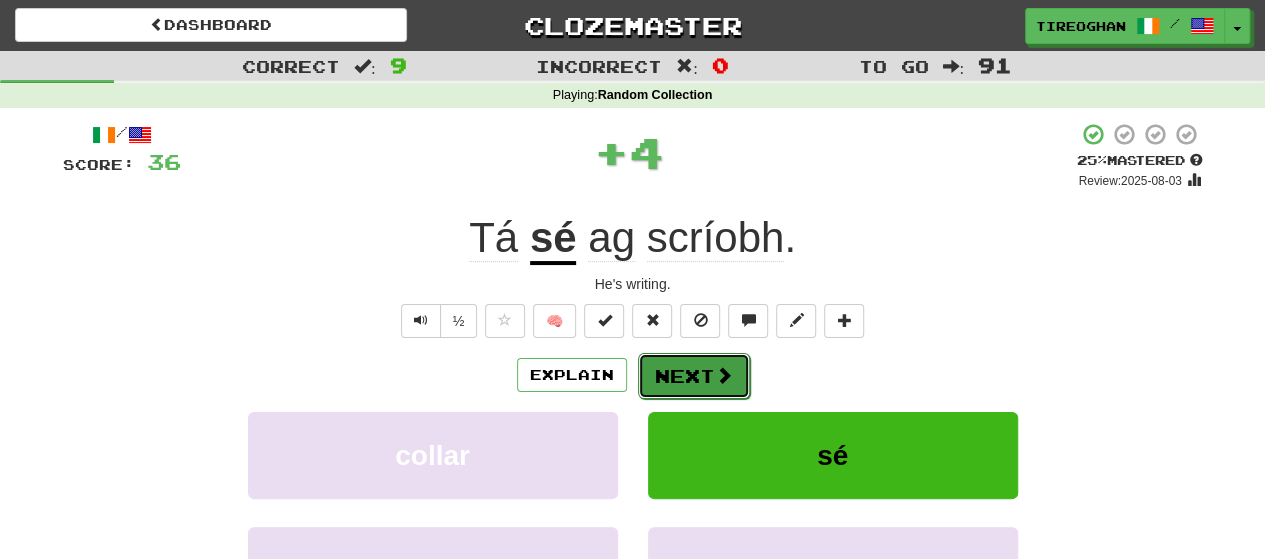 click on "Next" at bounding box center (694, 376) 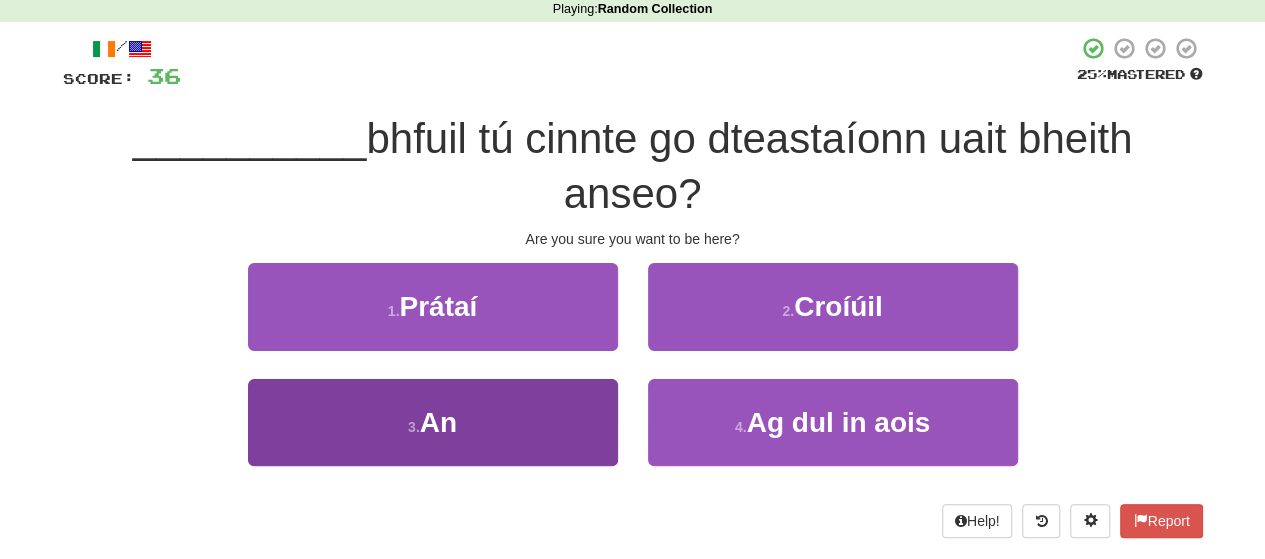 scroll, scrollTop: 85, scrollLeft: 0, axis: vertical 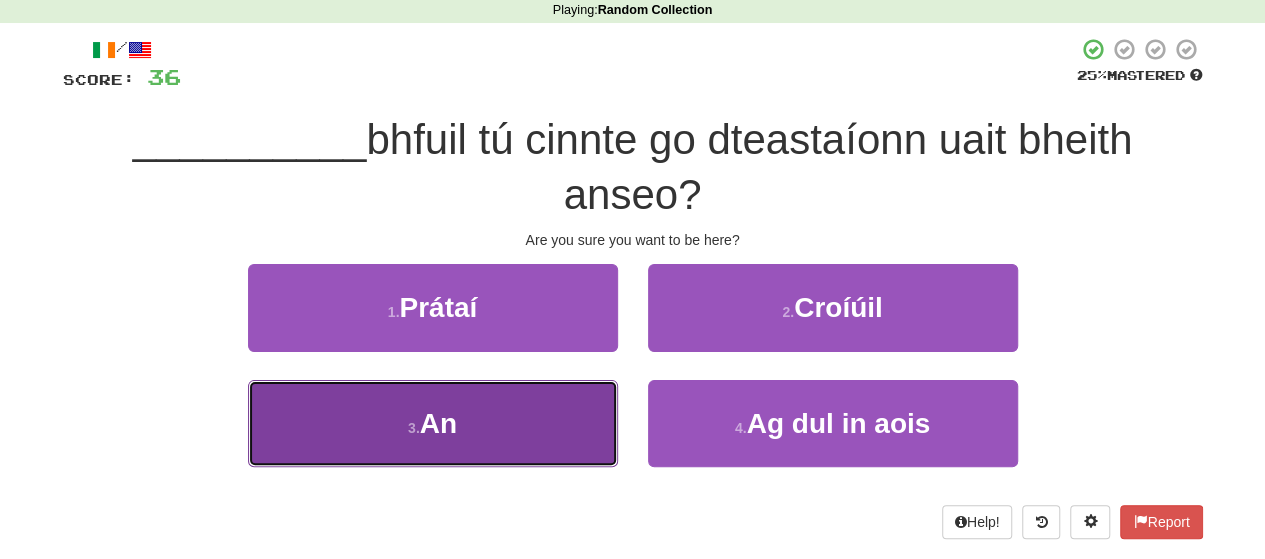 click on "3 .  An" at bounding box center (433, 423) 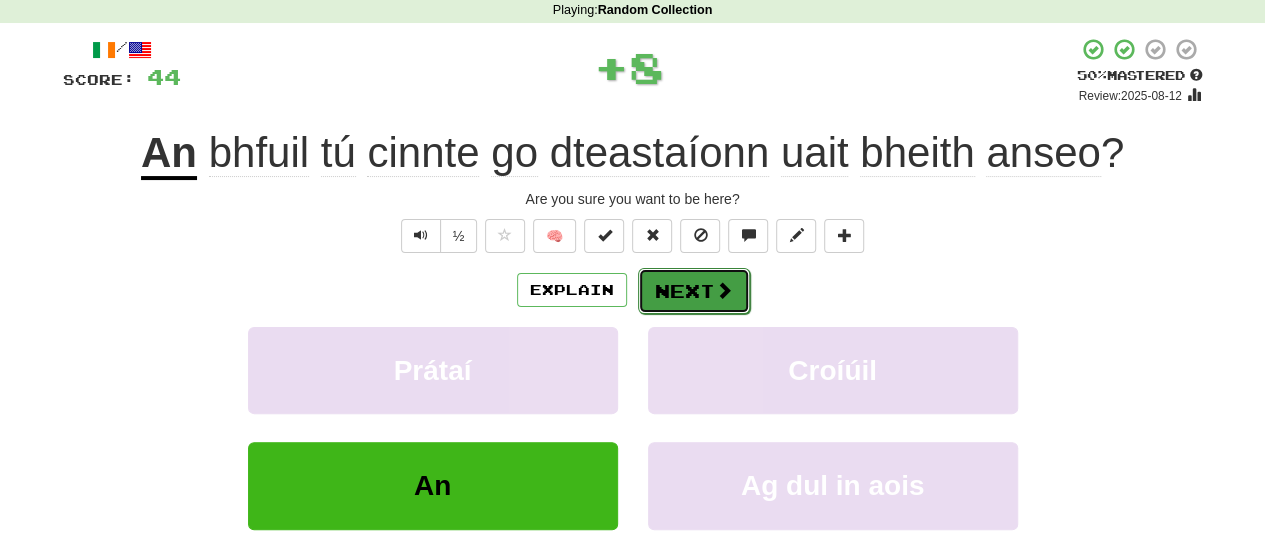 click at bounding box center [724, 290] 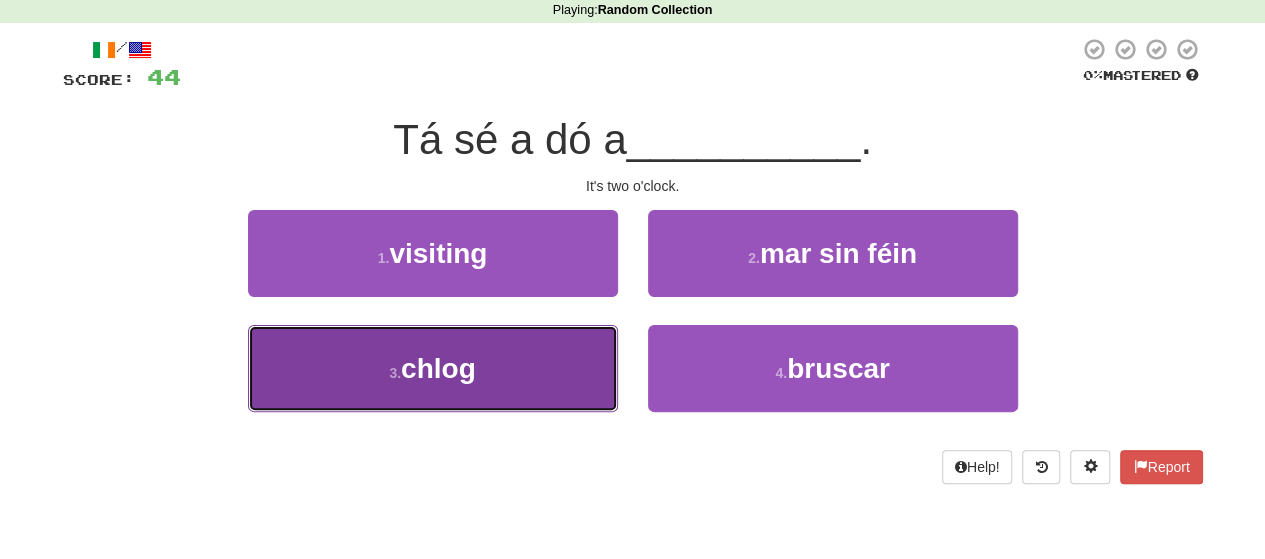 click on "3 .  chlog" at bounding box center (433, 368) 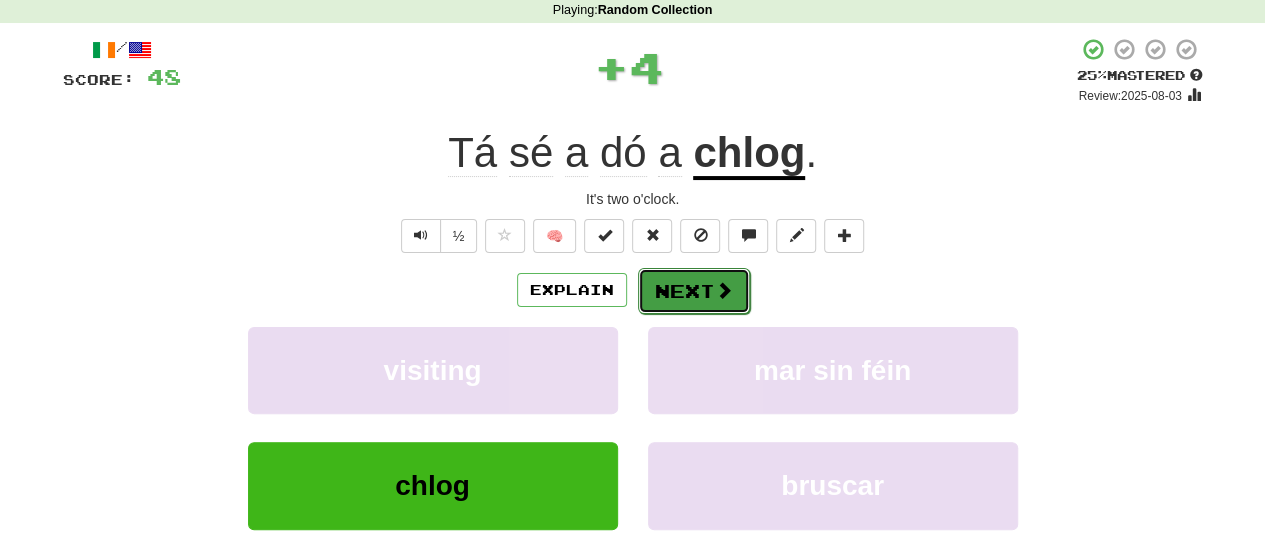 click on "Next" at bounding box center [694, 291] 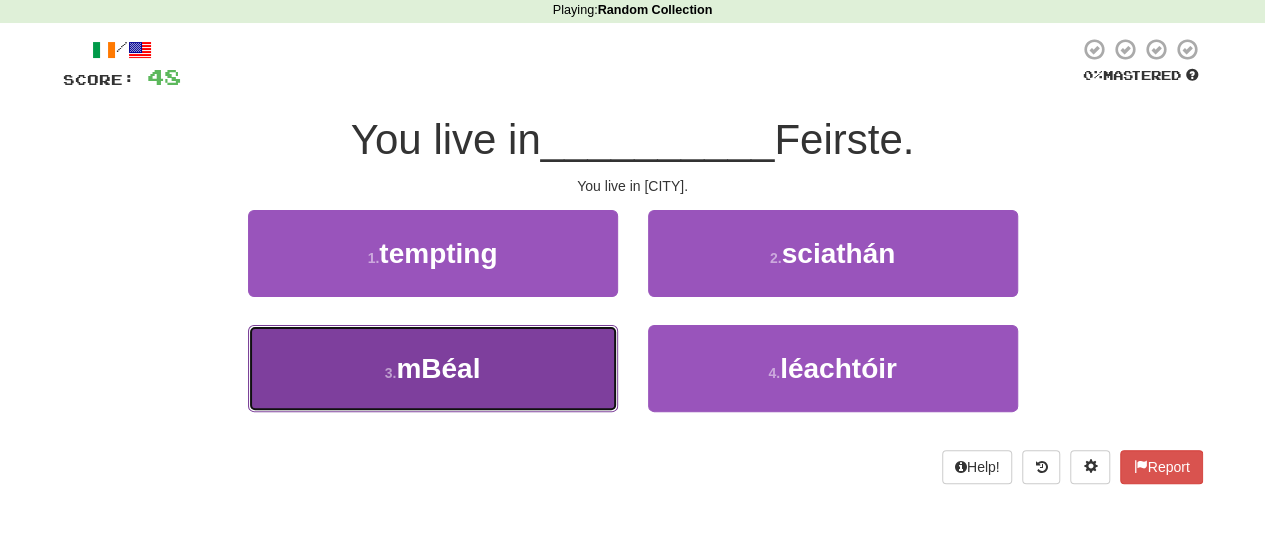 click on "3 .  mBéal" at bounding box center (433, 368) 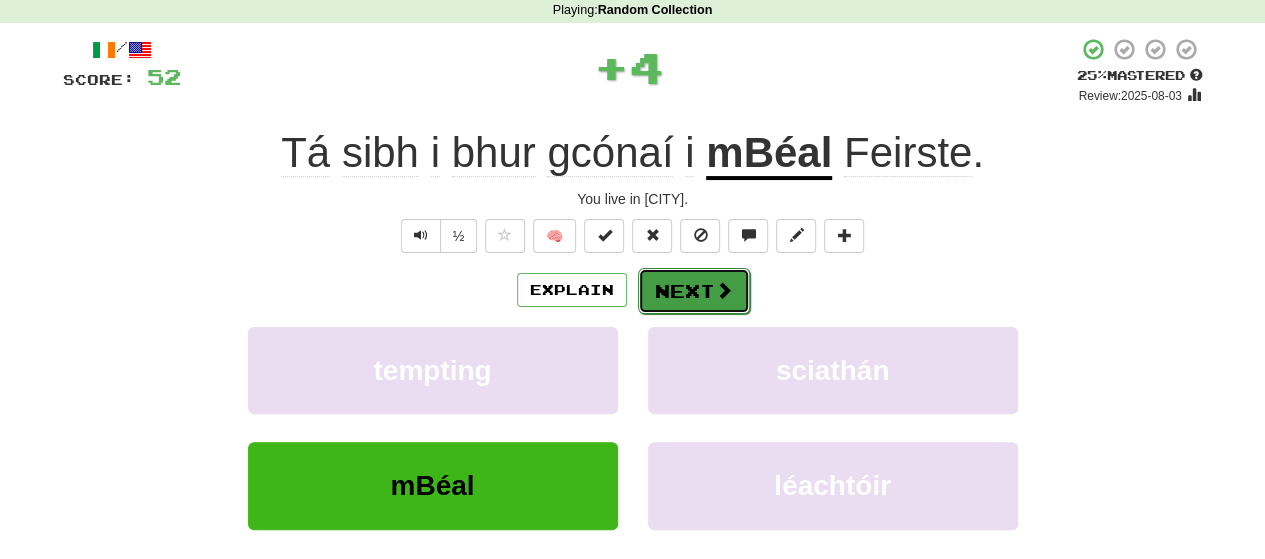 click on "Next" at bounding box center [694, 291] 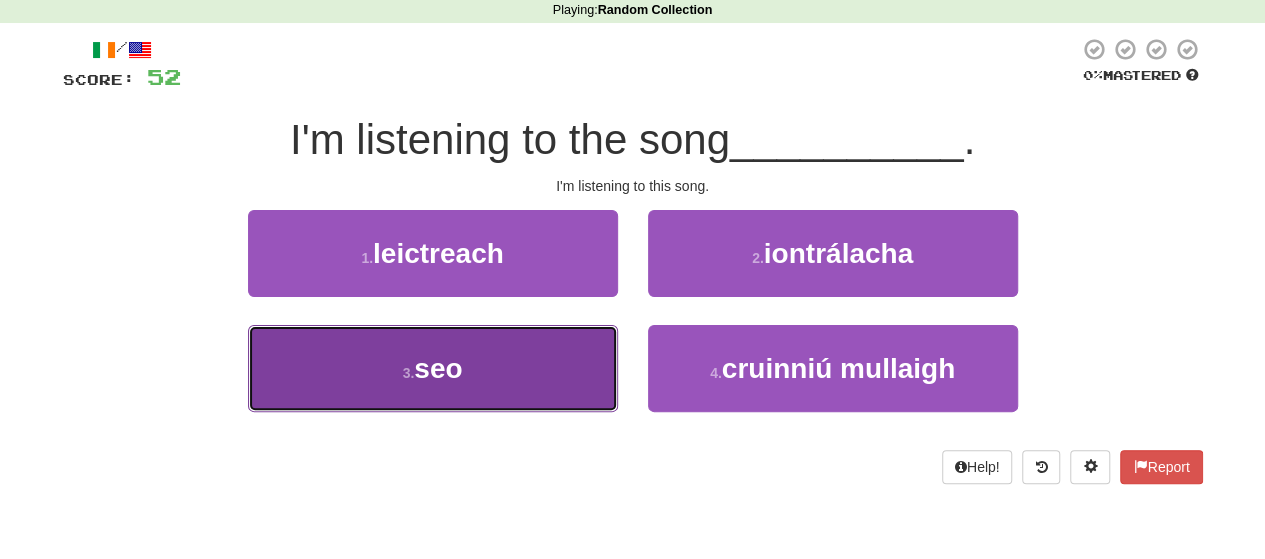 click on "3 .  seo" at bounding box center [433, 368] 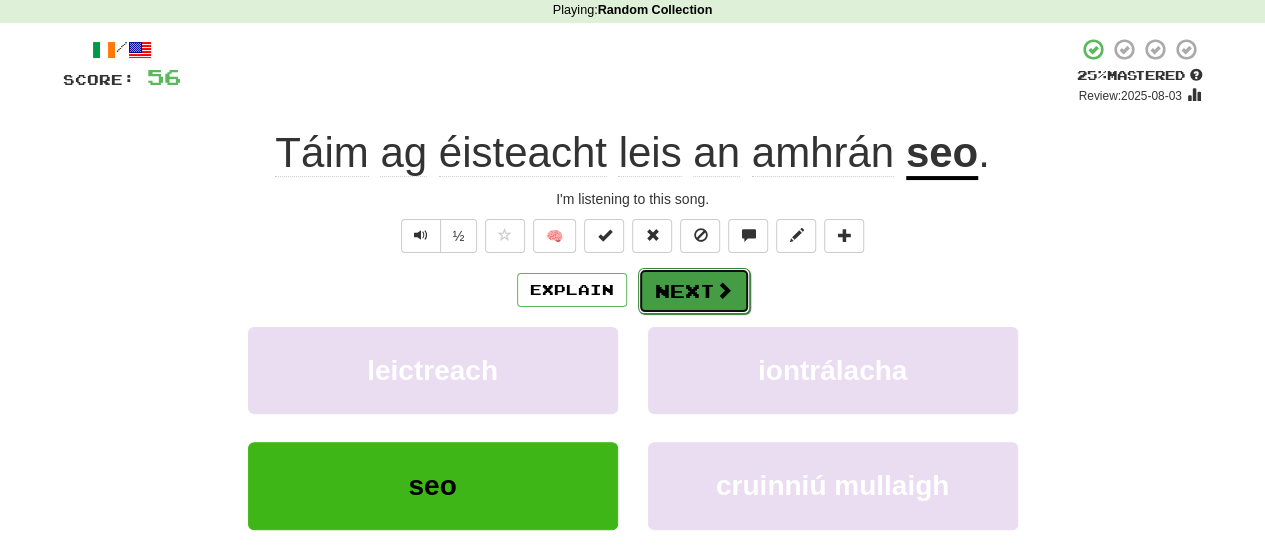 click on "Next" at bounding box center (694, 291) 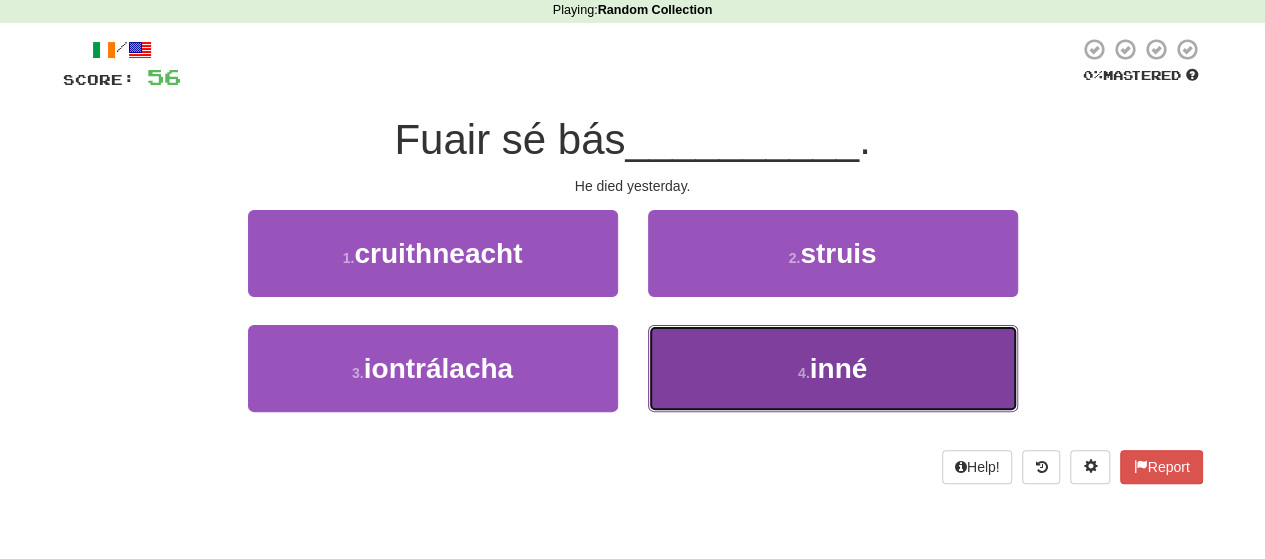 click on "4 .  inné" at bounding box center [833, 368] 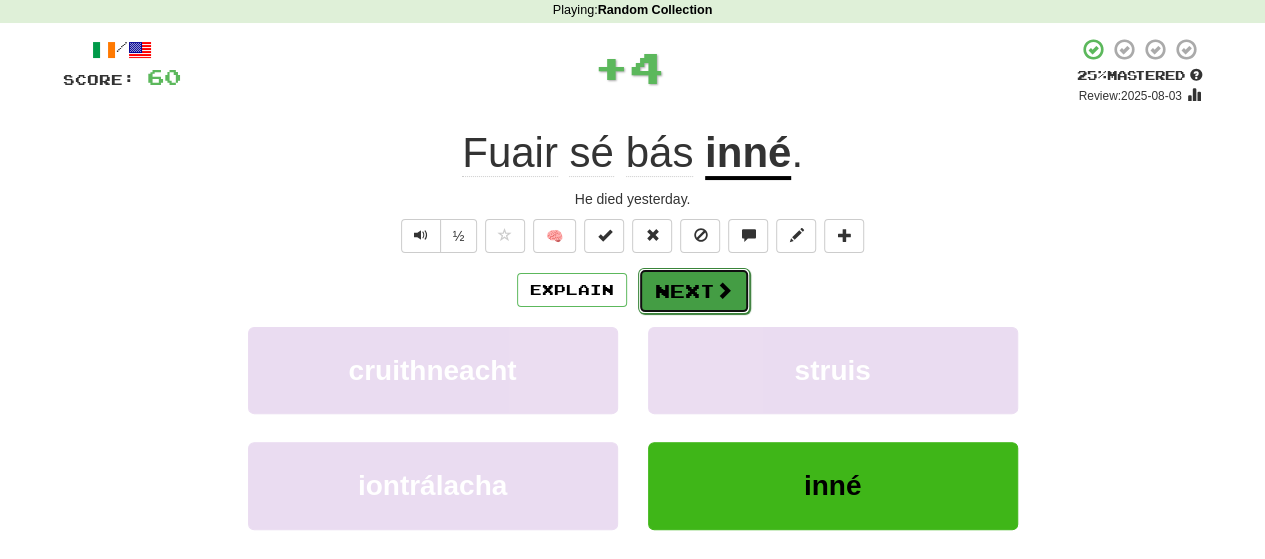 click on "Next" at bounding box center [694, 291] 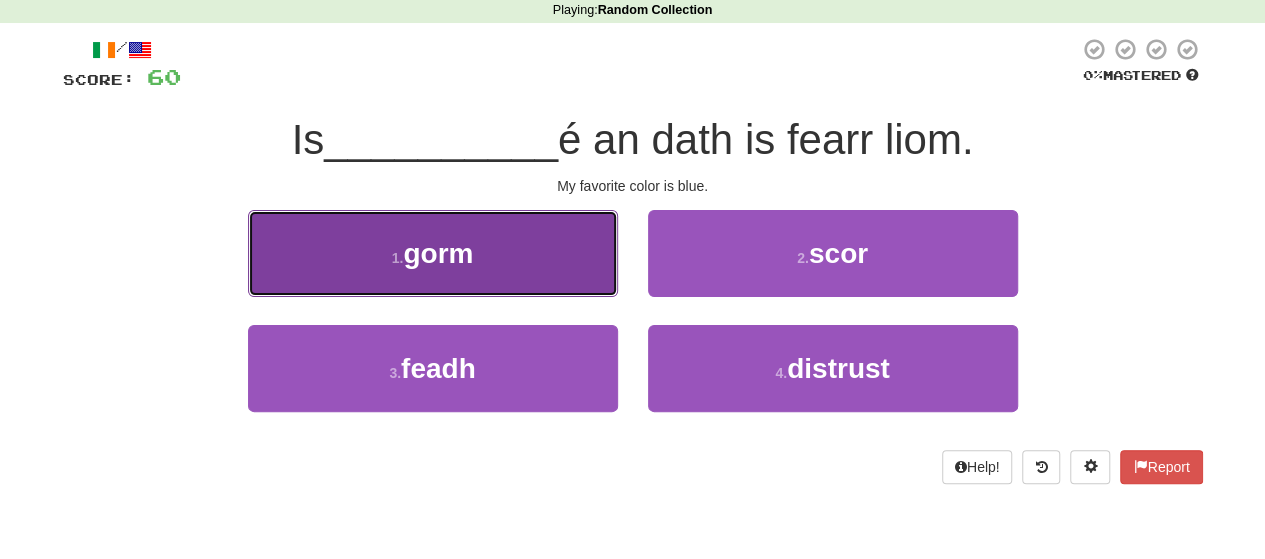 click on "1 .  gorm" at bounding box center (433, 253) 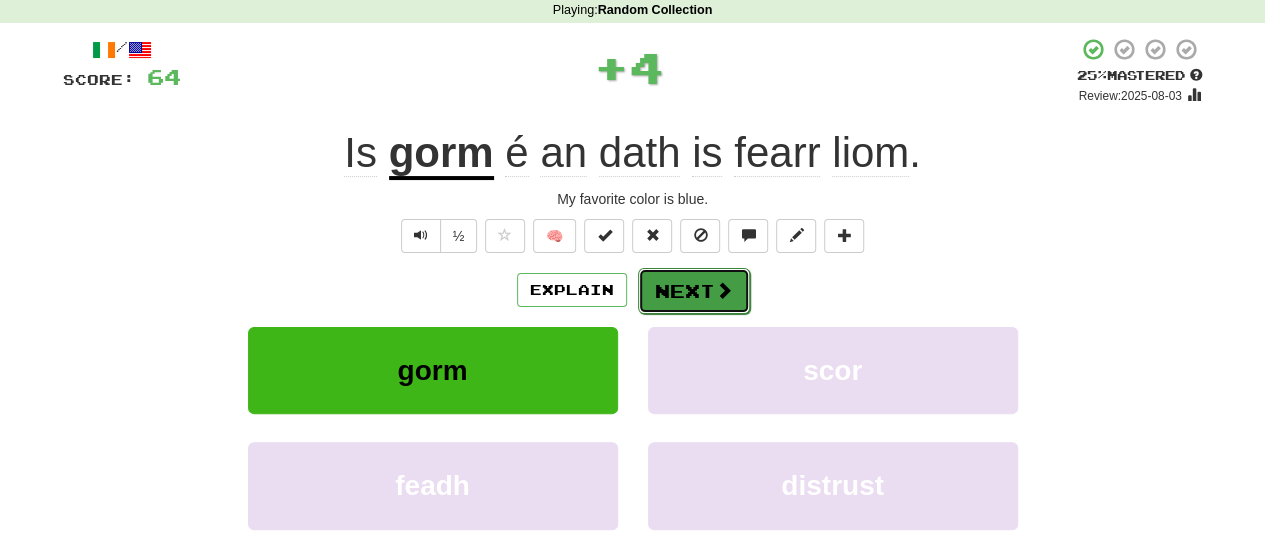 click on "Next" at bounding box center [694, 291] 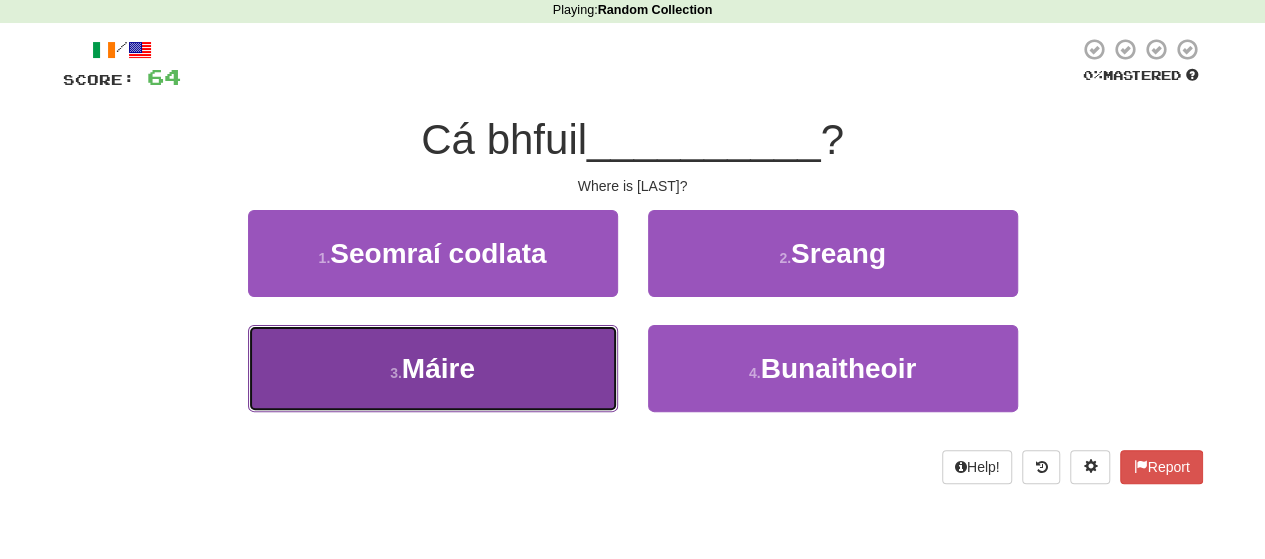 click on "3 .  [NAME]" at bounding box center [433, 368] 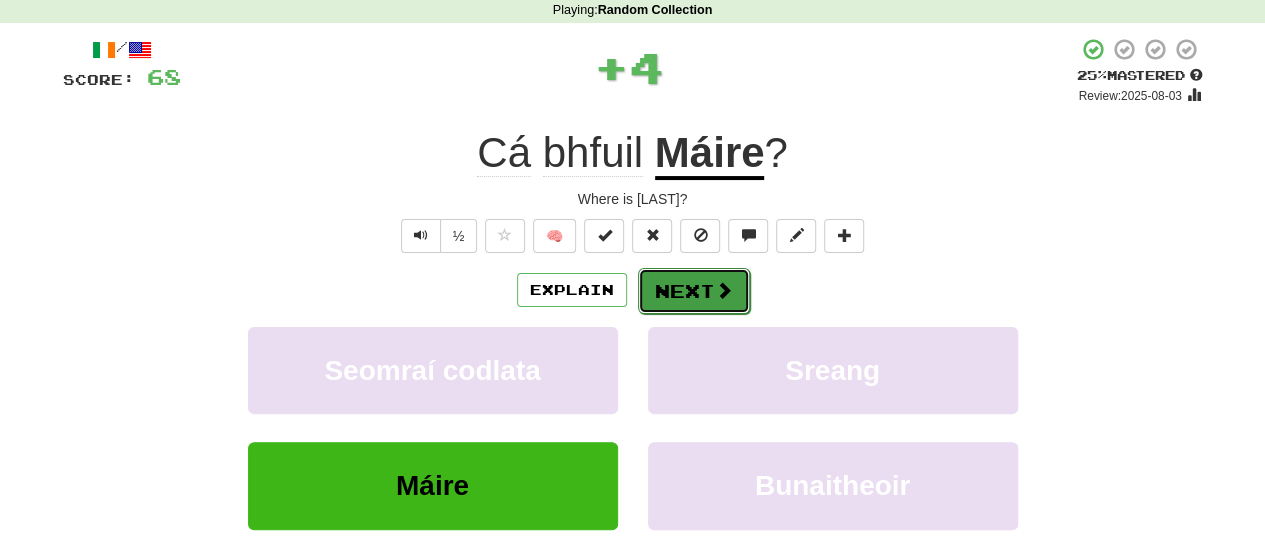 click on "Next" at bounding box center [694, 291] 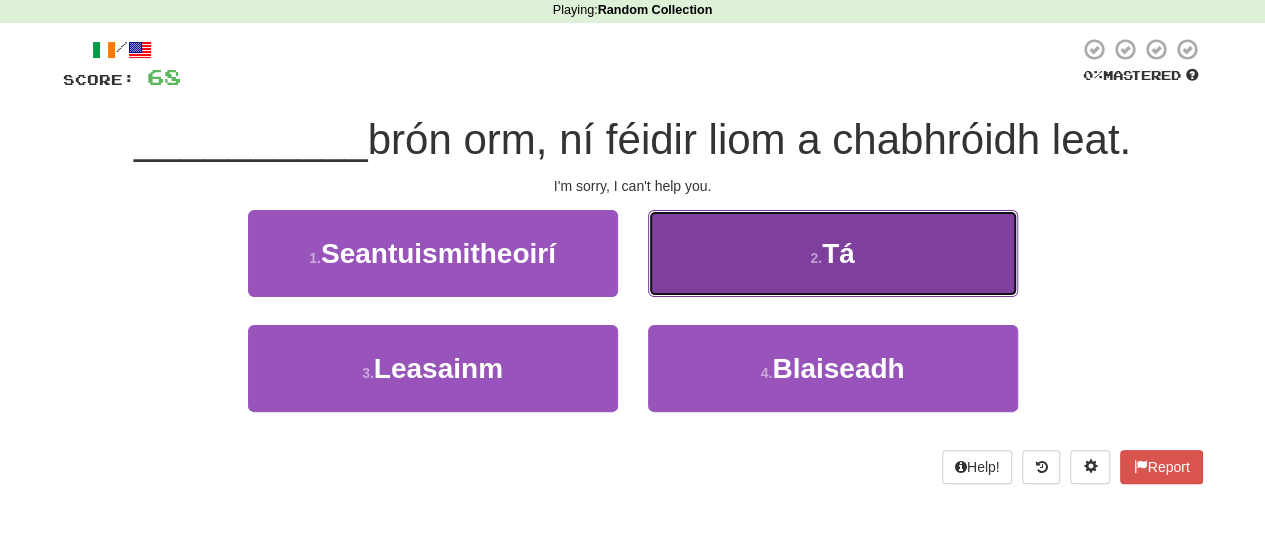 click on "2 .  Tá" at bounding box center [833, 253] 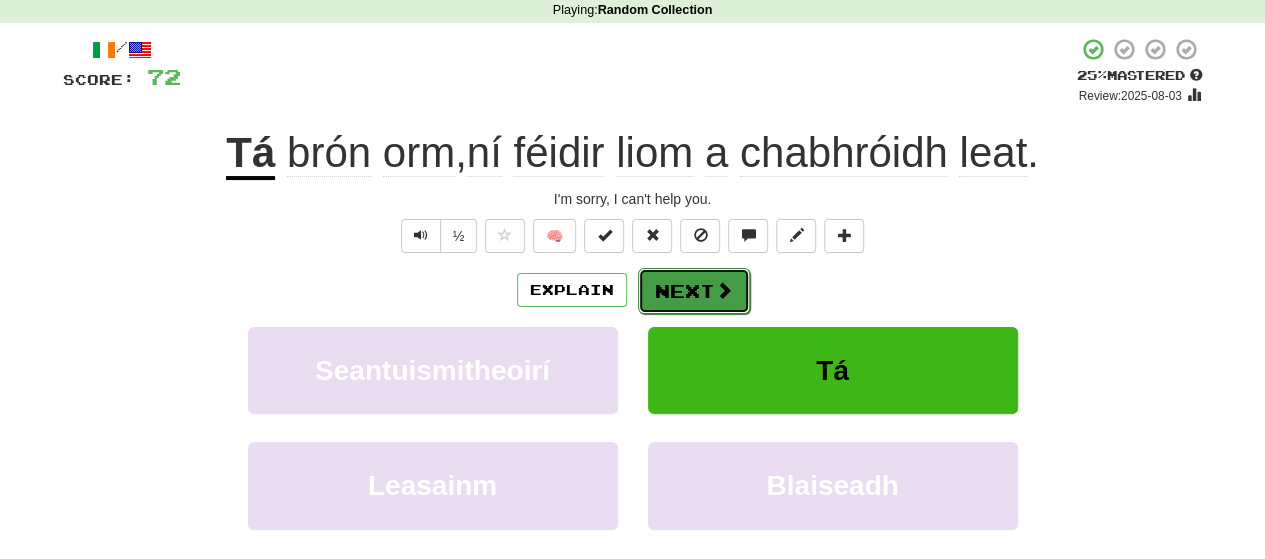 click on "Next" at bounding box center (694, 291) 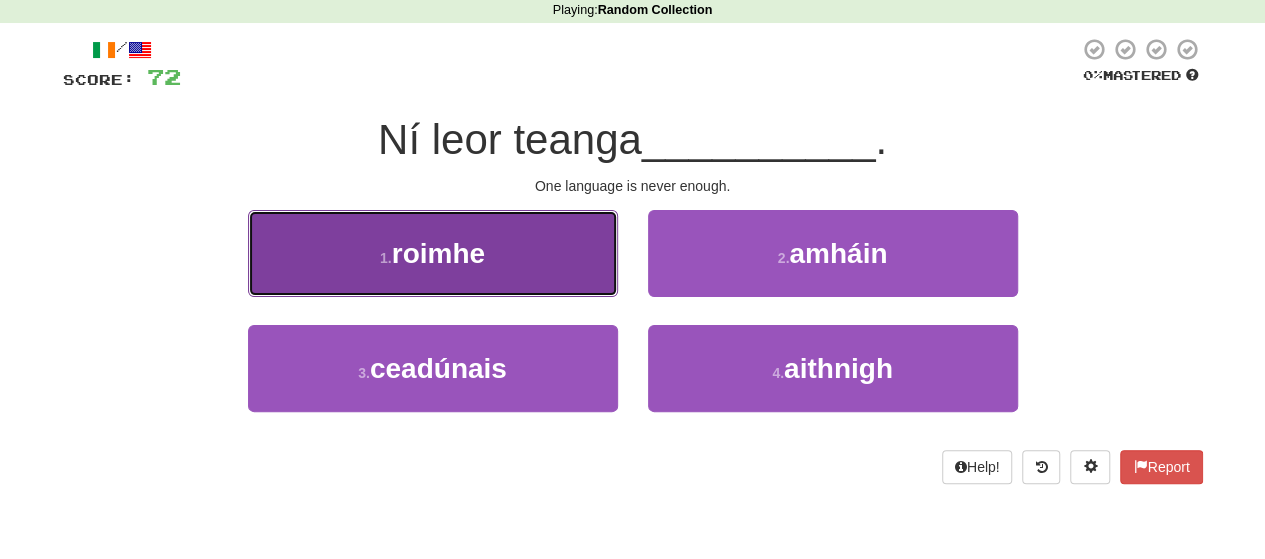 click on "1 .  roimhe" at bounding box center (433, 253) 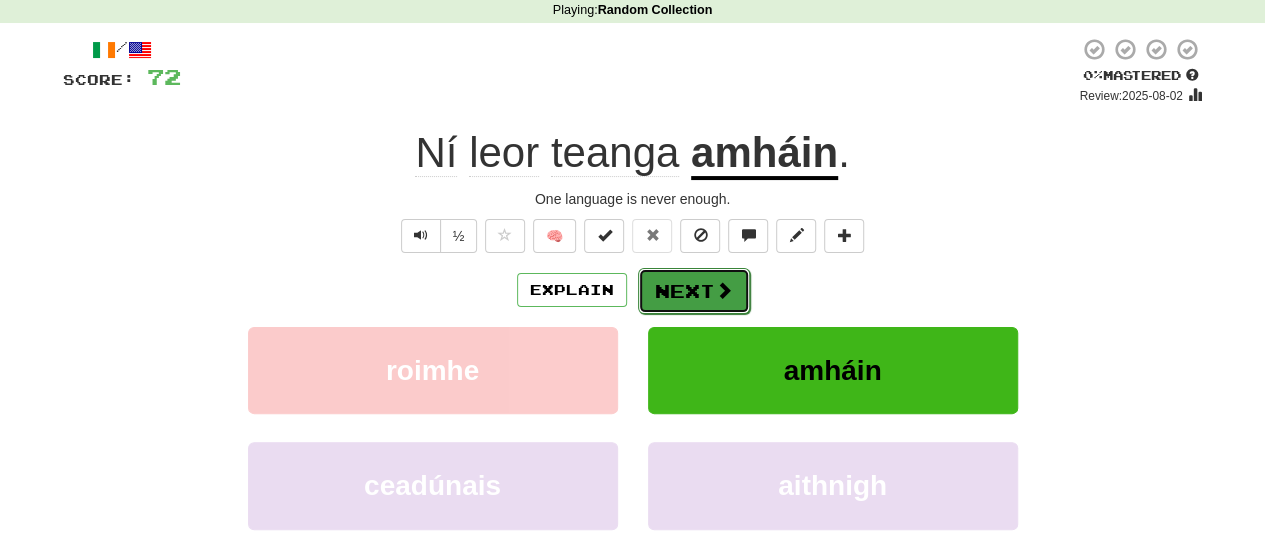 click on "Next" at bounding box center (694, 291) 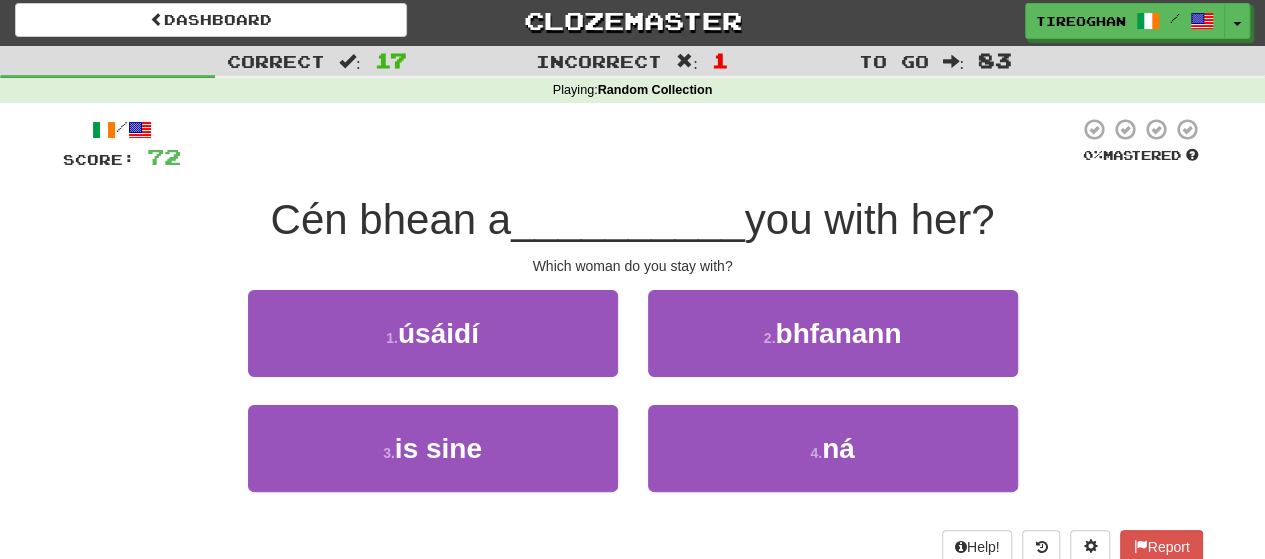 scroll, scrollTop: 0, scrollLeft: 0, axis: both 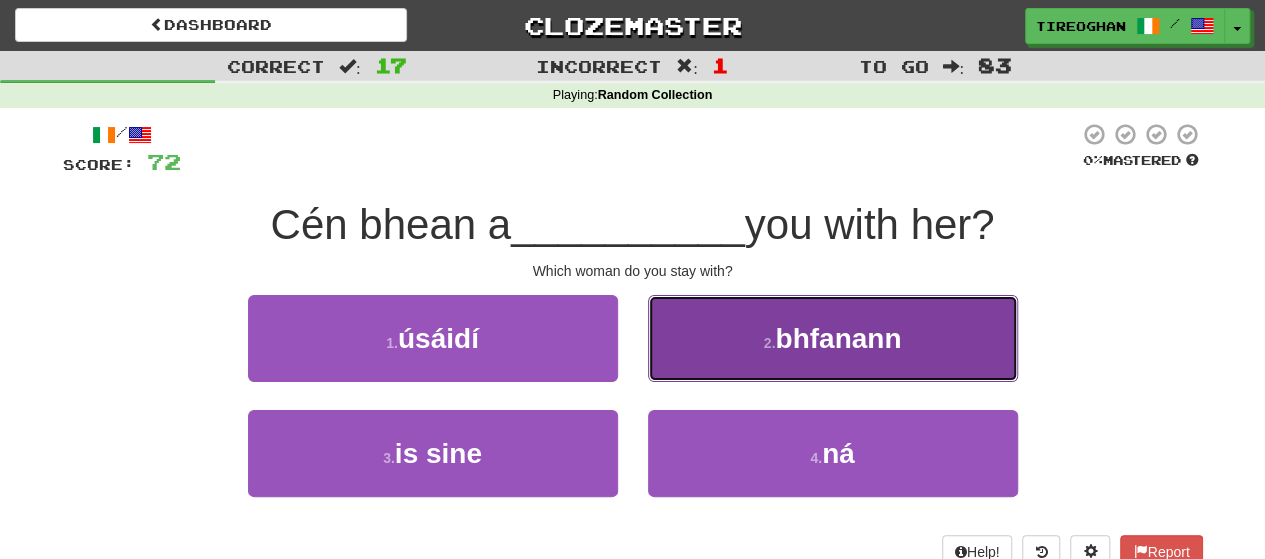 click on "2 .  bhfanann" at bounding box center [833, 338] 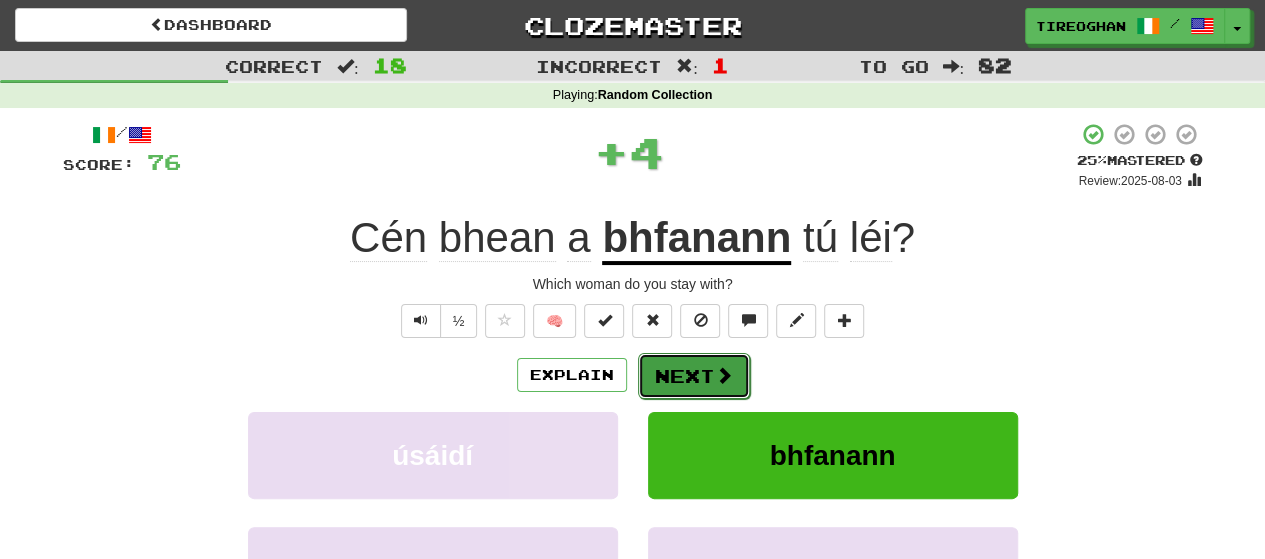 click on "Next" at bounding box center [694, 376] 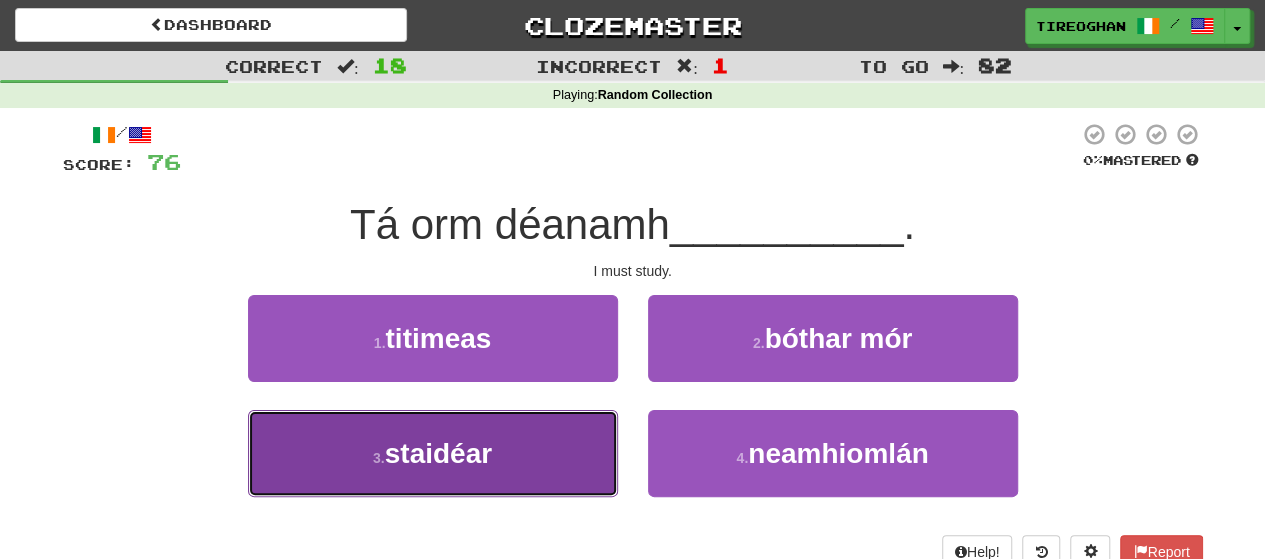 click on "3 .  staidéar" at bounding box center (433, 453) 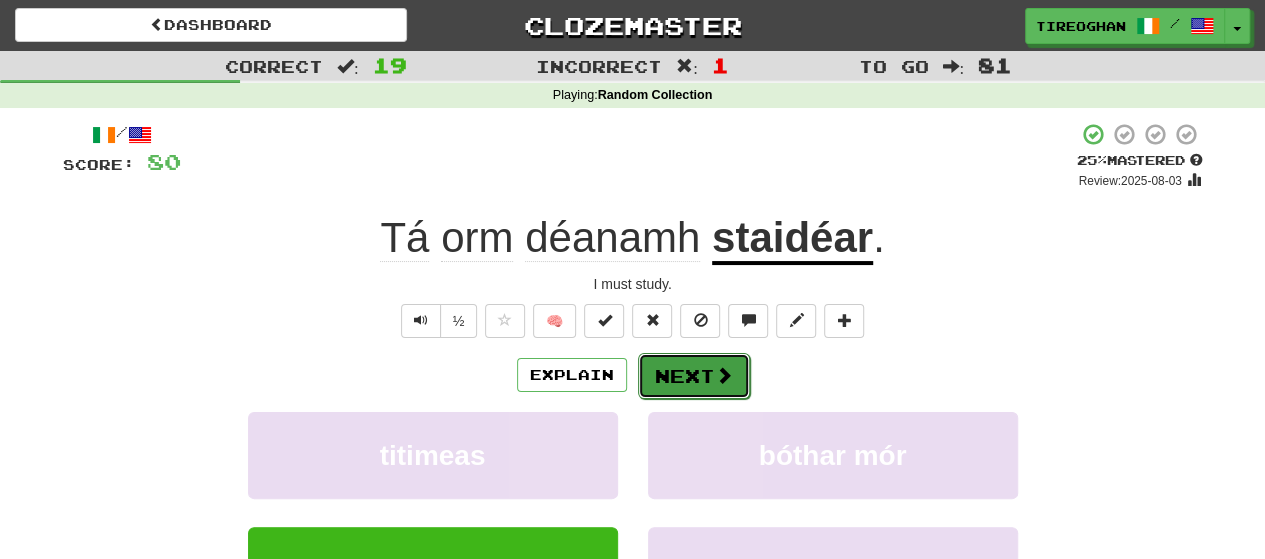 click at bounding box center [724, 375] 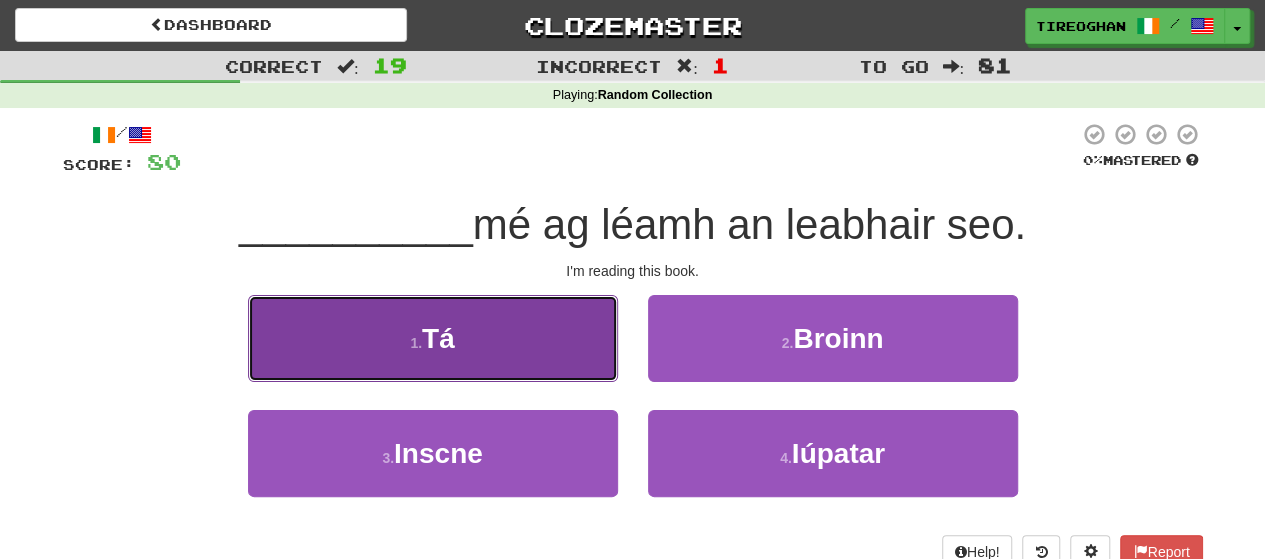 click on "1 .  Tá" at bounding box center (433, 338) 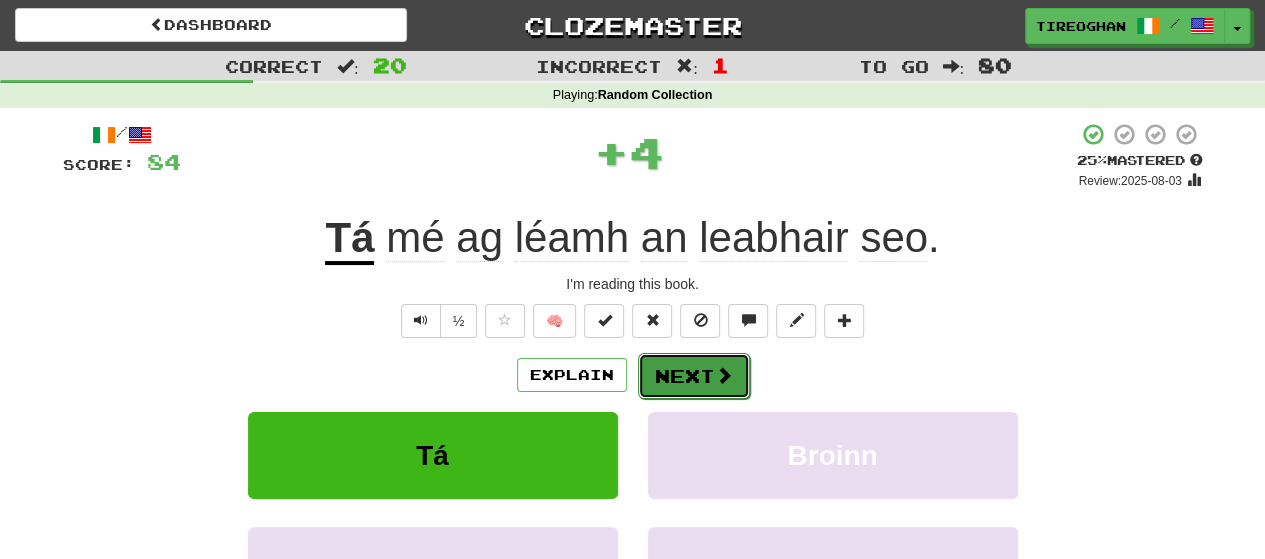 click on "Next" at bounding box center (694, 376) 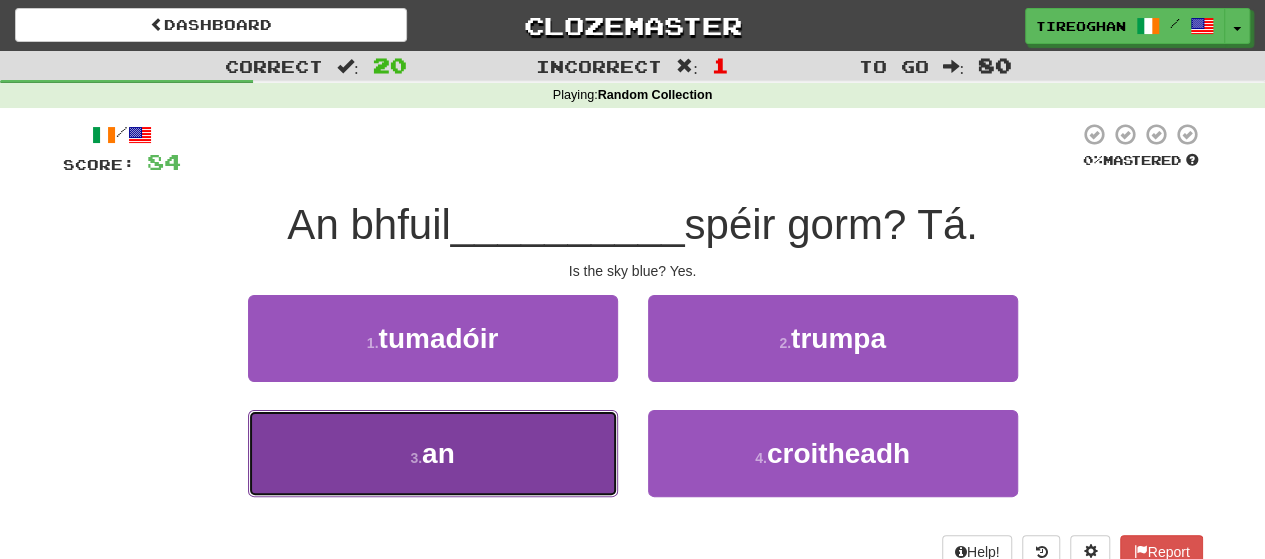 click on "3 .  an" at bounding box center [433, 453] 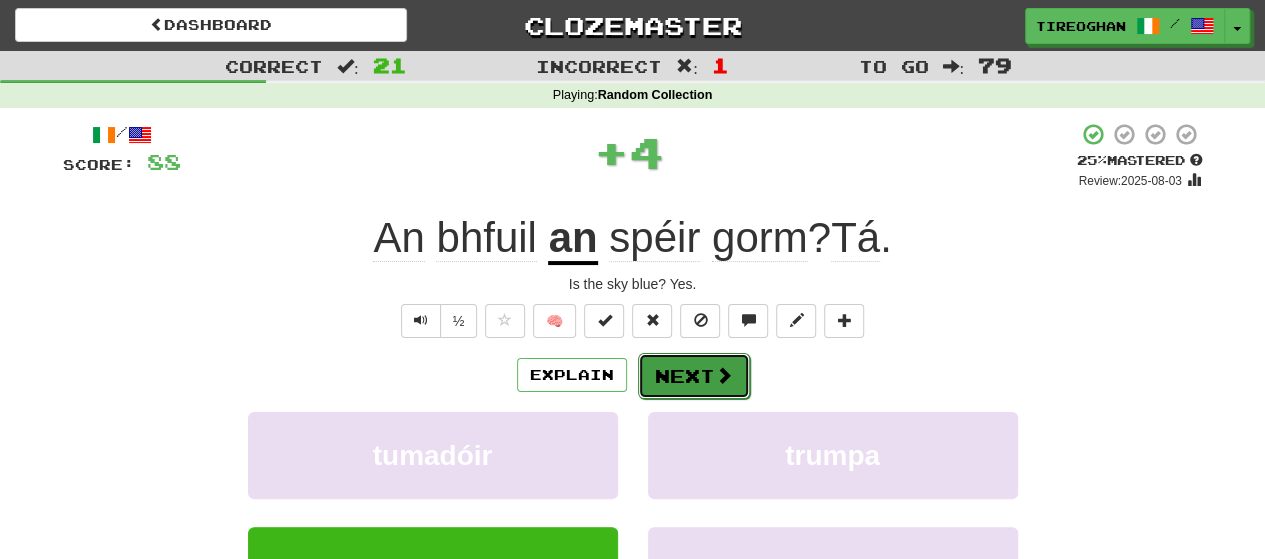 click on "Next" at bounding box center [694, 376] 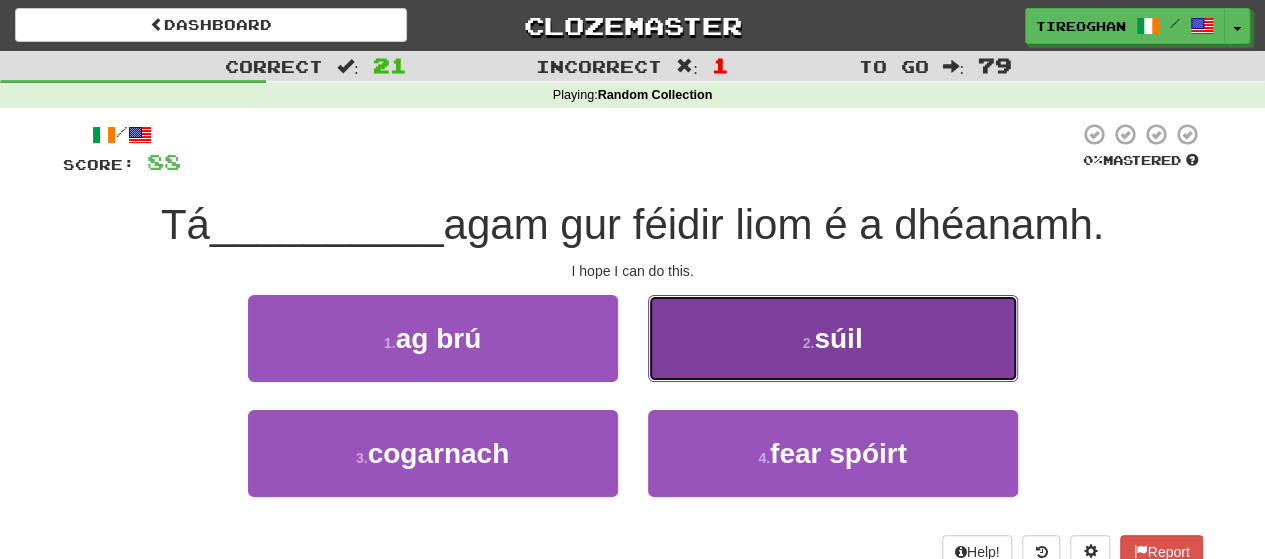 click on "2 ." at bounding box center [809, 343] 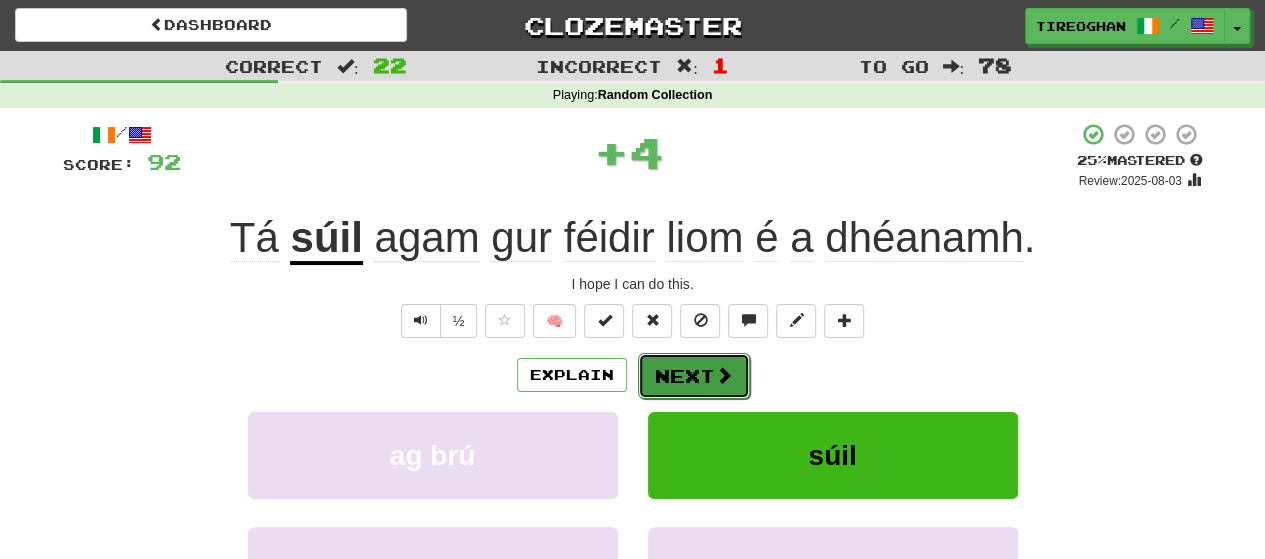 click at bounding box center [724, 375] 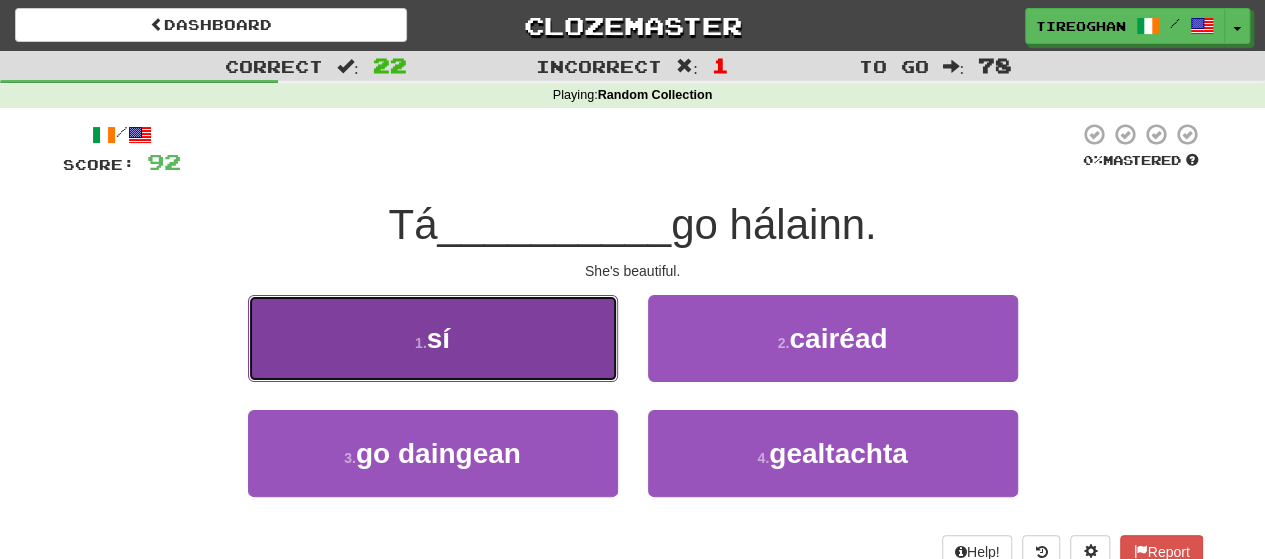 click on "1 .  sí" at bounding box center [433, 338] 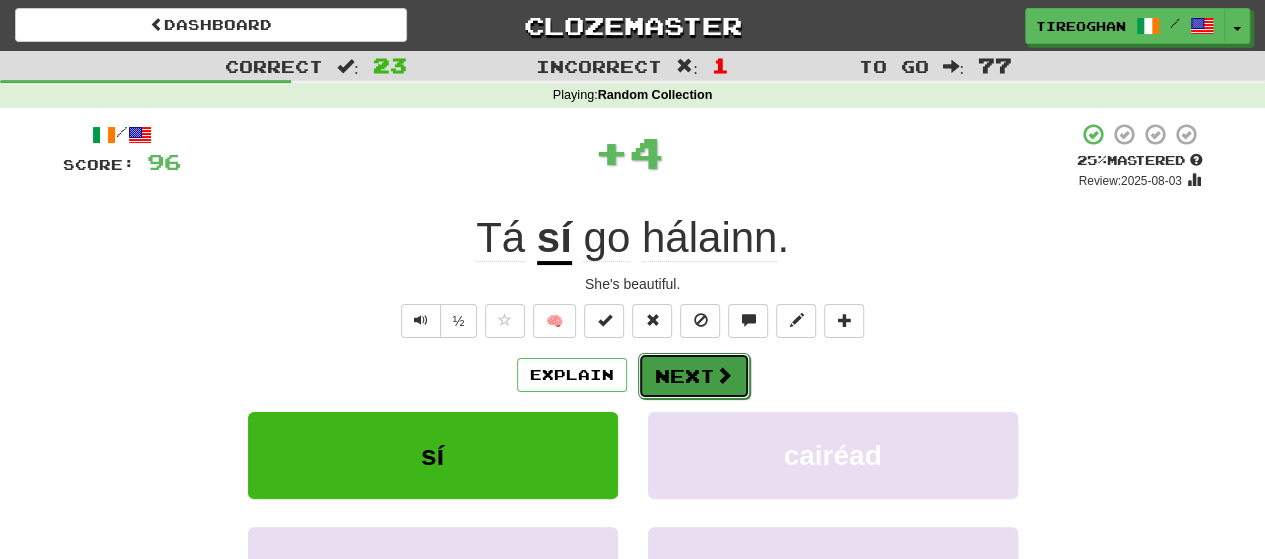 click on "Next" at bounding box center (694, 376) 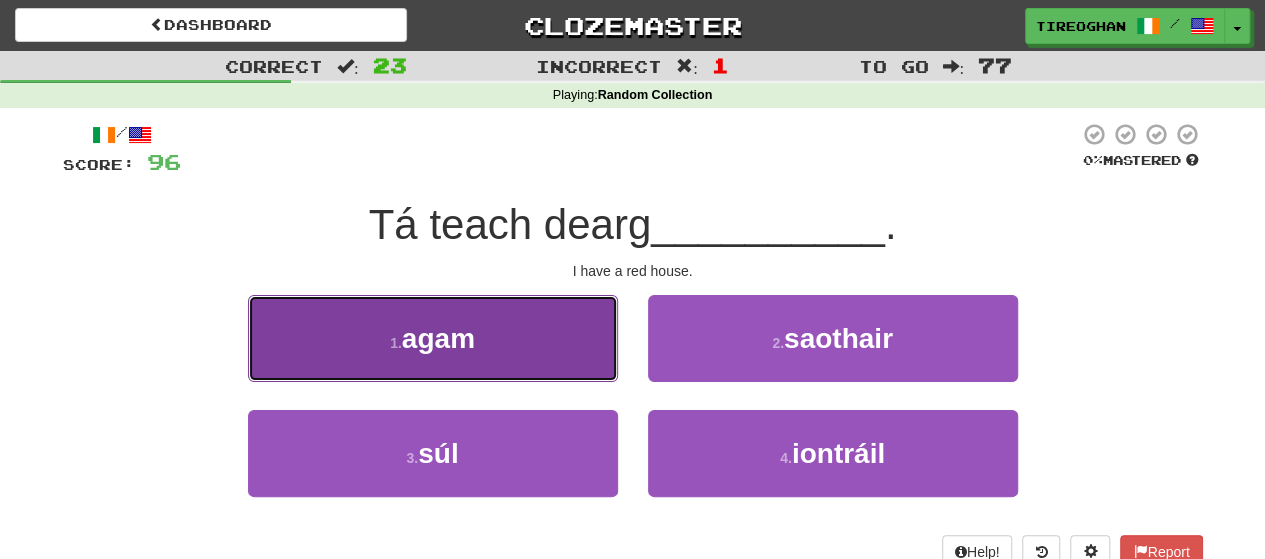 click on "1 .  agam" at bounding box center [433, 338] 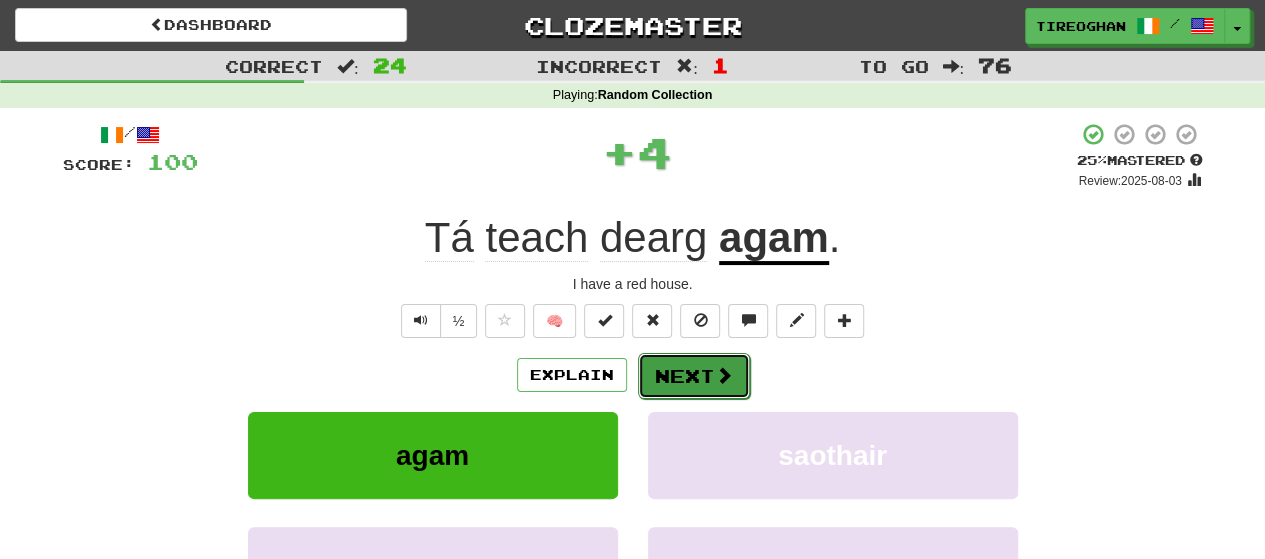 click on "Next" at bounding box center (694, 376) 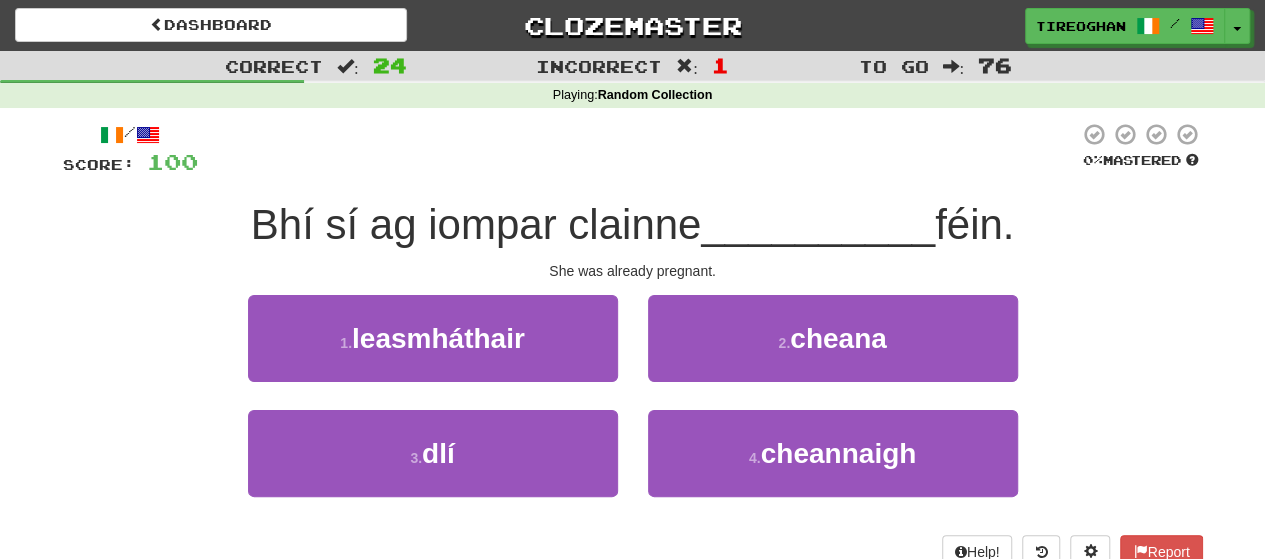 click on "Bhí sí ag iompar clainne" at bounding box center [476, 224] 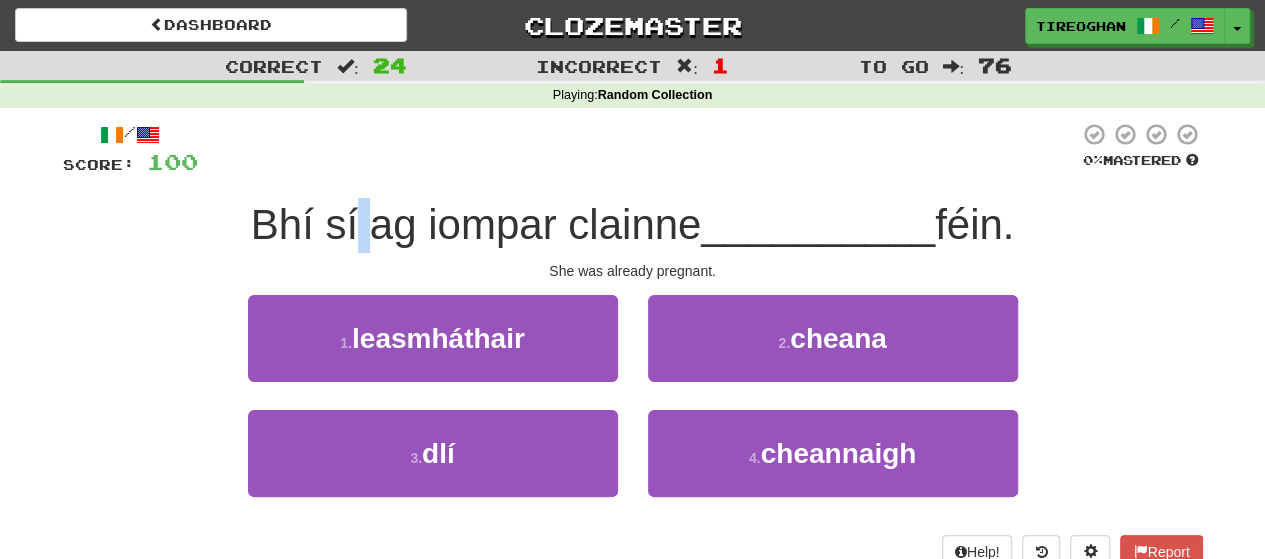 click on "Bhí sí ag iompar clainne" at bounding box center (476, 224) 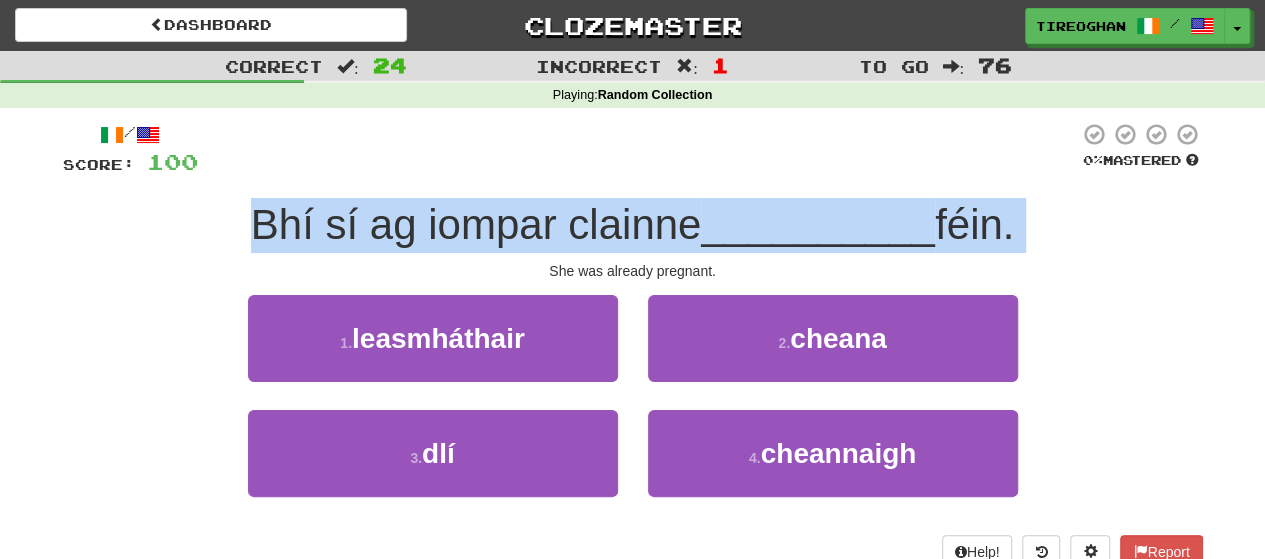 click on "Bhí sí ag iompar clainne" at bounding box center [476, 224] 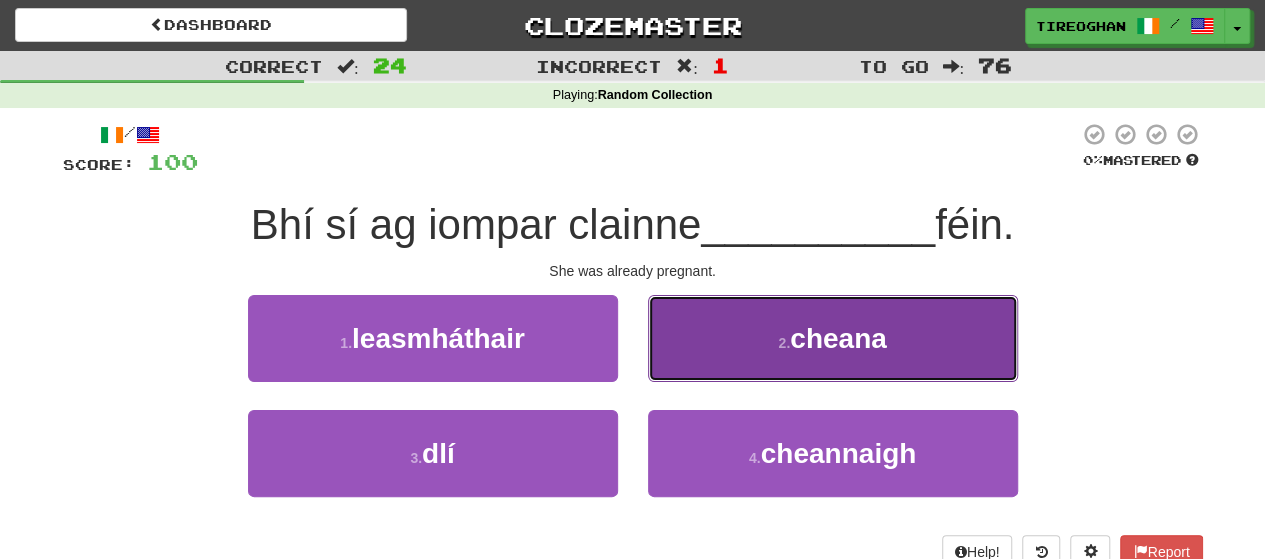 click on "2 .  cheana" at bounding box center [833, 338] 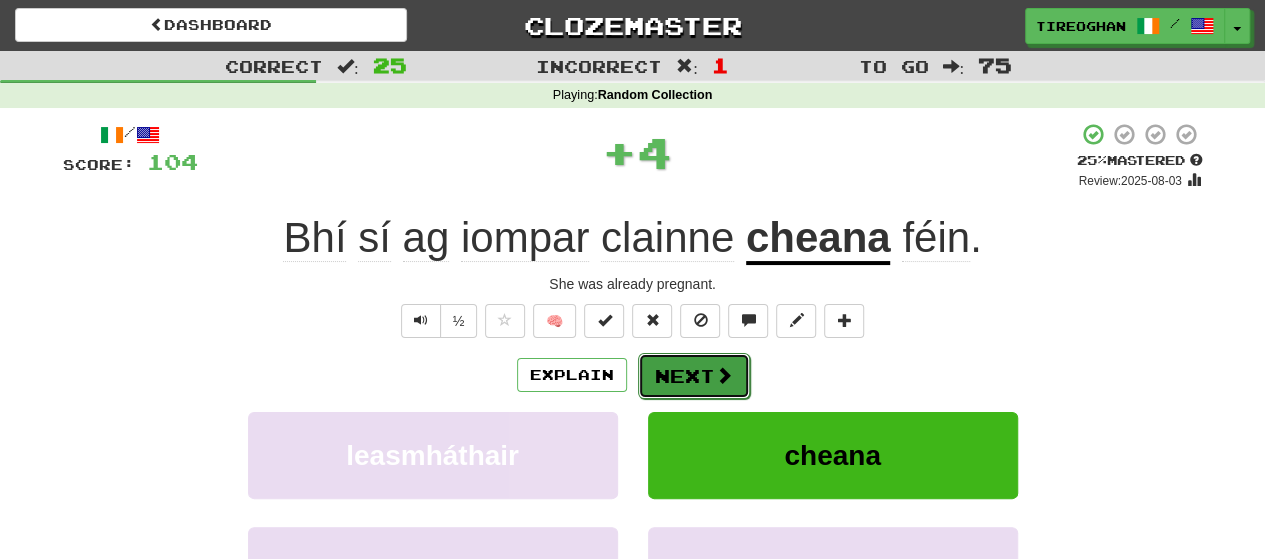 click on "Next" at bounding box center (694, 376) 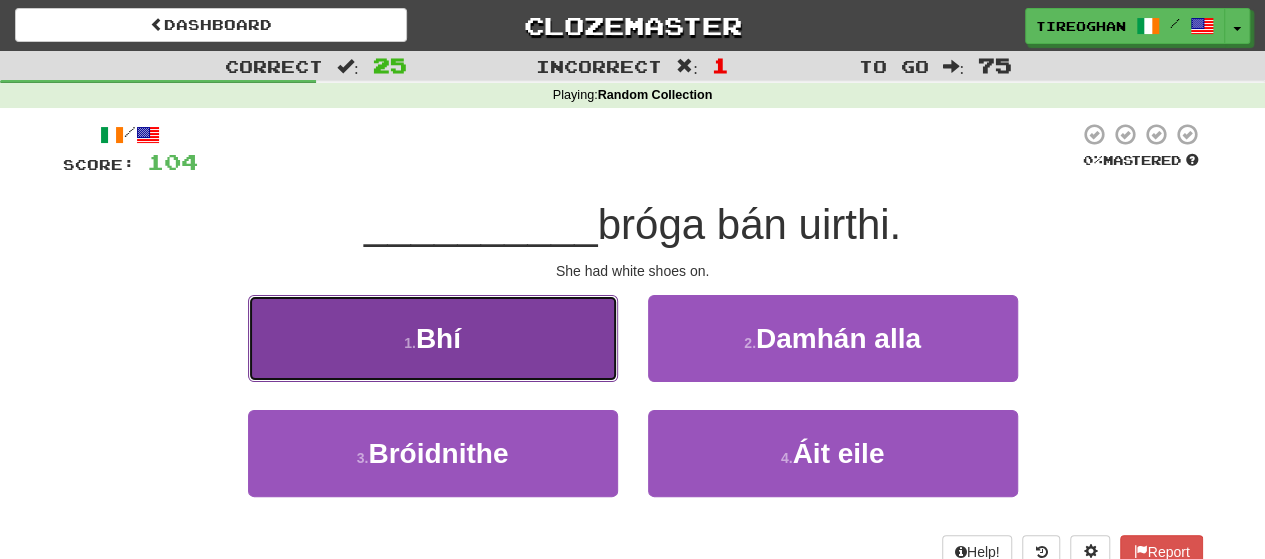 click on "1 .  Bhí" at bounding box center (433, 338) 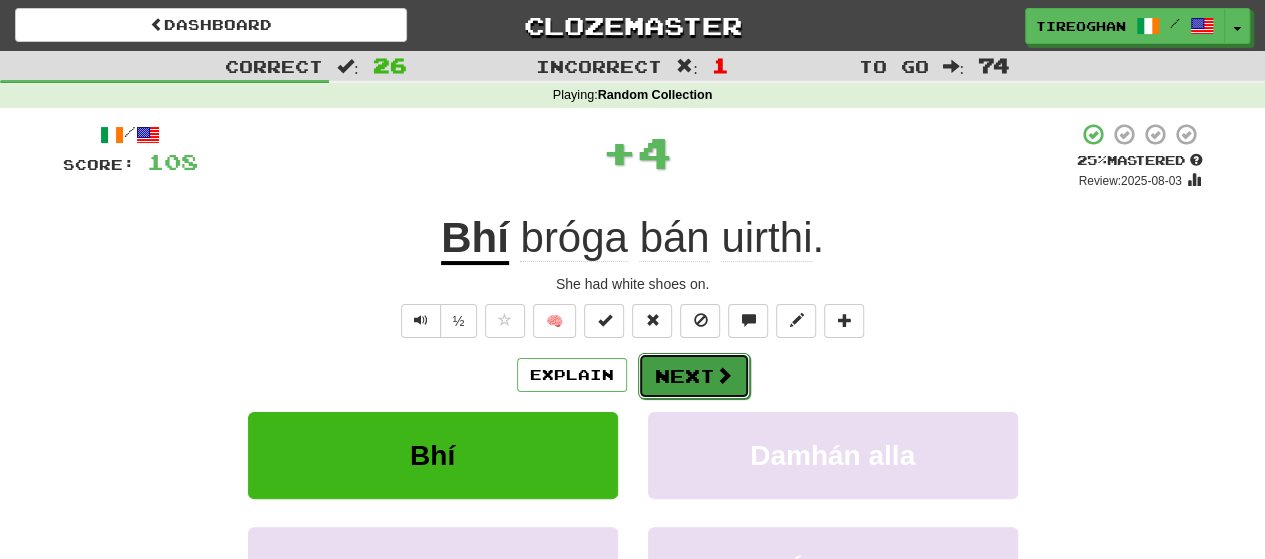 click on "Next" at bounding box center [694, 376] 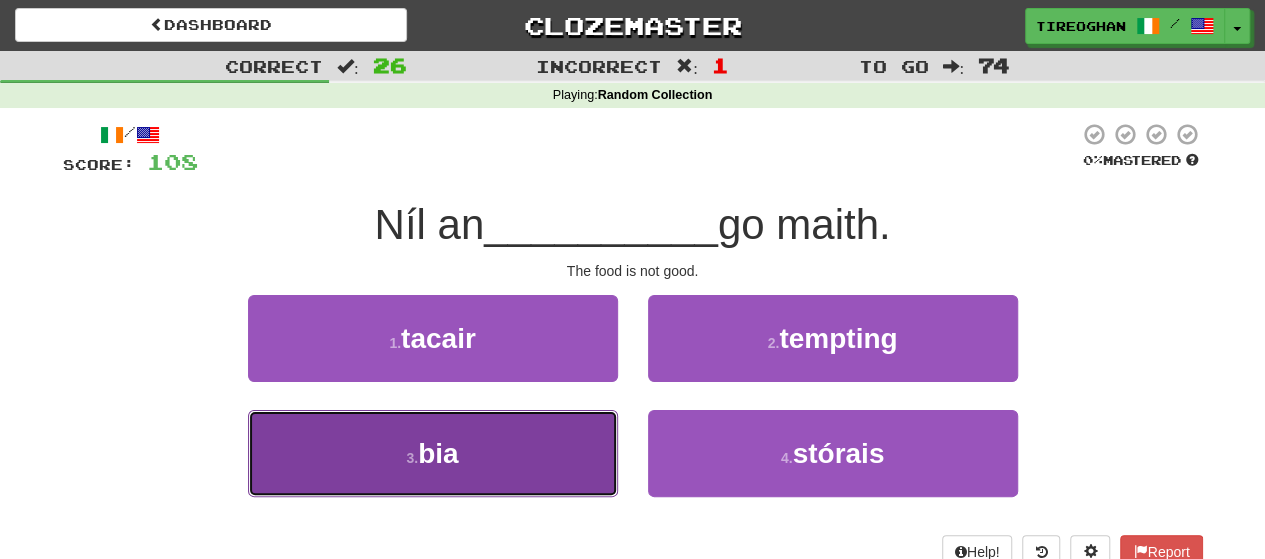 click on "3 .  bia" at bounding box center (433, 453) 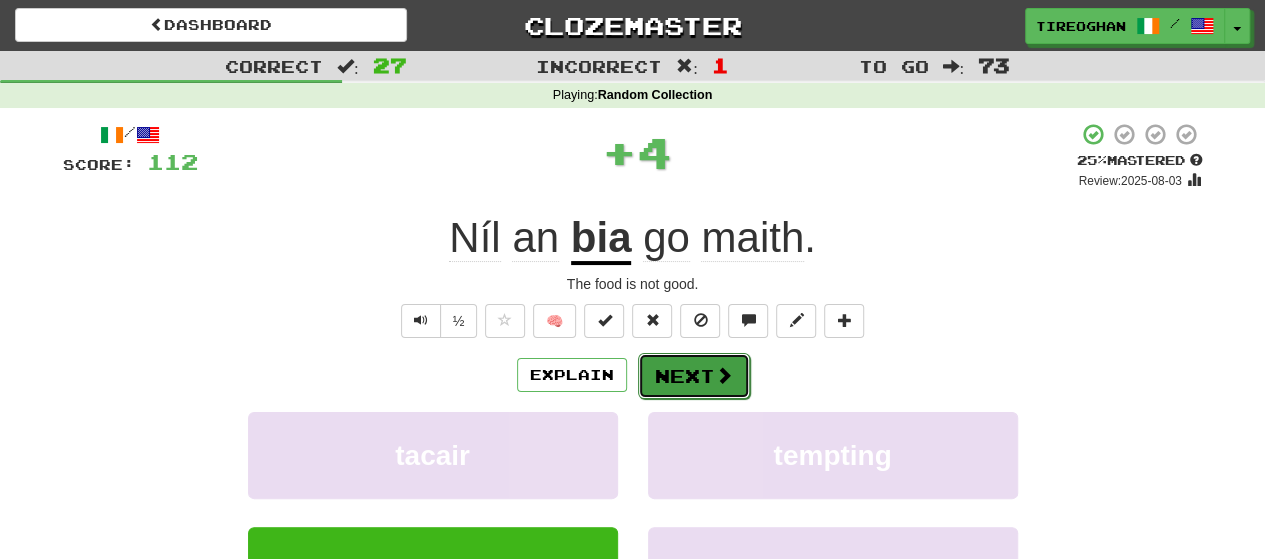 click on "Next" at bounding box center [694, 376] 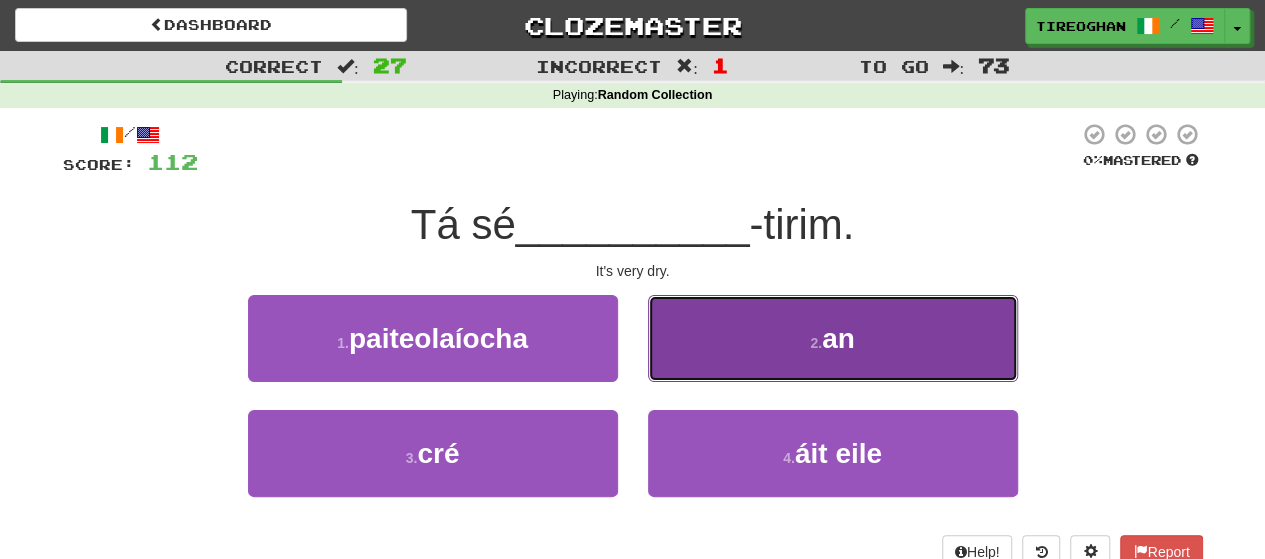 click on "2 .  an" at bounding box center (833, 338) 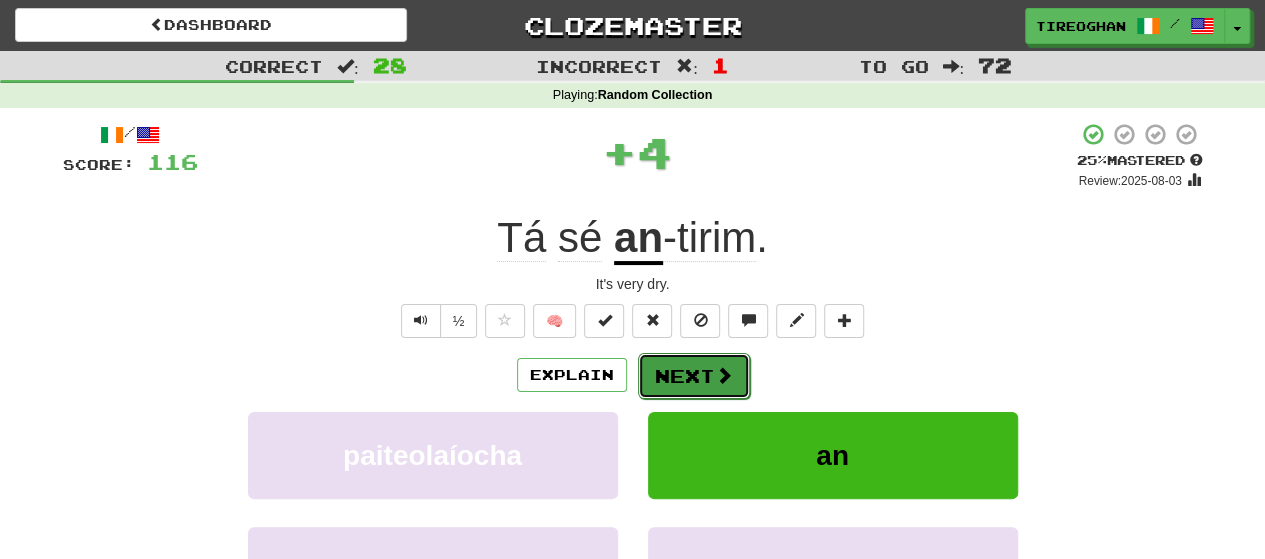 click on "Next" at bounding box center (694, 376) 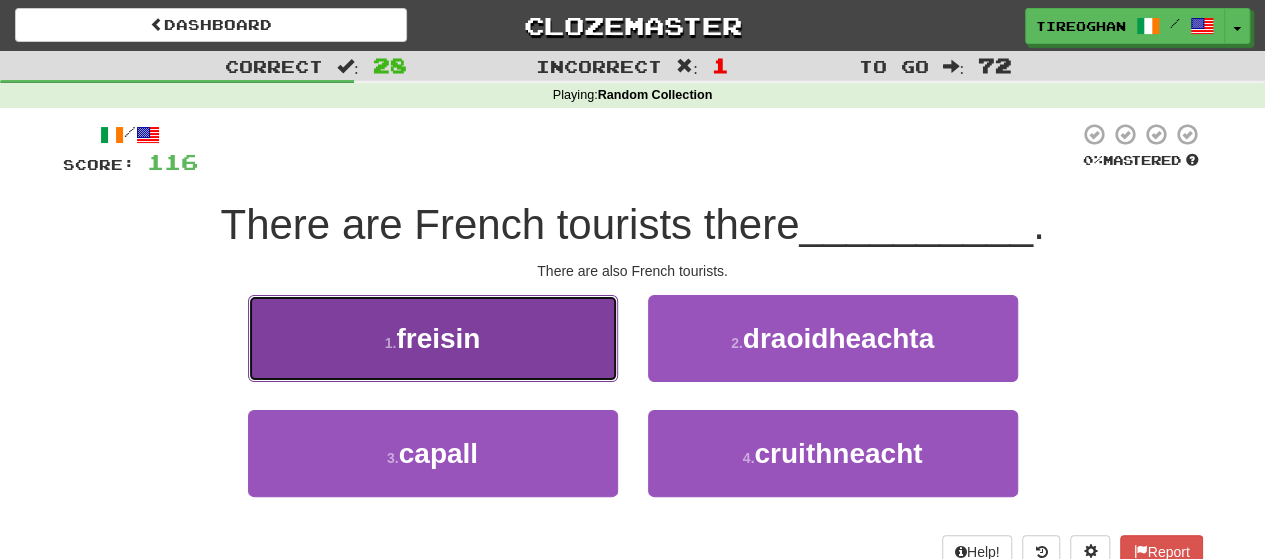 click on "1 .  freisin" at bounding box center (433, 338) 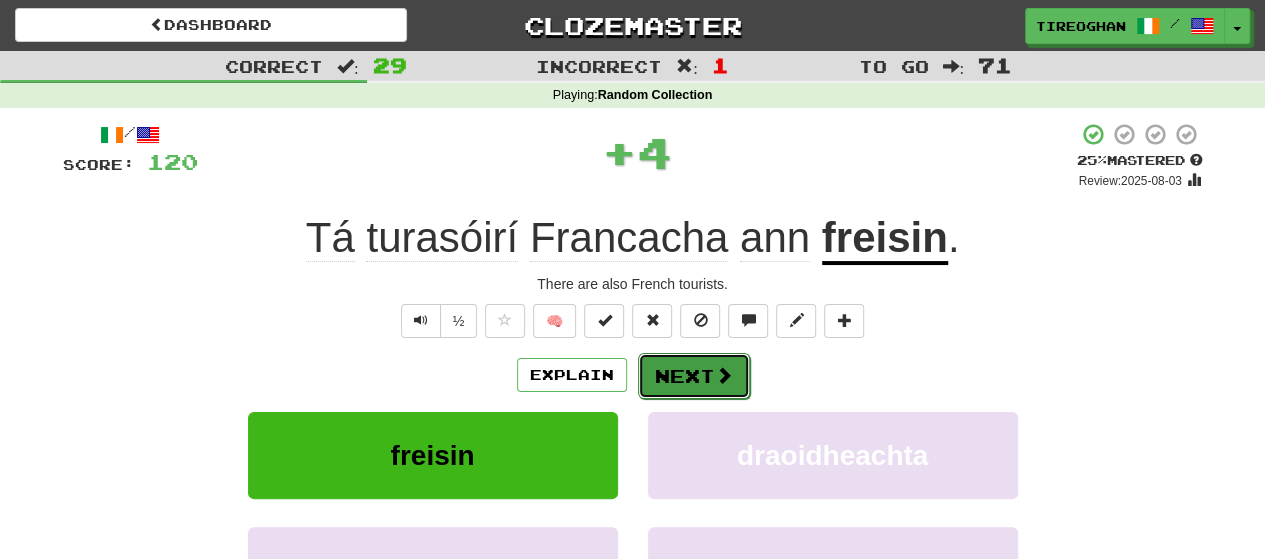 click on "Next" at bounding box center [694, 376] 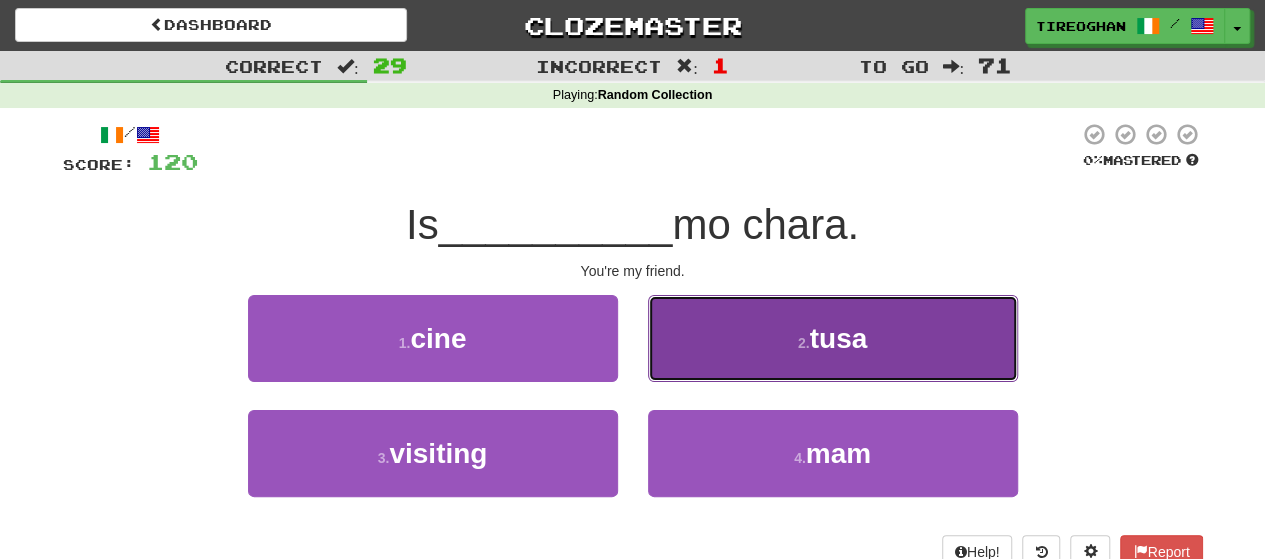 click on "2 .  tusa" at bounding box center (833, 338) 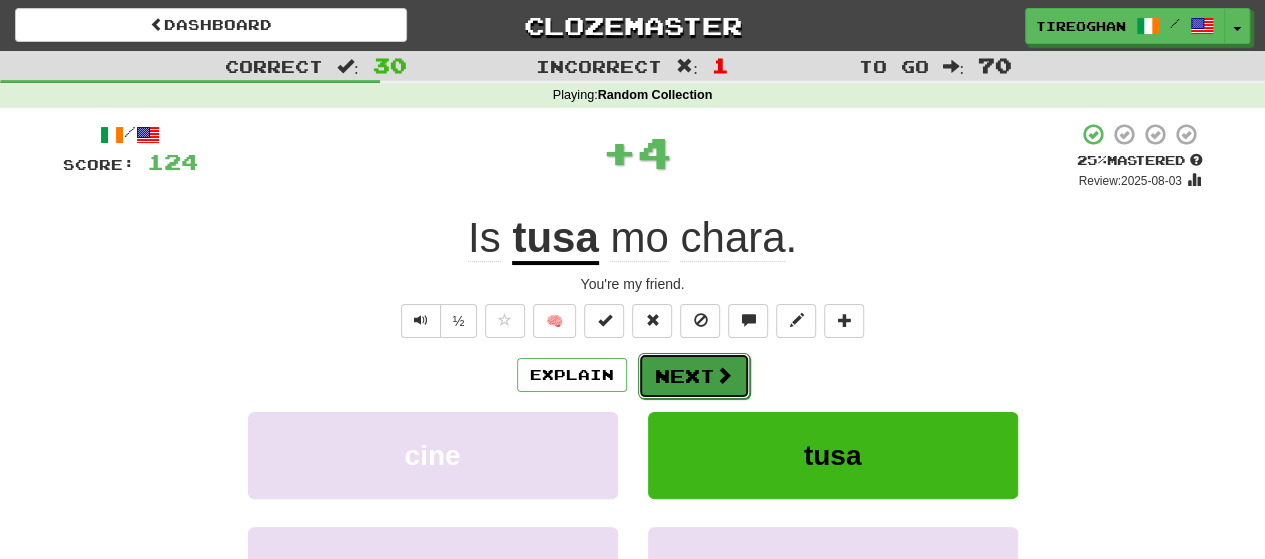 click on "Next" at bounding box center [694, 376] 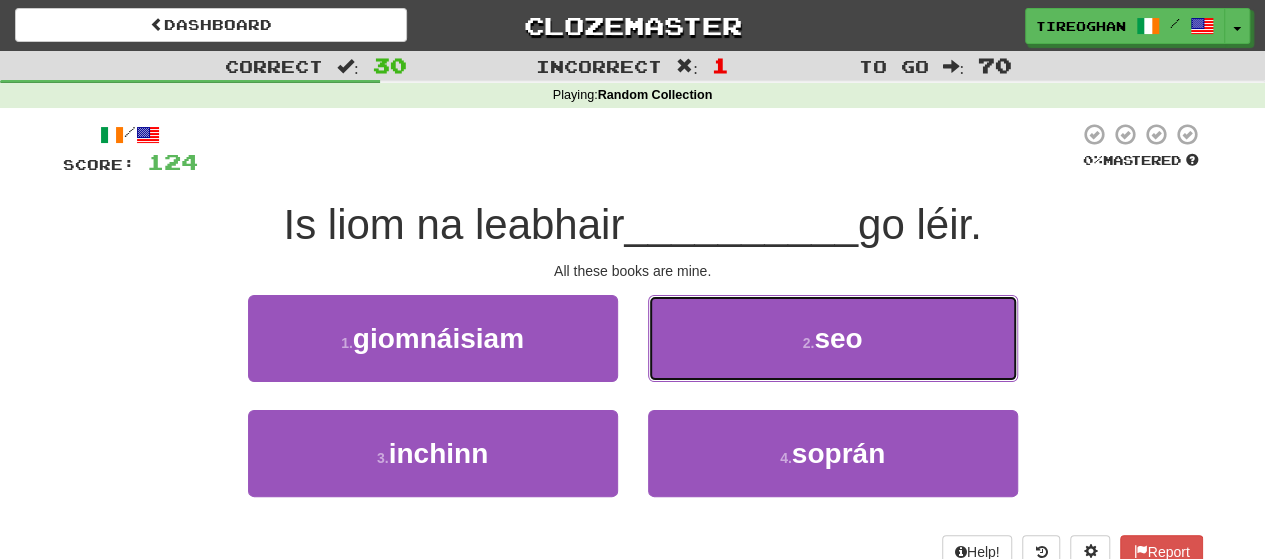 click on "2 .  seo" at bounding box center [833, 338] 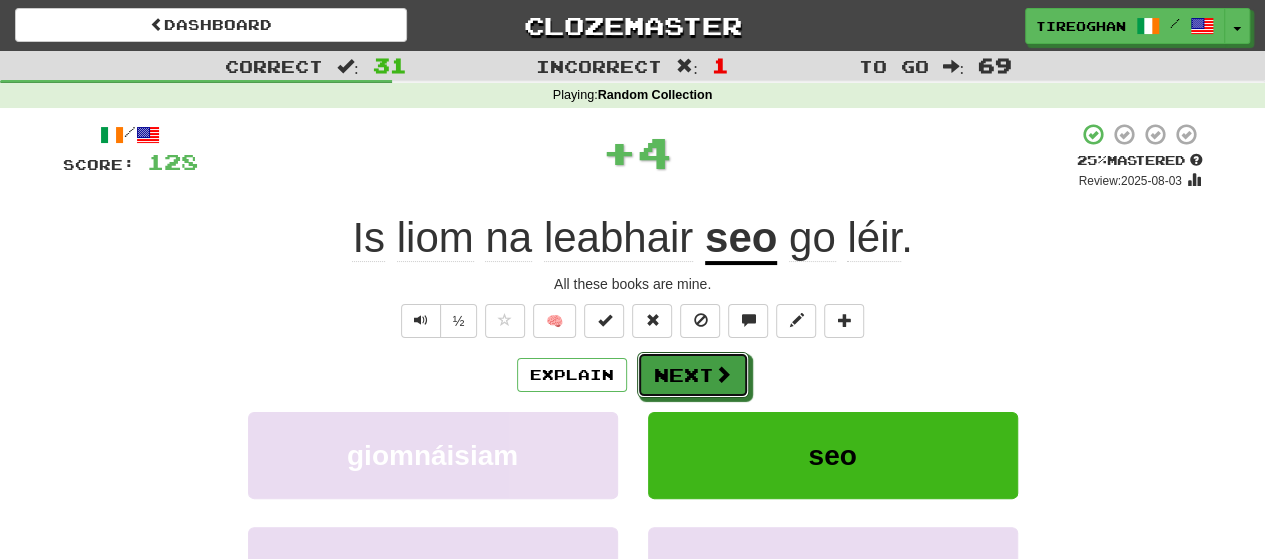 click on "Next" at bounding box center [693, 375] 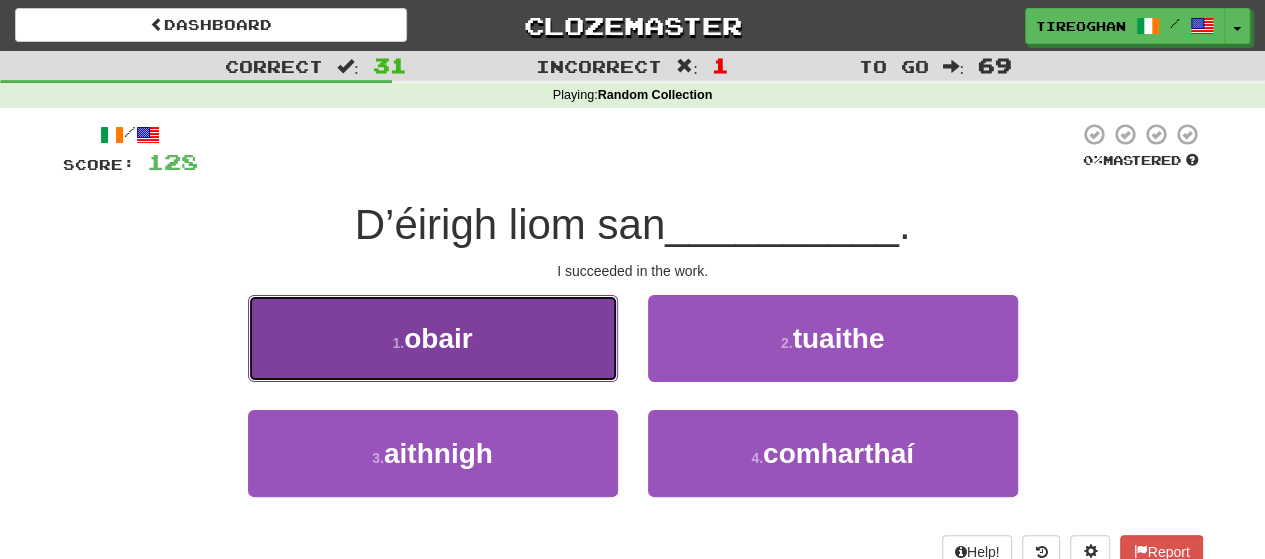 click on "1 .  obair" at bounding box center [433, 338] 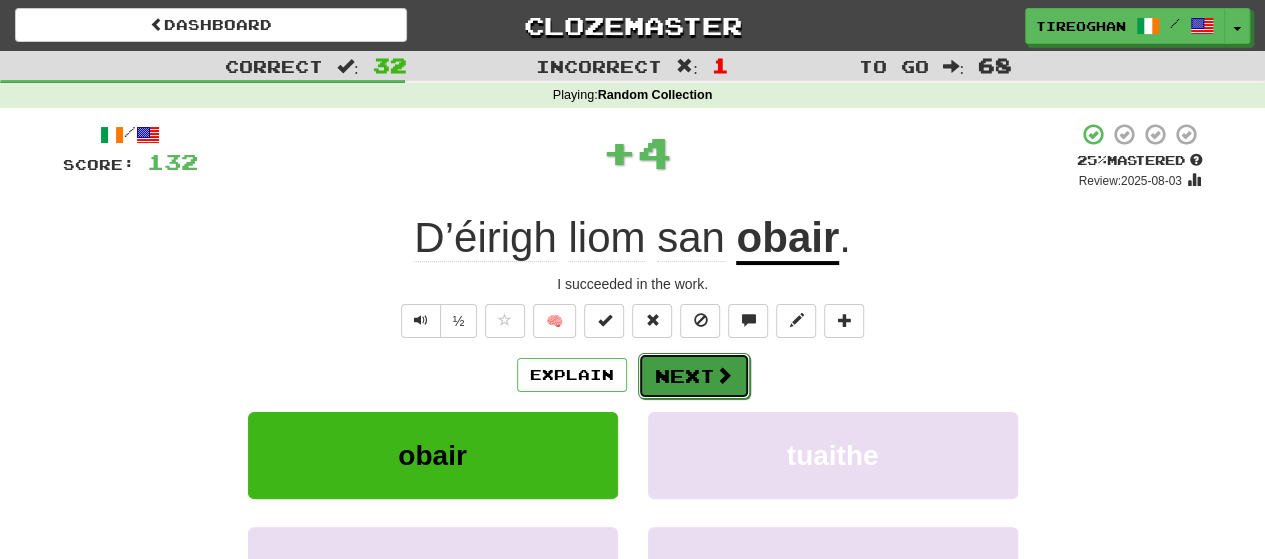 click on "Next" at bounding box center [694, 376] 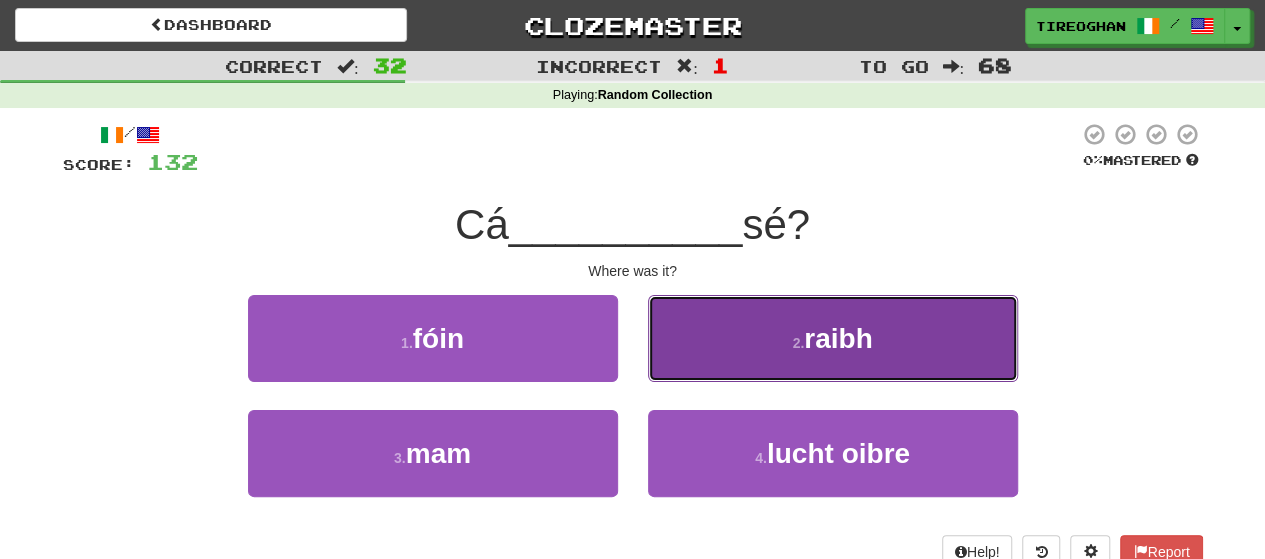 click on "2 .  raibh" at bounding box center [833, 338] 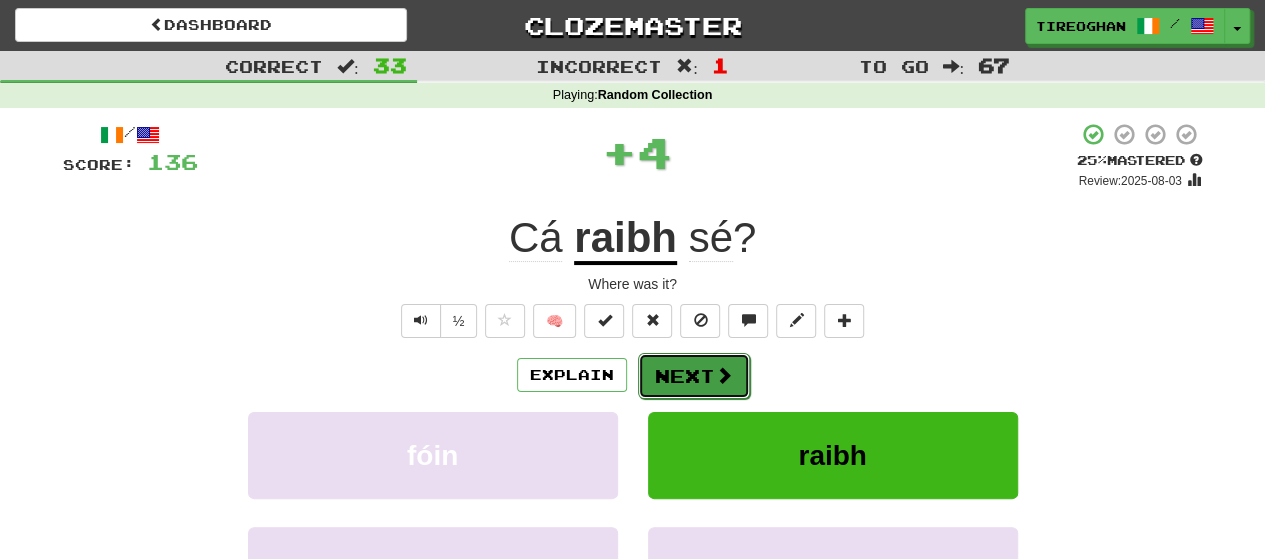 click on "Next" at bounding box center [694, 376] 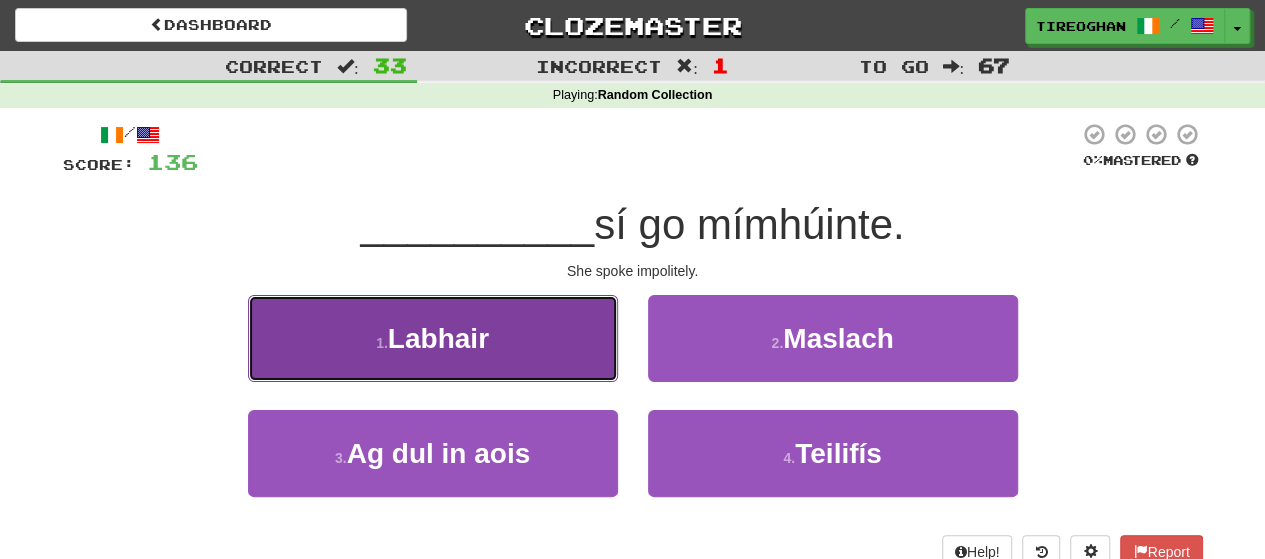 click on "1 .  Labhair" at bounding box center [433, 338] 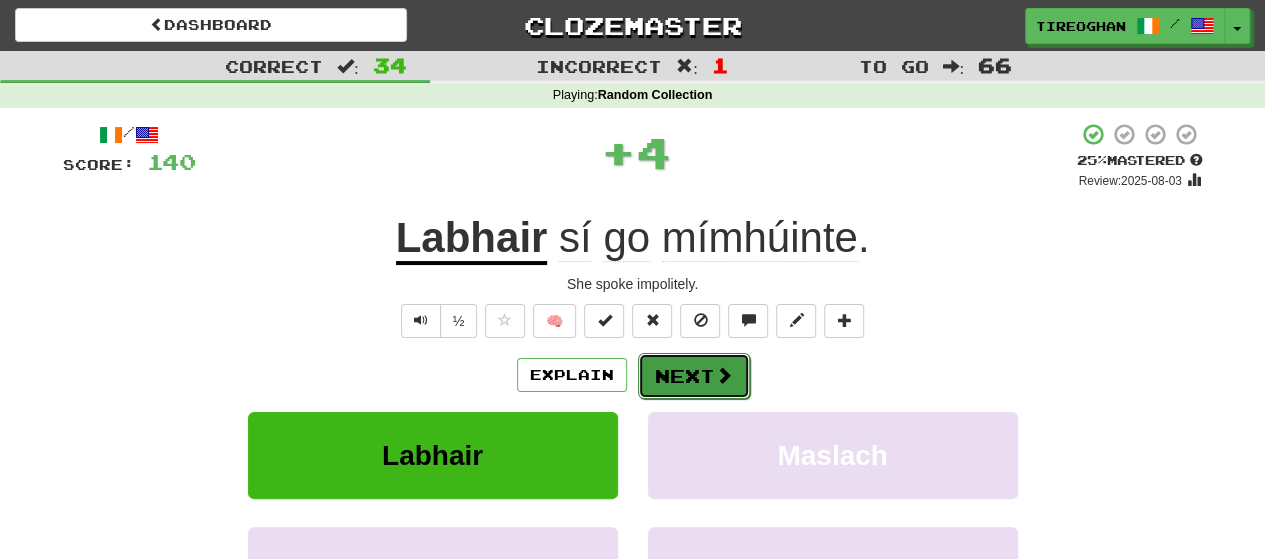 click on "Next" at bounding box center [694, 376] 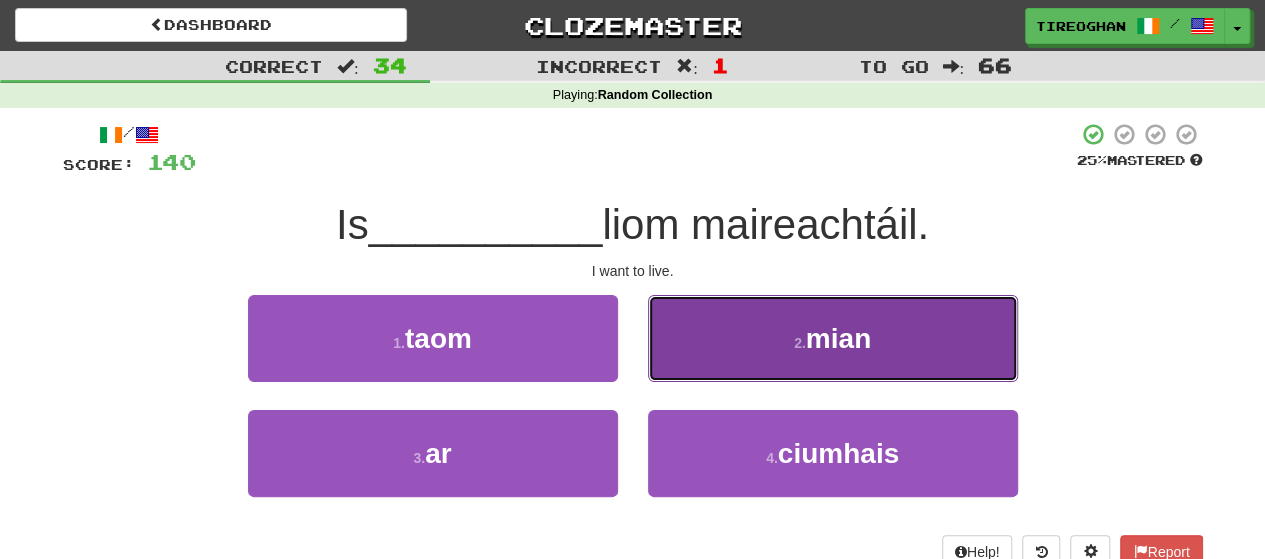 click on "2 .  mian" at bounding box center [833, 338] 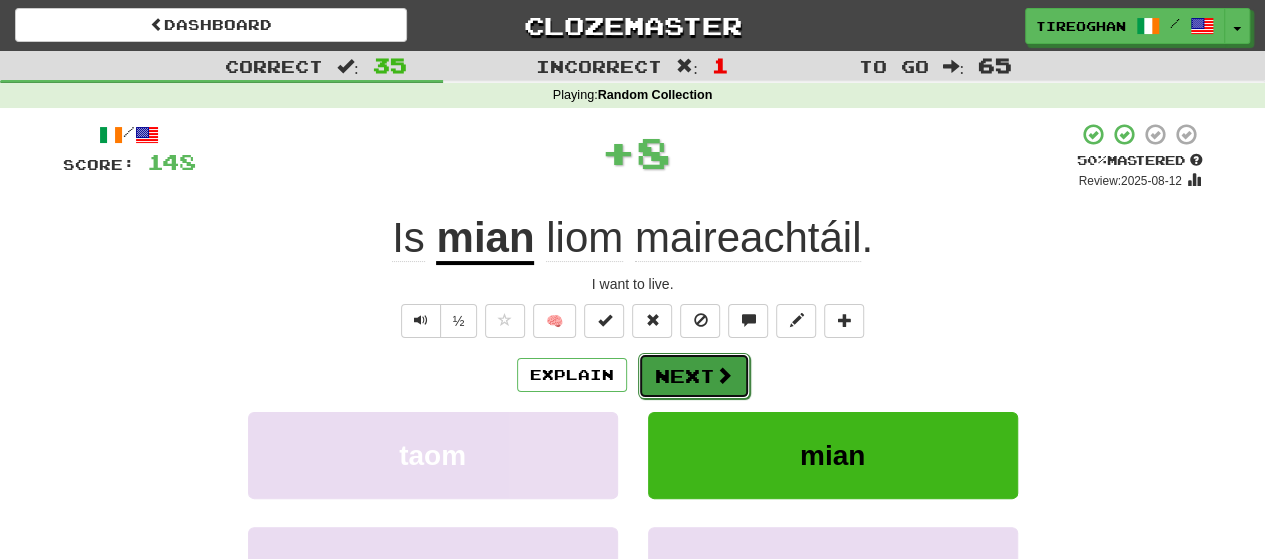 click on "Next" at bounding box center [694, 376] 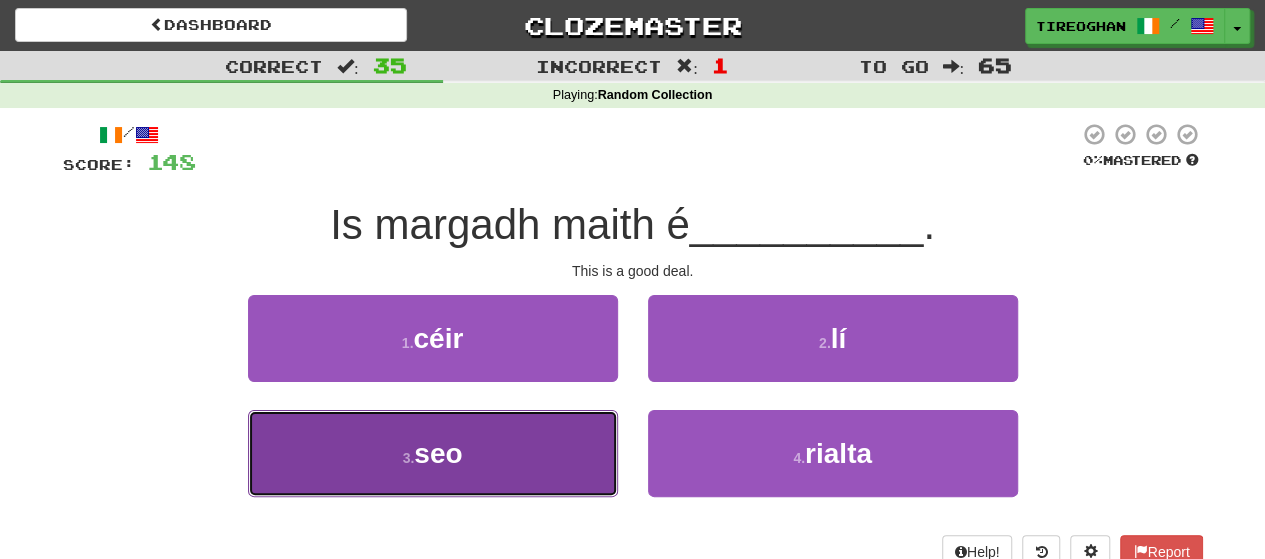 click on "3 .  seo" at bounding box center (433, 453) 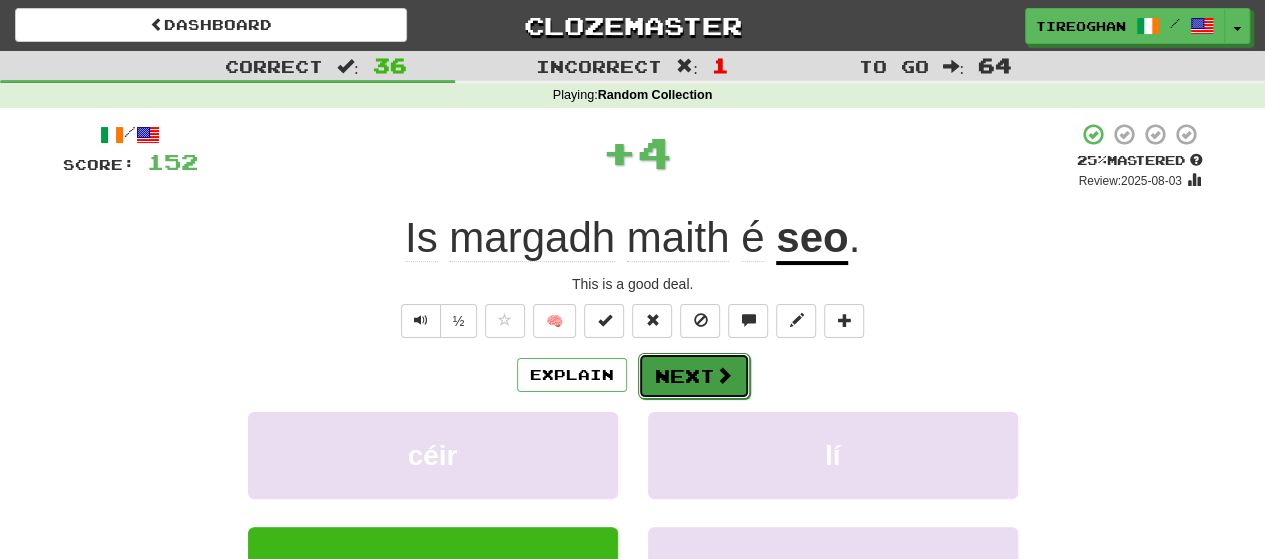 click at bounding box center (724, 375) 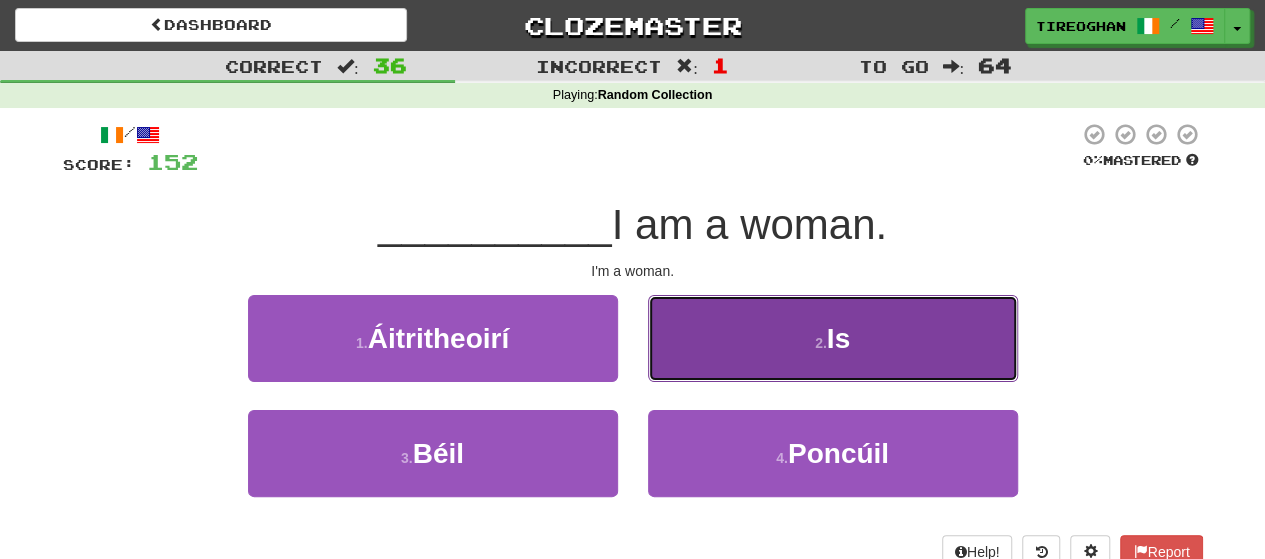 click on "2 .  Is" at bounding box center [833, 338] 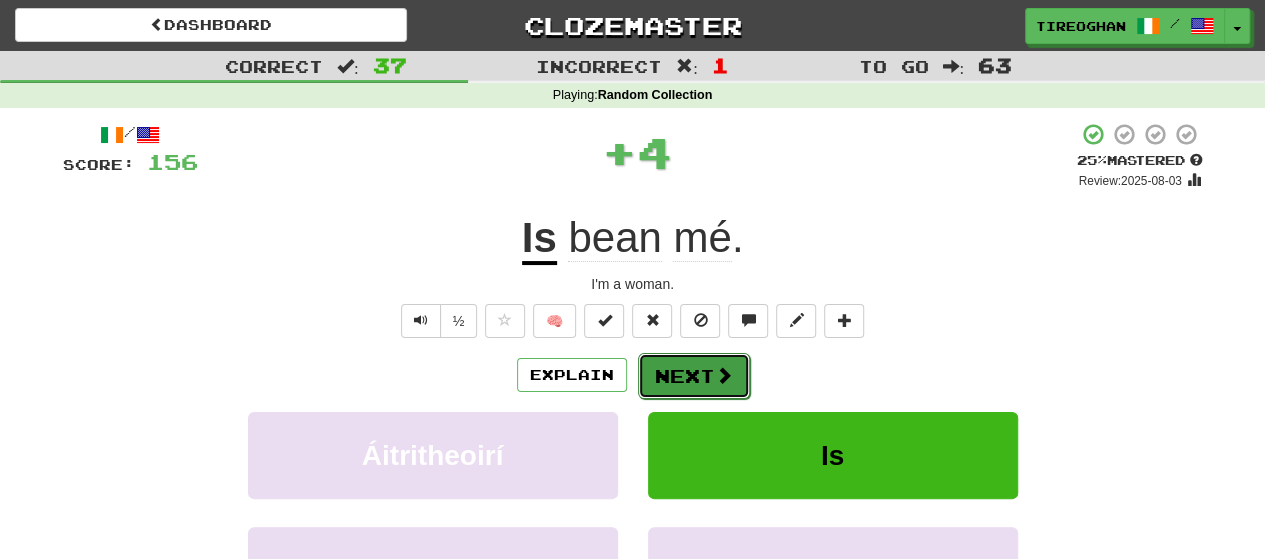 click on "Next" at bounding box center [694, 376] 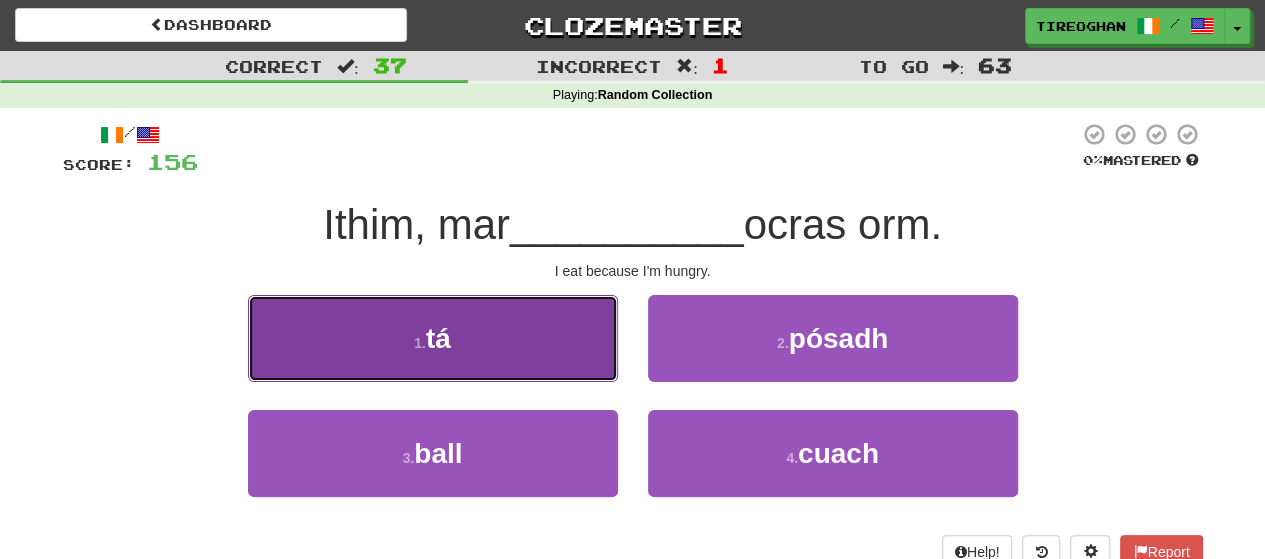 click on "1 .  tá" at bounding box center (433, 338) 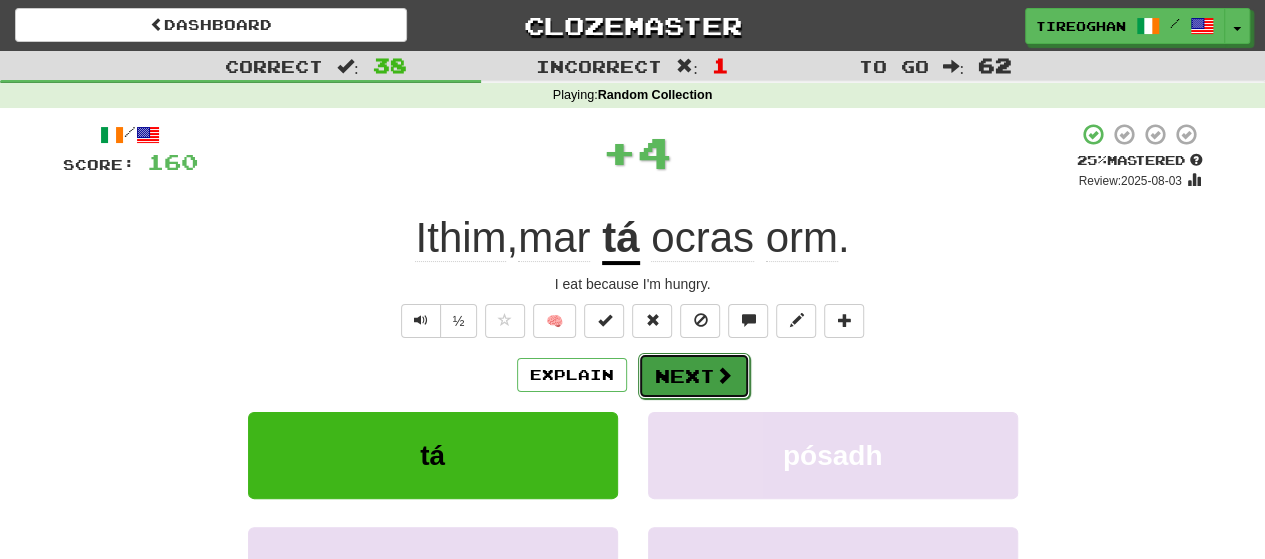 click on "Next" at bounding box center (694, 376) 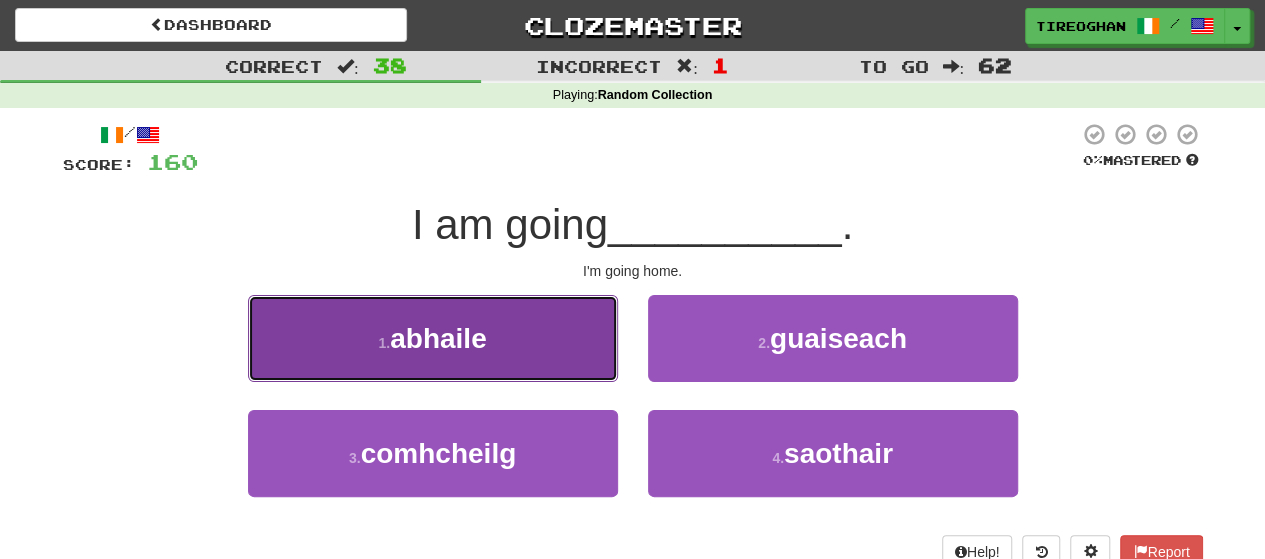 click on "1 .  abhaile" at bounding box center (433, 338) 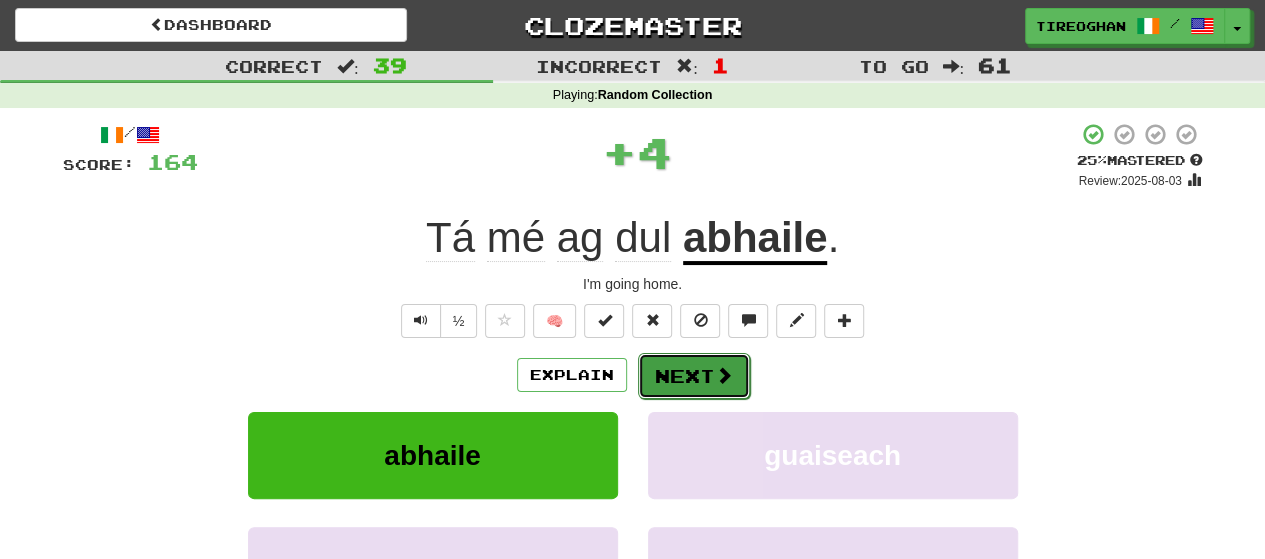 click at bounding box center (724, 375) 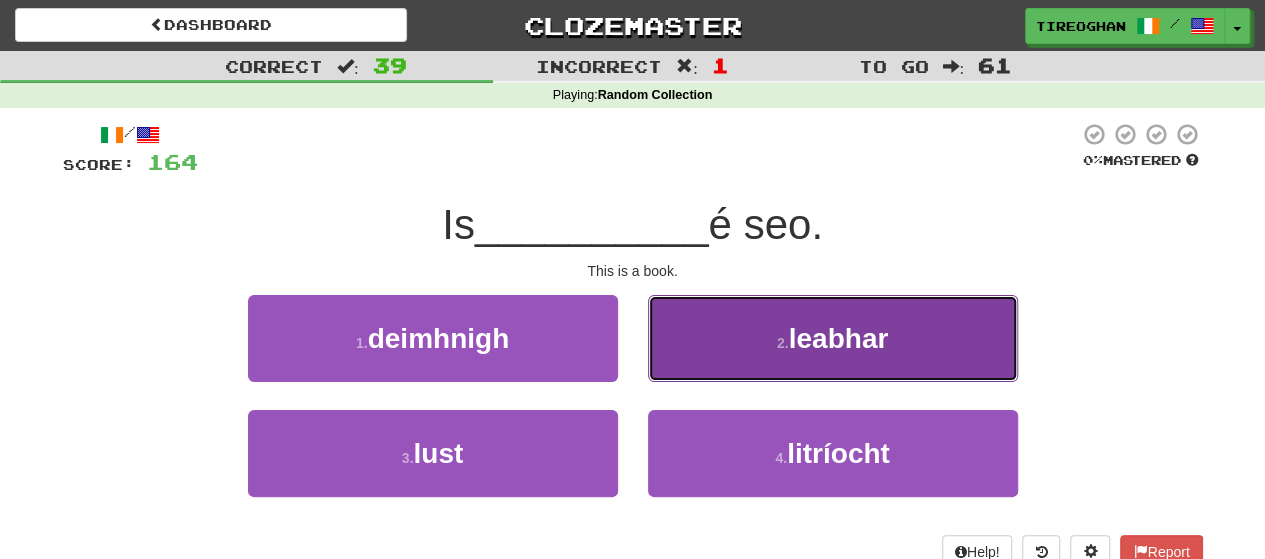 click on "2 .  leabhar" at bounding box center (833, 338) 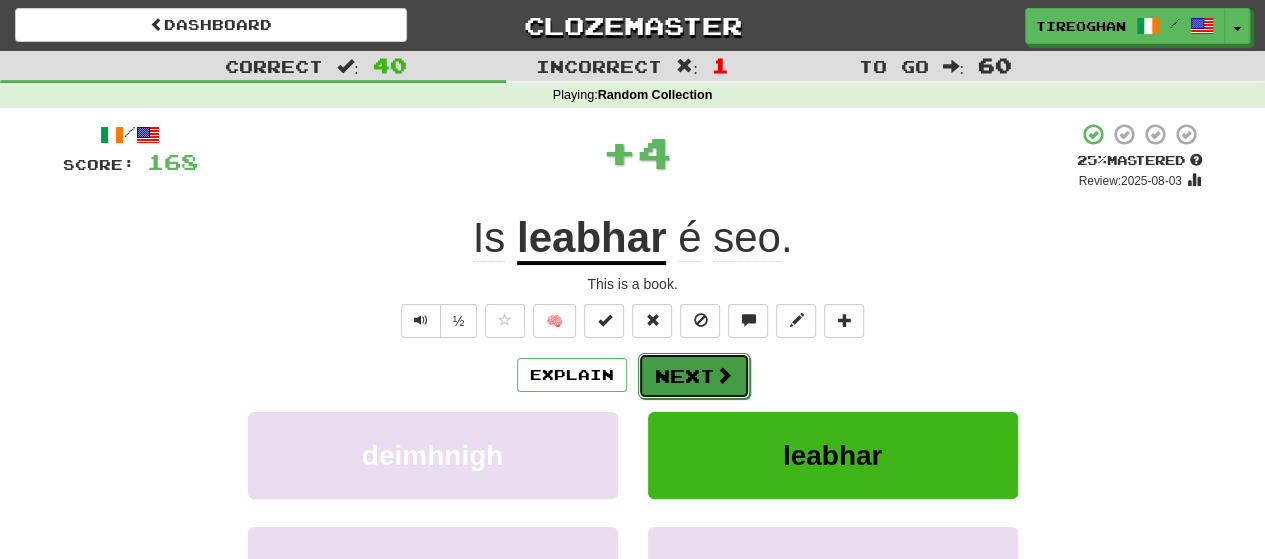 click on "Next" at bounding box center [694, 376] 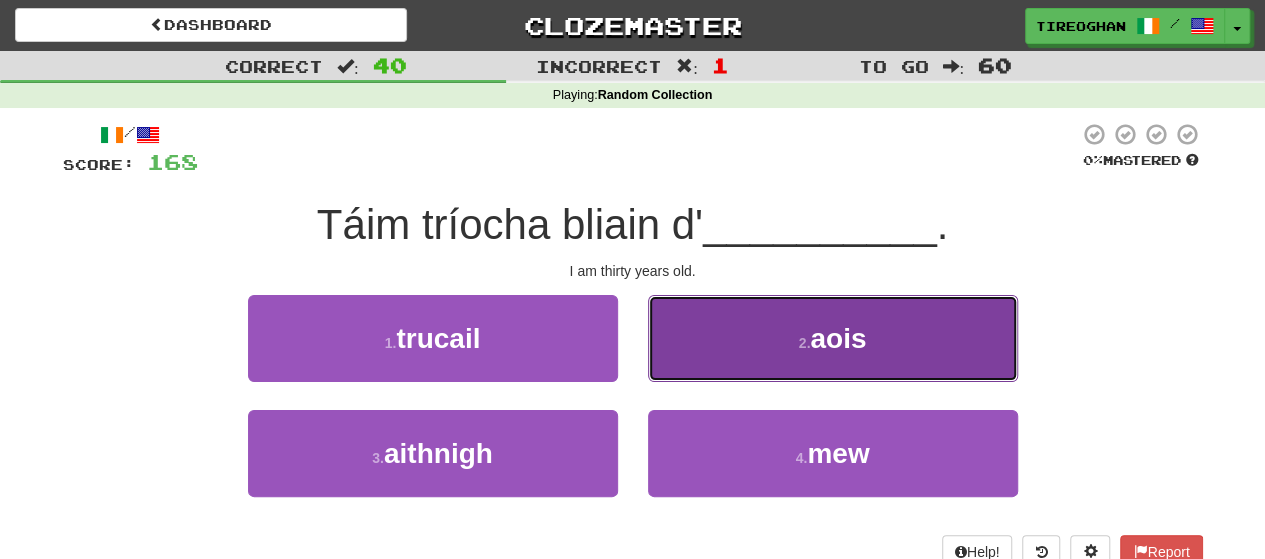 click on "2 .  aois" at bounding box center (833, 338) 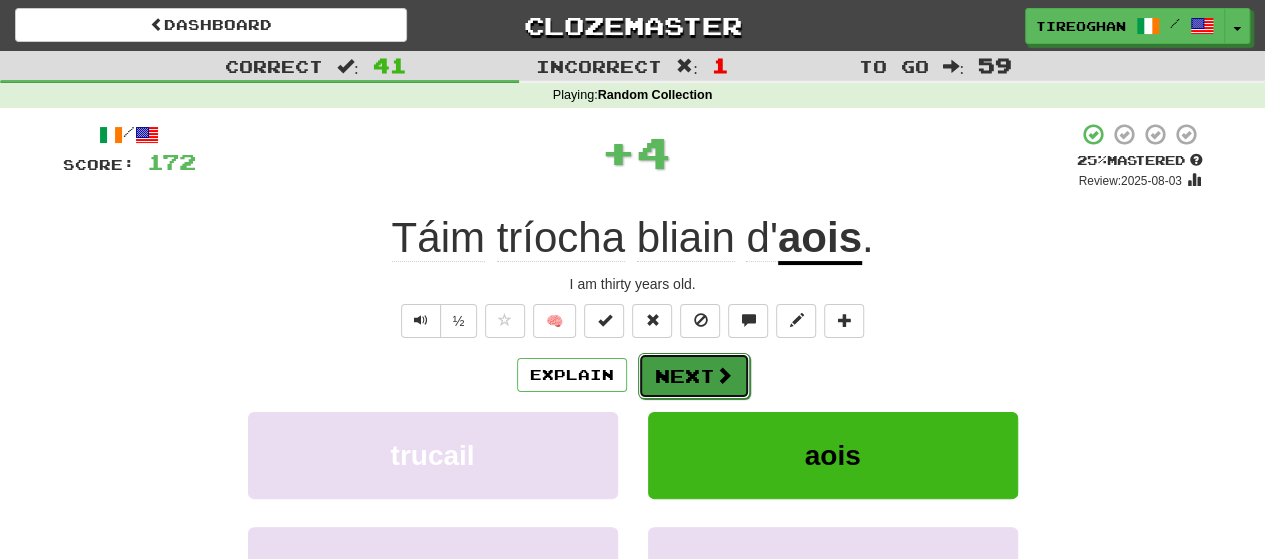 click on "Next" at bounding box center (694, 376) 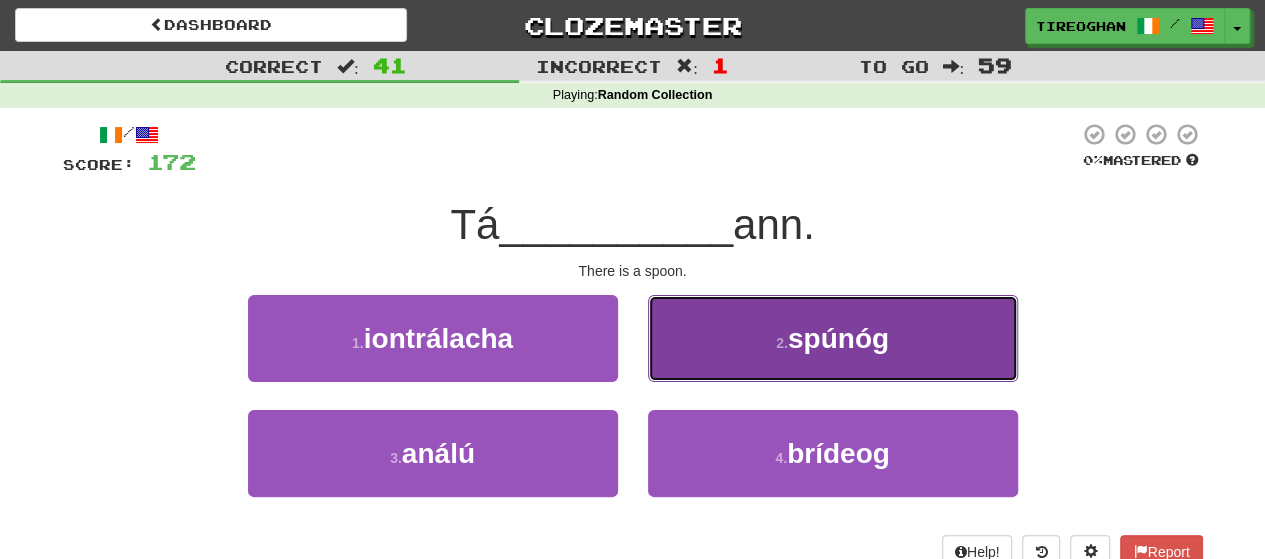 click on "spúnóg" at bounding box center (838, 338) 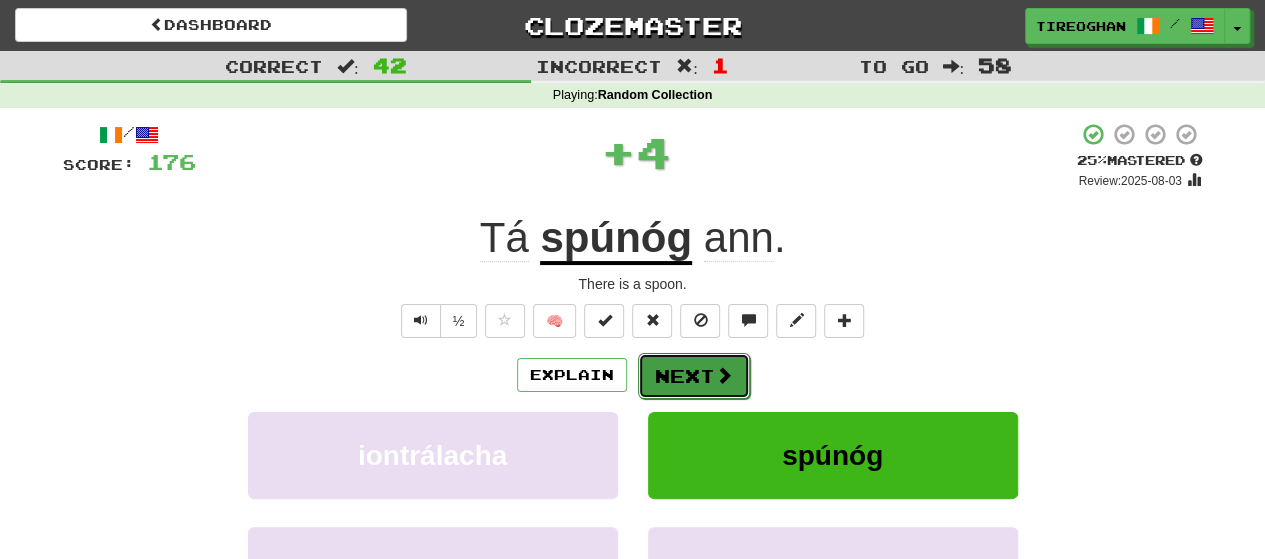 click at bounding box center [724, 375] 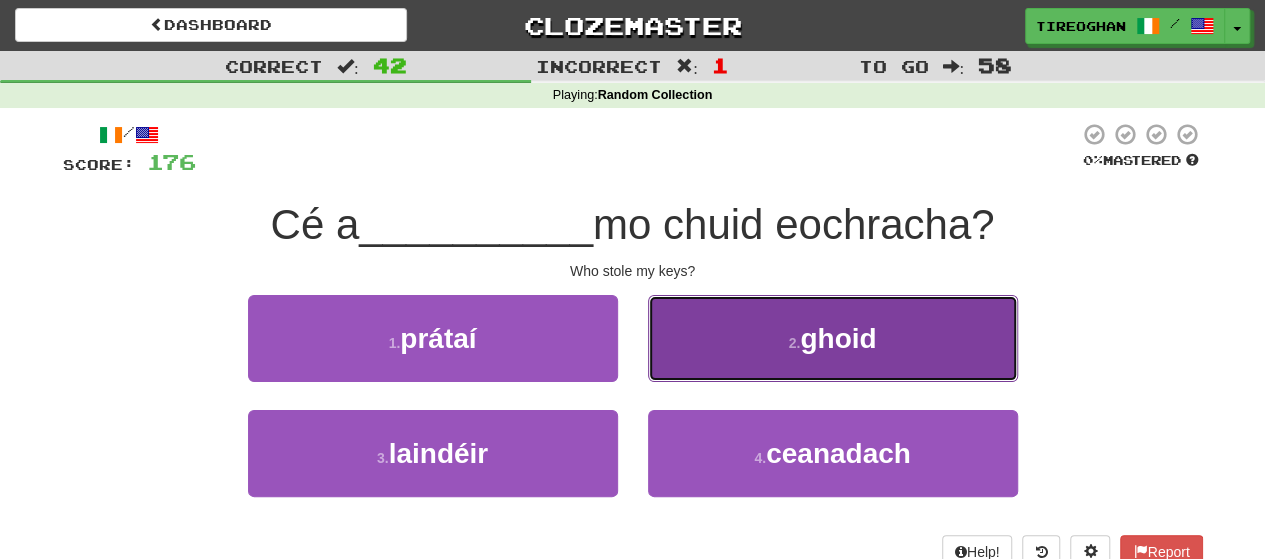 click on "2 .  ghoid" at bounding box center [833, 338] 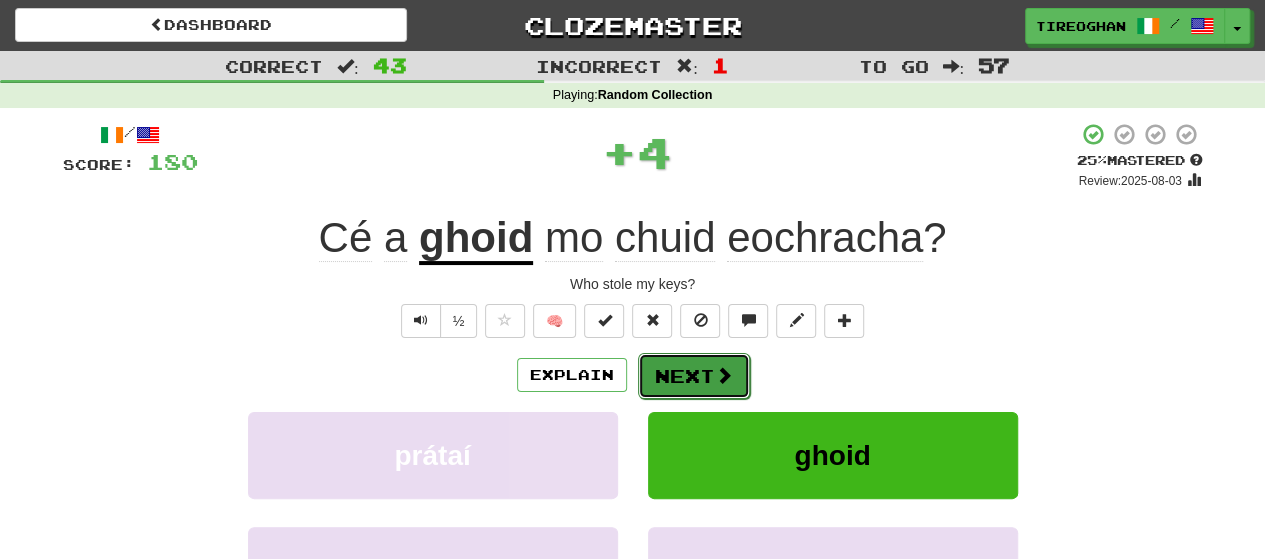click on "Next" at bounding box center (694, 376) 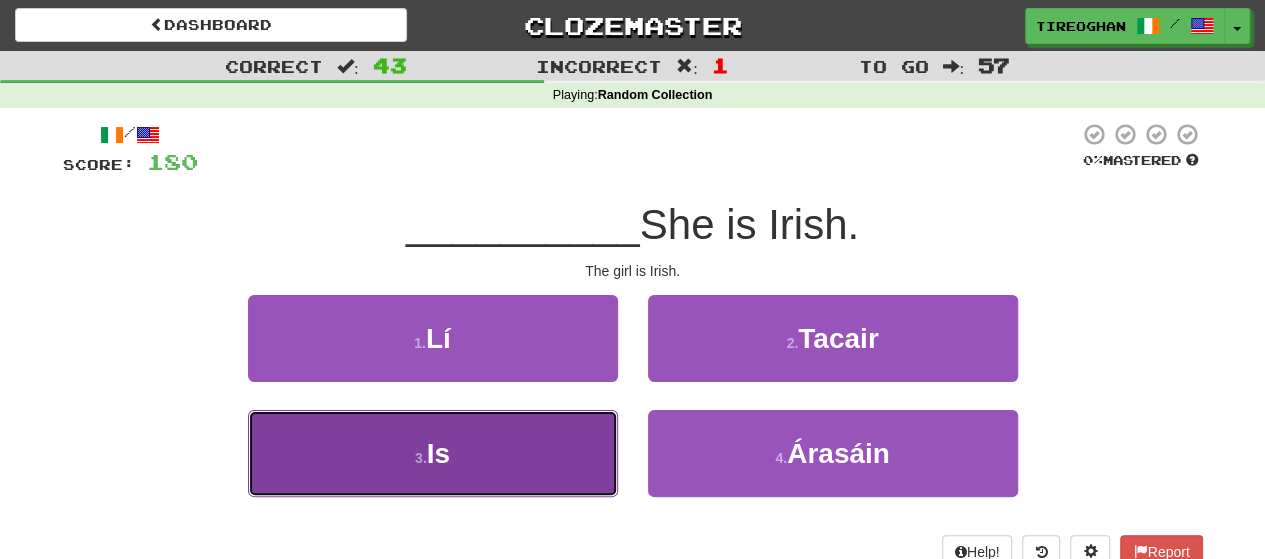 click on "3 .  Is" at bounding box center (433, 453) 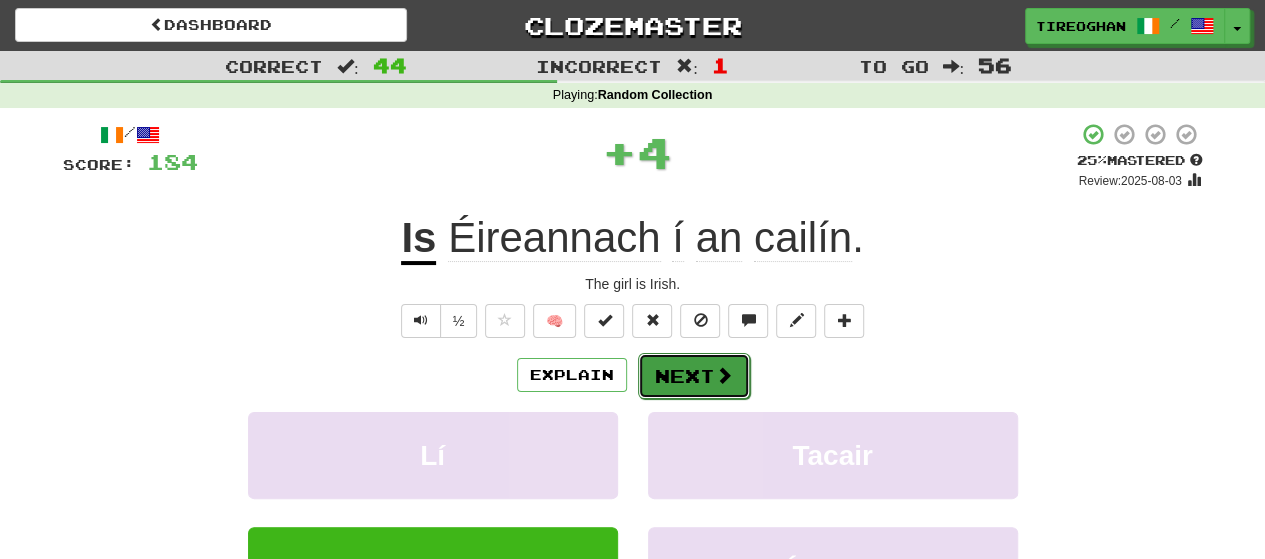 click at bounding box center [724, 375] 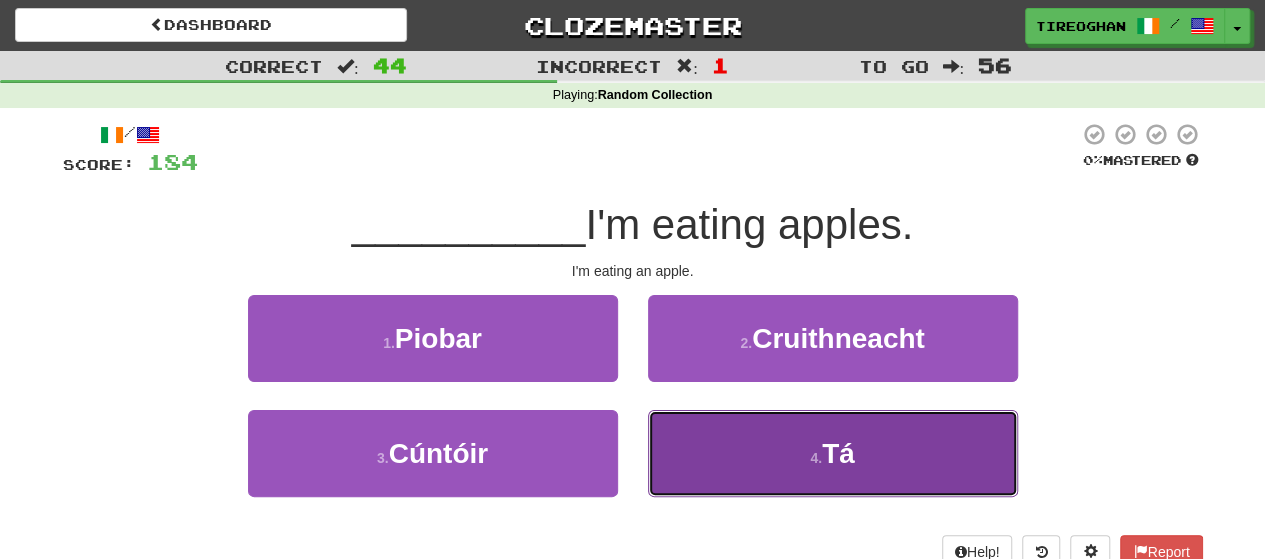 click on "4 .  Tá" at bounding box center (833, 453) 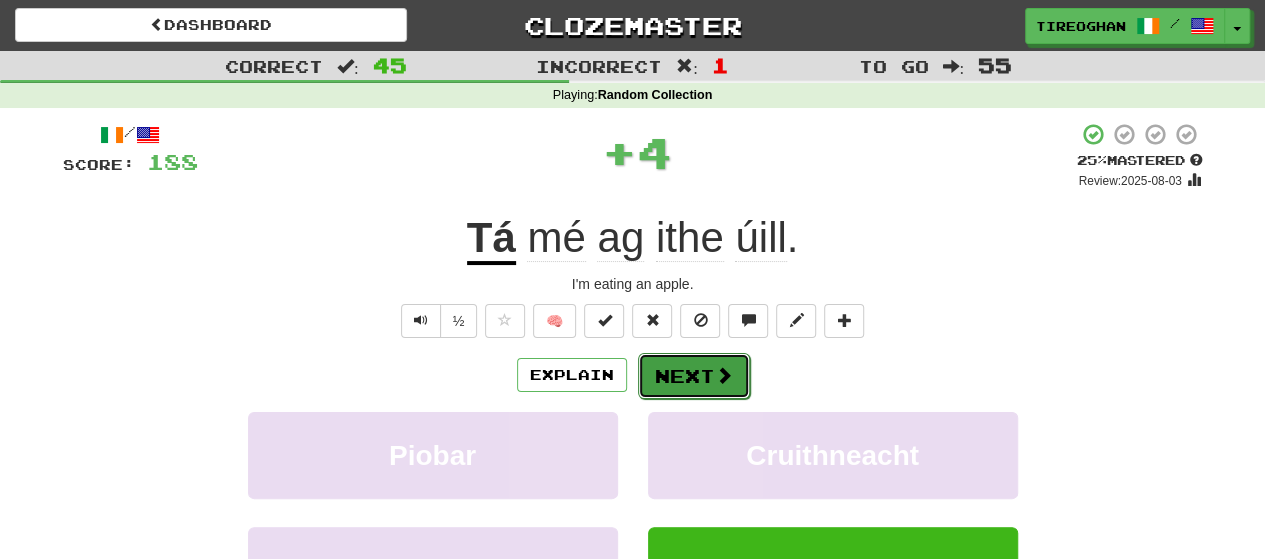 click on "Next" at bounding box center (694, 376) 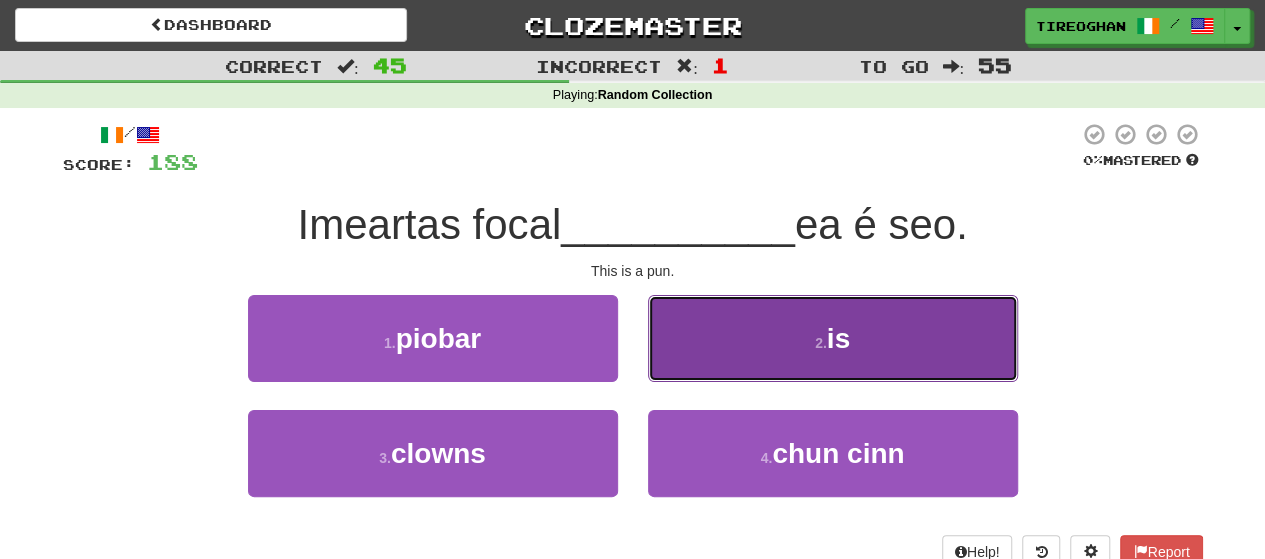 click on "2 .  is" at bounding box center [833, 338] 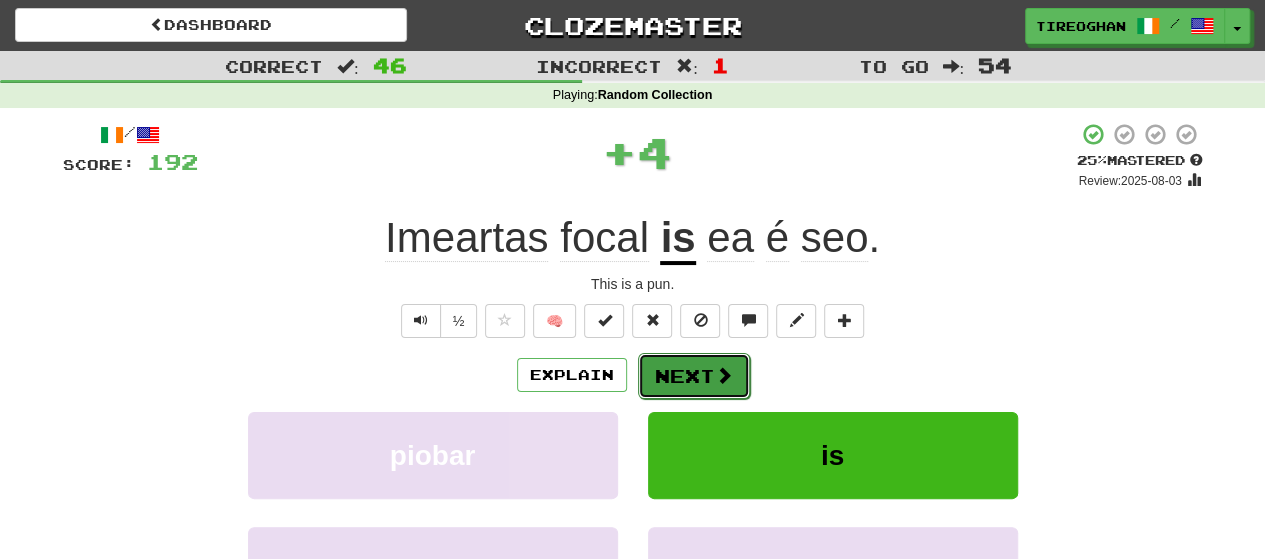 click on "Next" at bounding box center (694, 376) 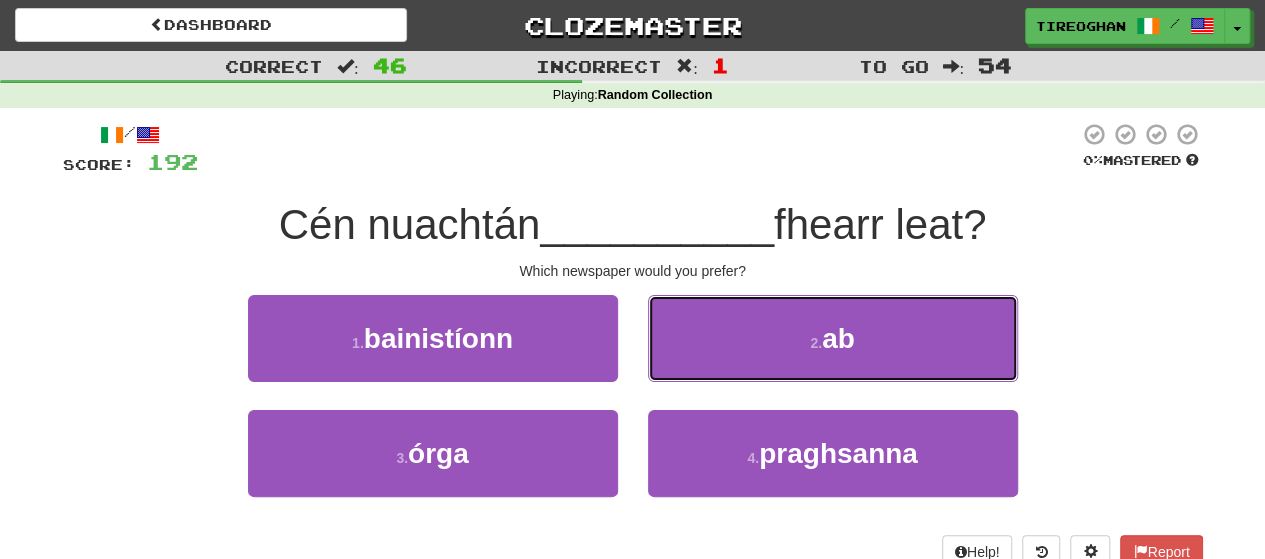 click on "2 .  ab" at bounding box center (833, 338) 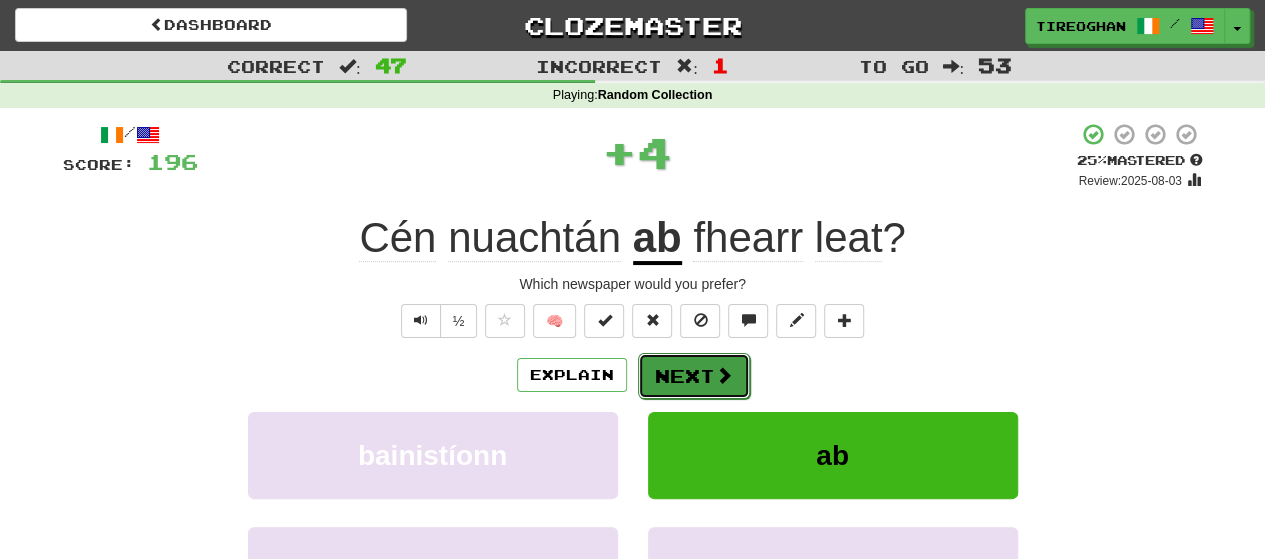 click on "Next" at bounding box center (694, 376) 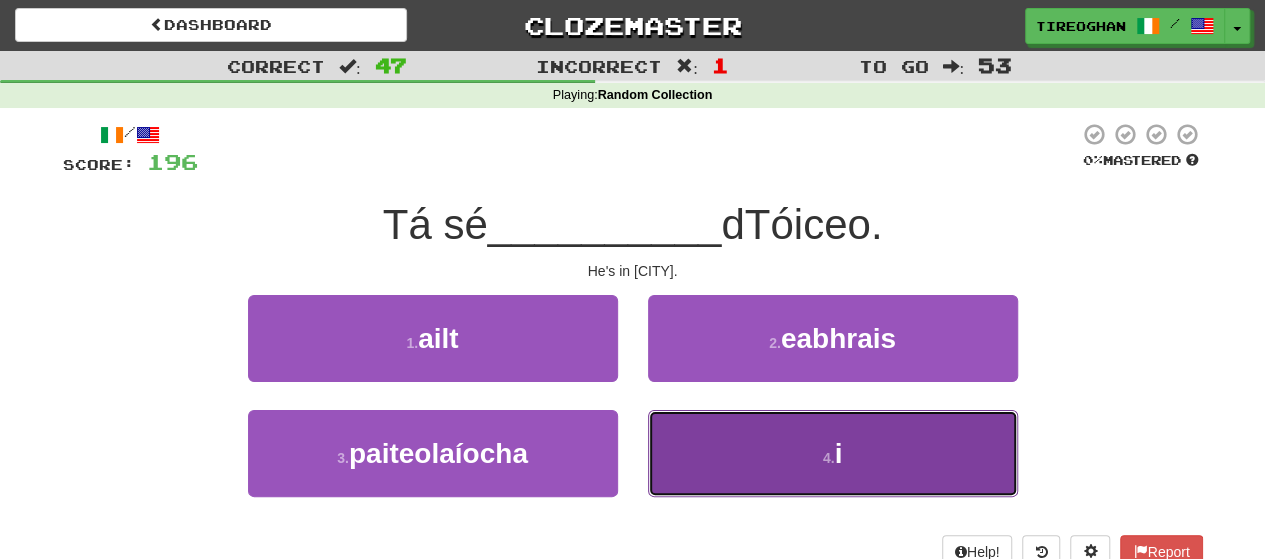 click on "4 .  i" at bounding box center [833, 453] 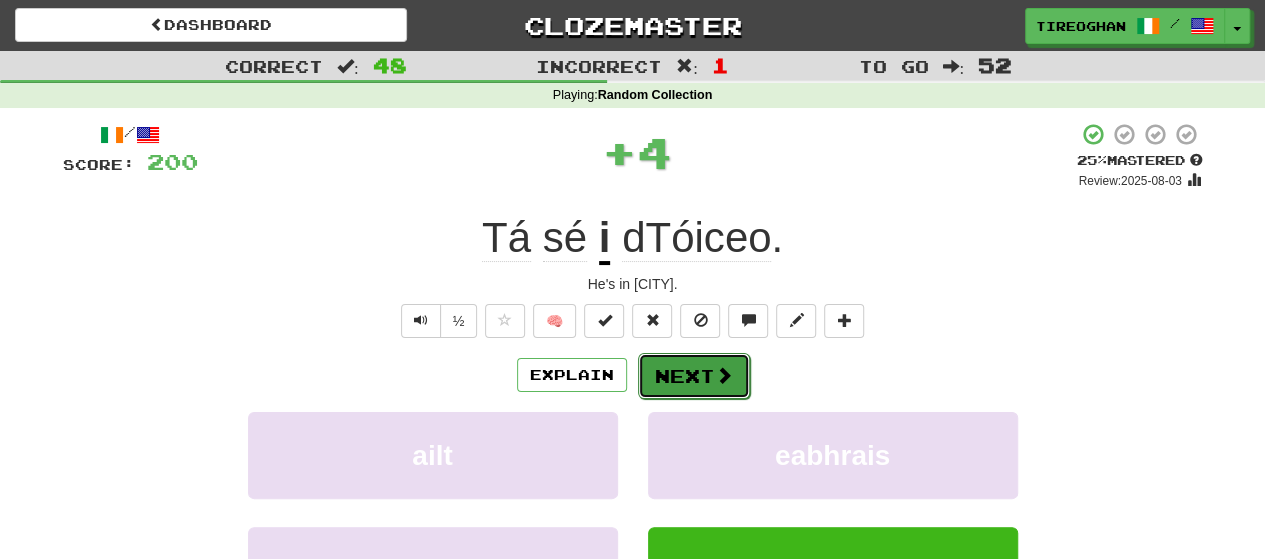 click at bounding box center (724, 375) 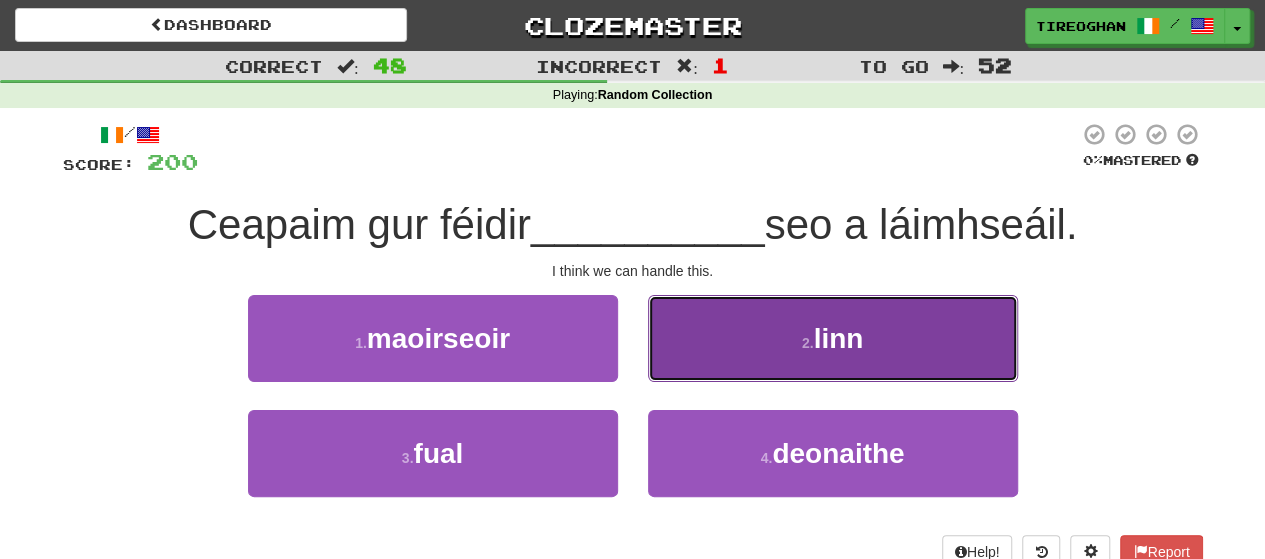 click on "2 .  linn" at bounding box center (833, 338) 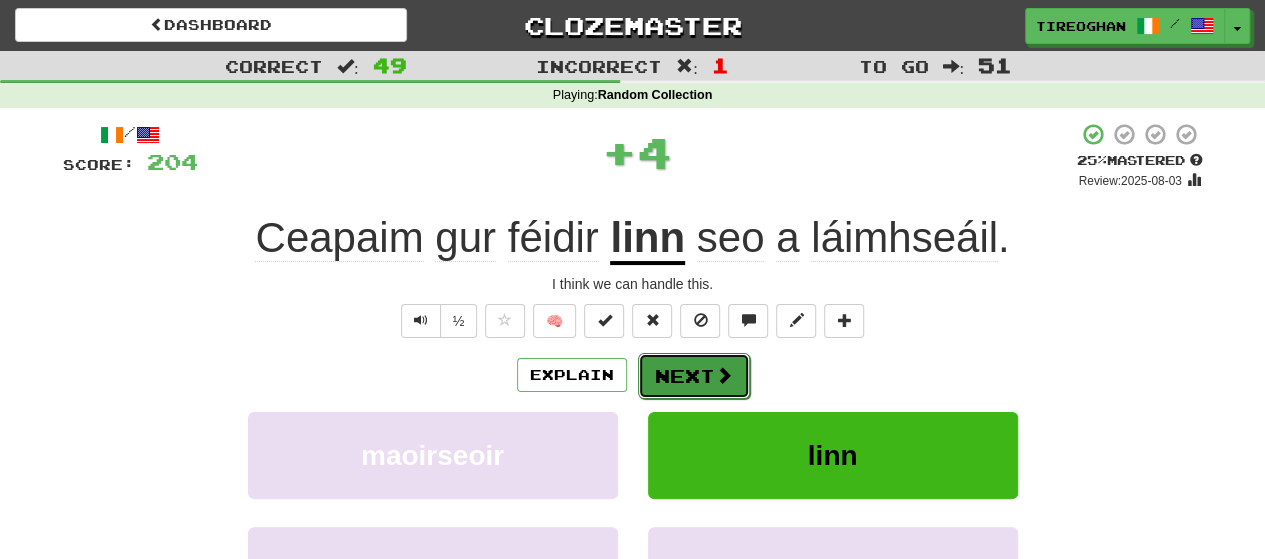 click on "Next" at bounding box center (694, 376) 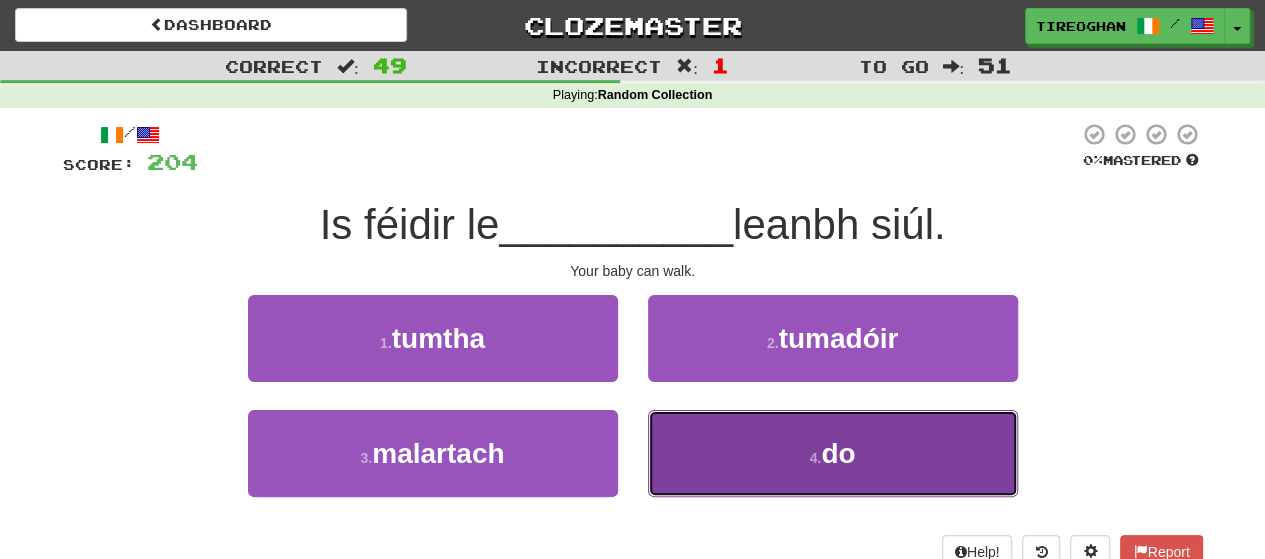 click on "4 .  do" at bounding box center [833, 453] 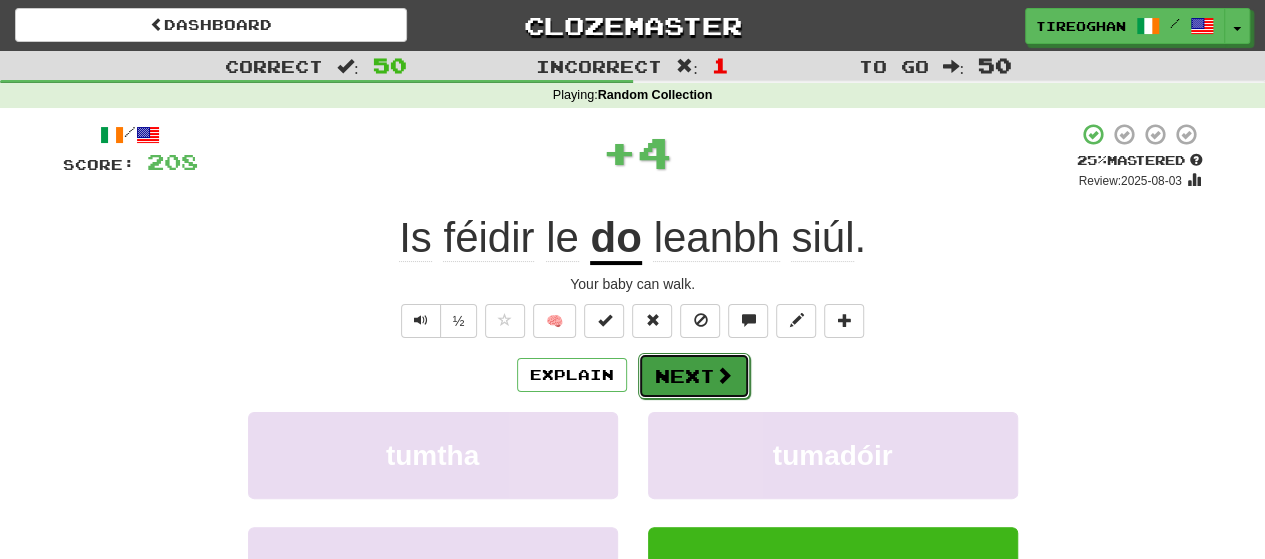 click on "Next" at bounding box center (694, 376) 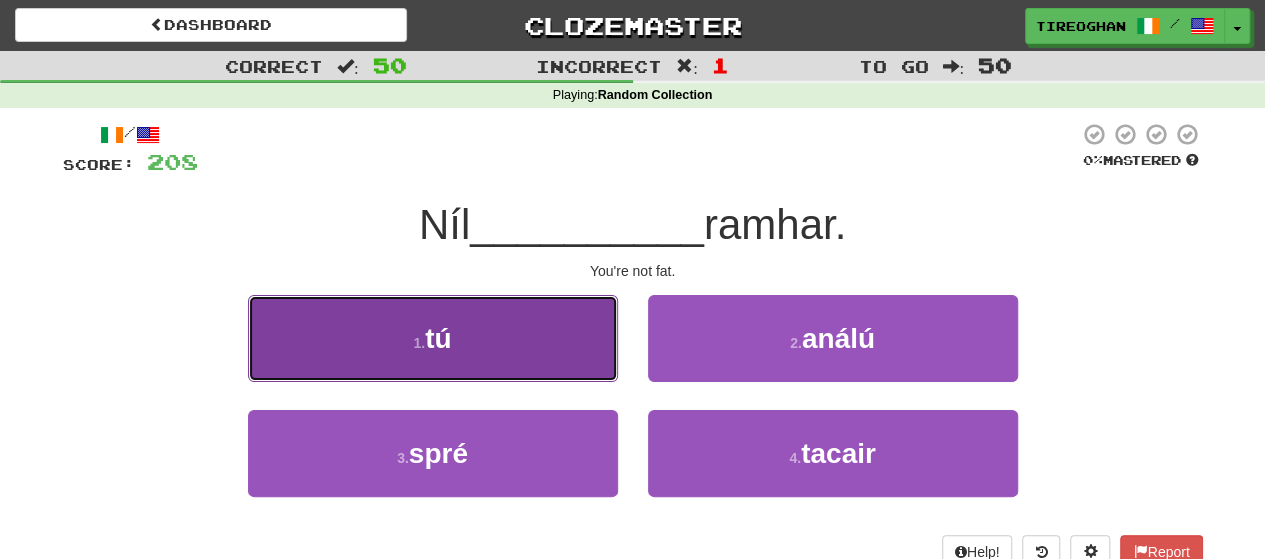 click on "1 .  tú" at bounding box center (433, 338) 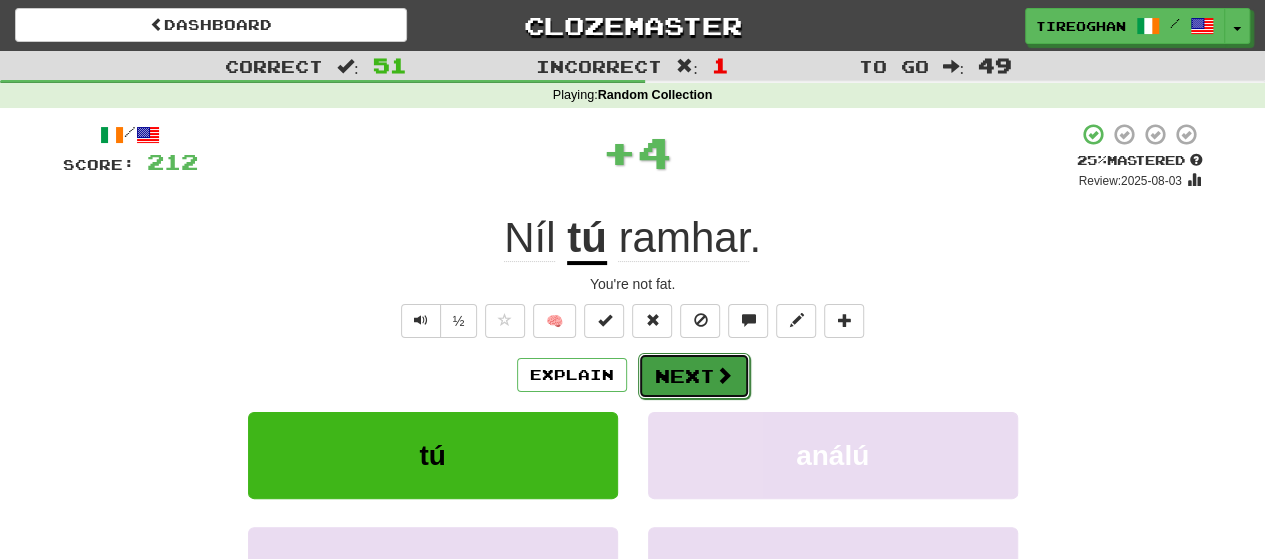 click on "Next" at bounding box center [694, 376] 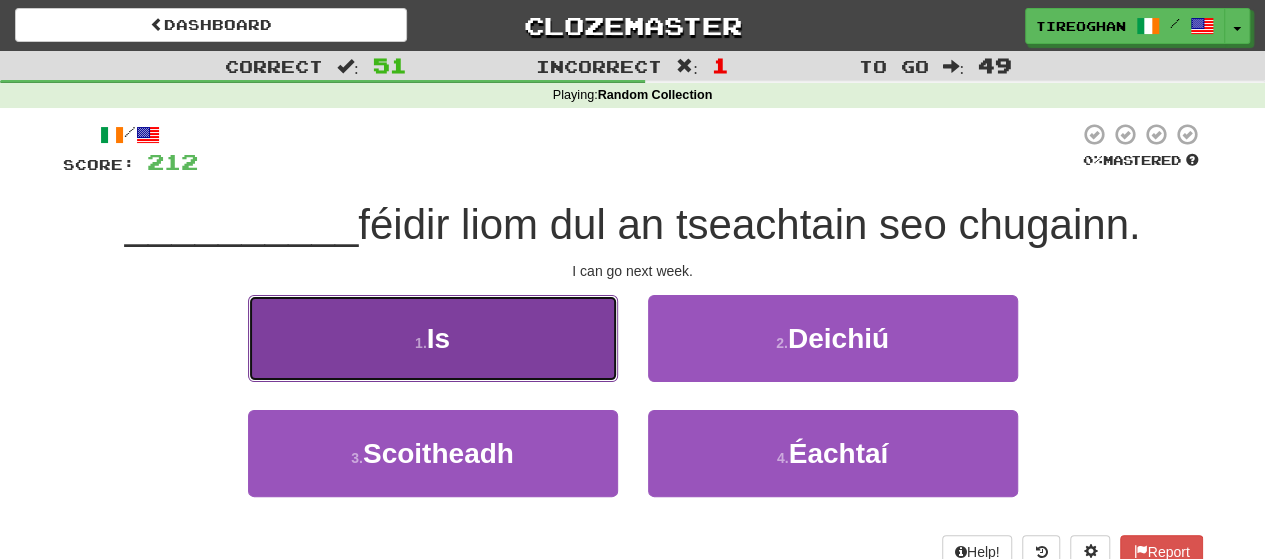 click on "1 .  Is" at bounding box center (433, 338) 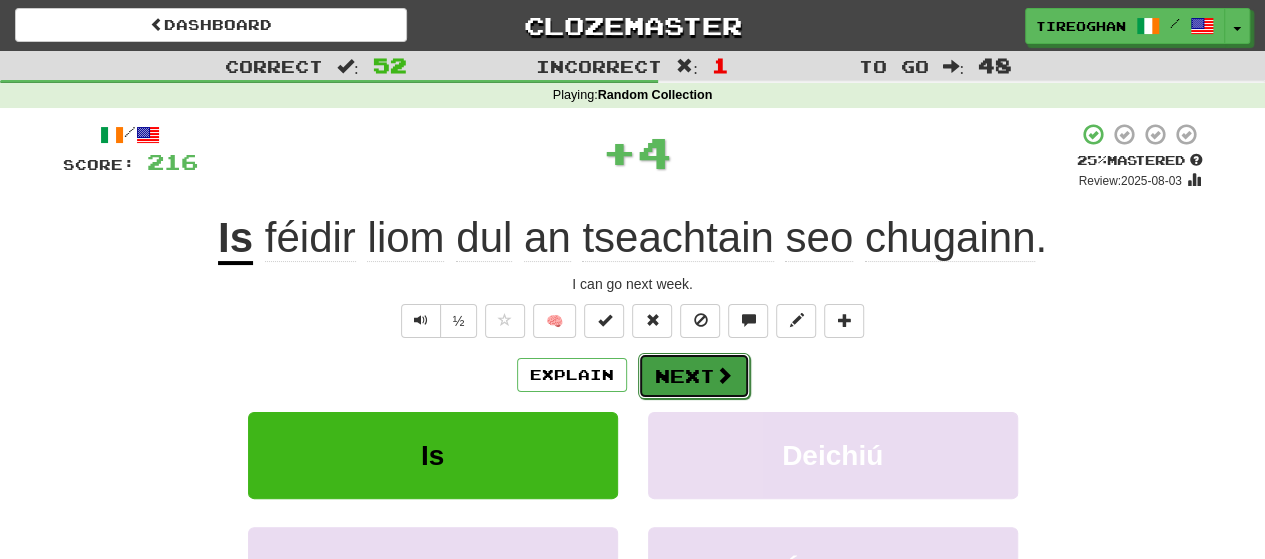 click on "Next" at bounding box center [694, 376] 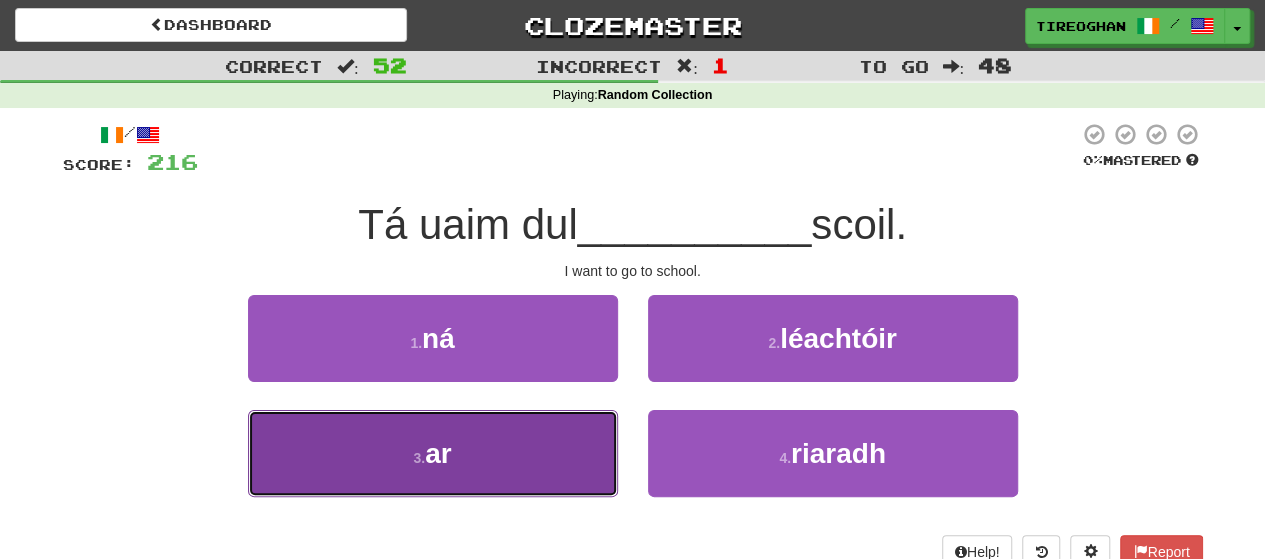 click on "3 .  ar" at bounding box center [433, 453] 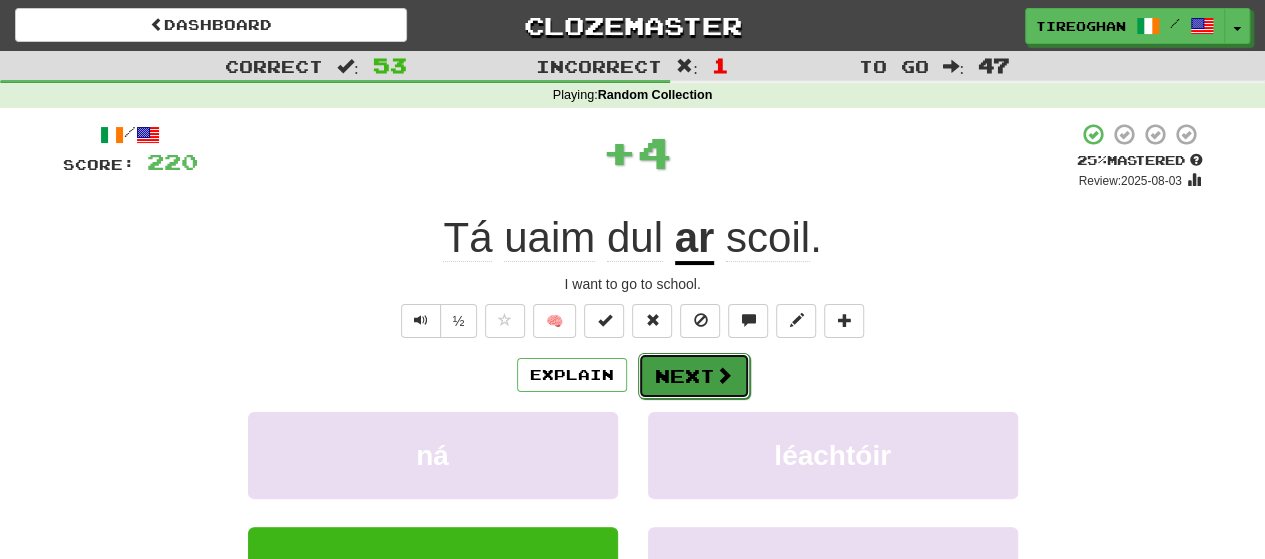 click on "Next" at bounding box center [694, 376] 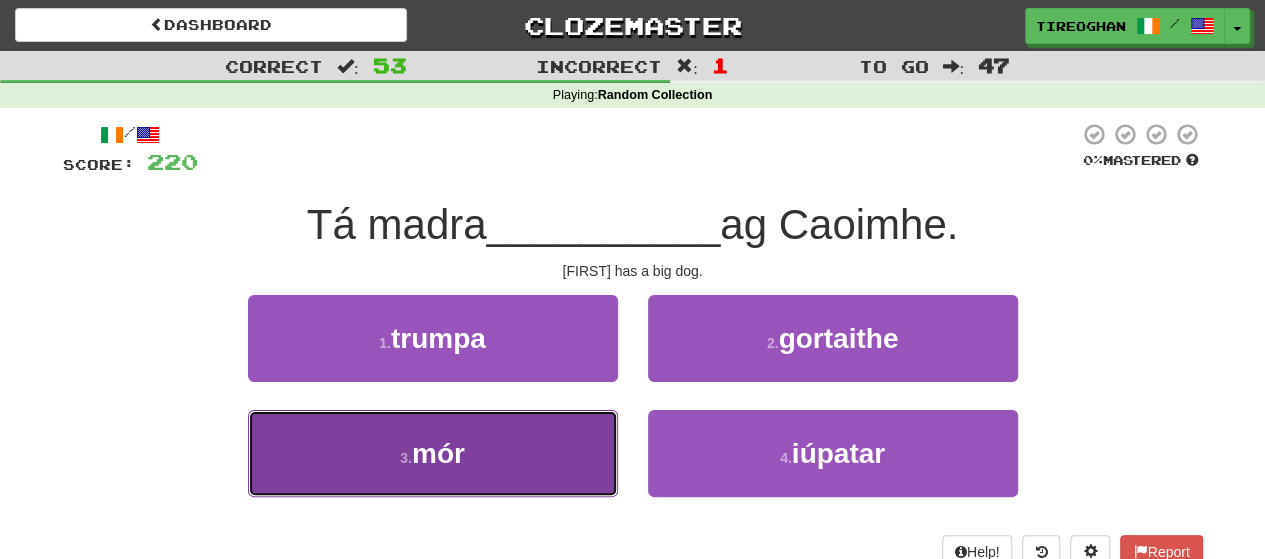 click on "3 .  mór" at bounding box center (433, 453) 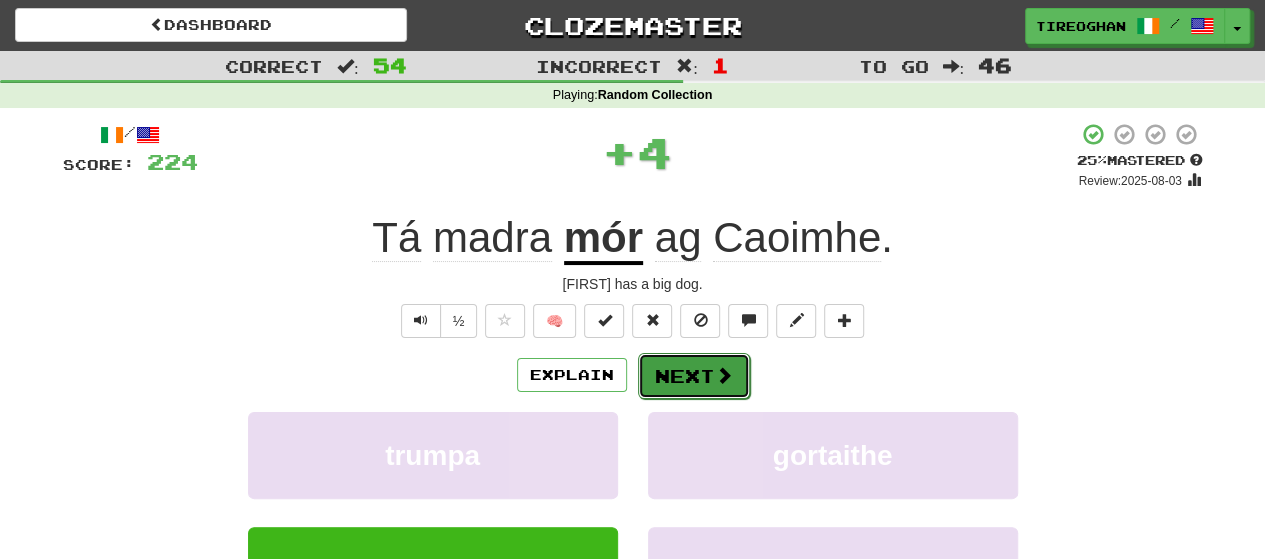 click on "Next" at bounding box center (694, 376) 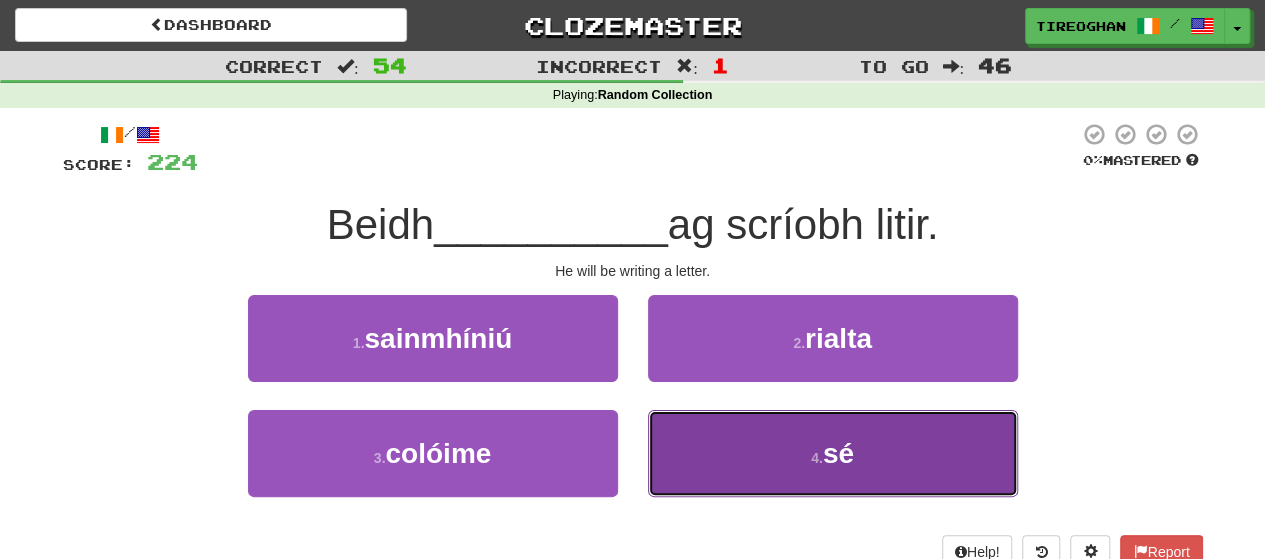 click on "4 .  sé" at bounding box center [833, 453] 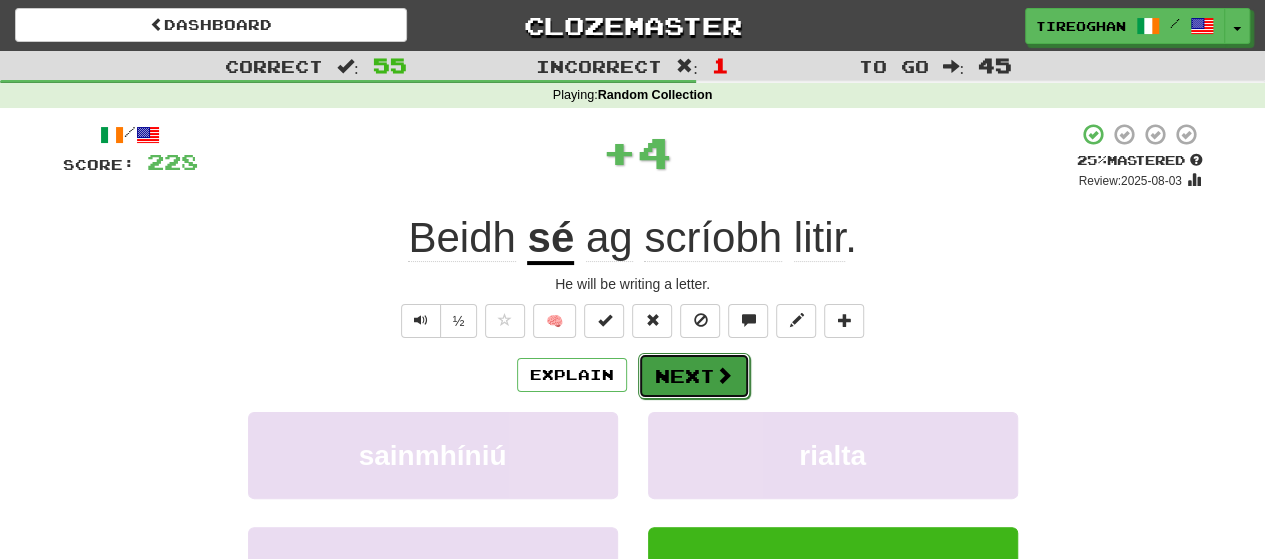 click on "Next" at bounding box center (694, 376) 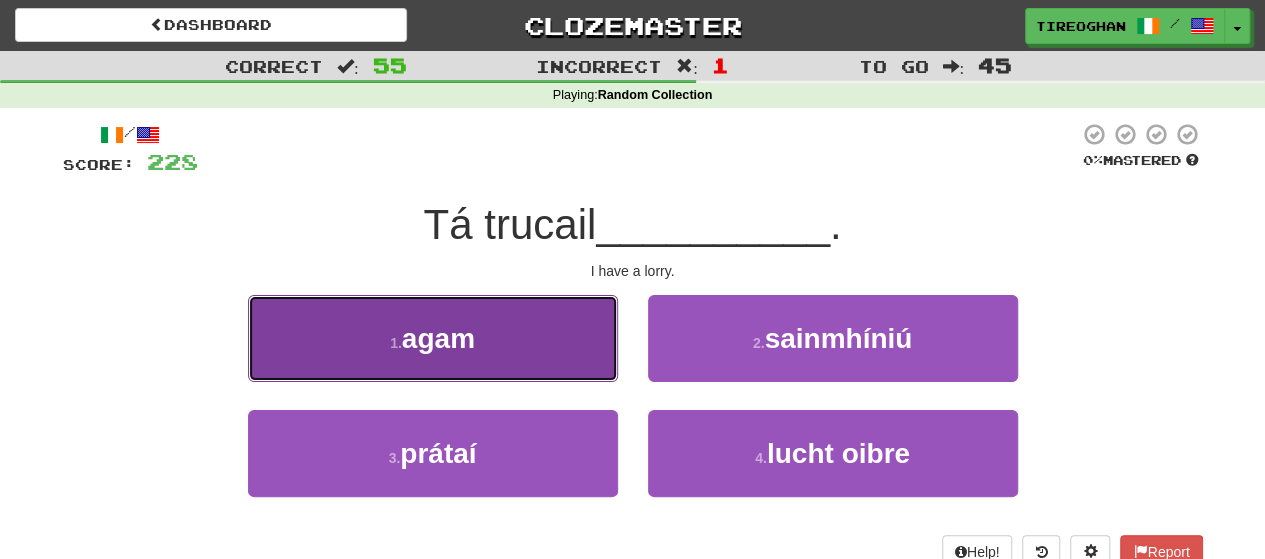 click on "1 .  agam" at bounding box center [433, 338] 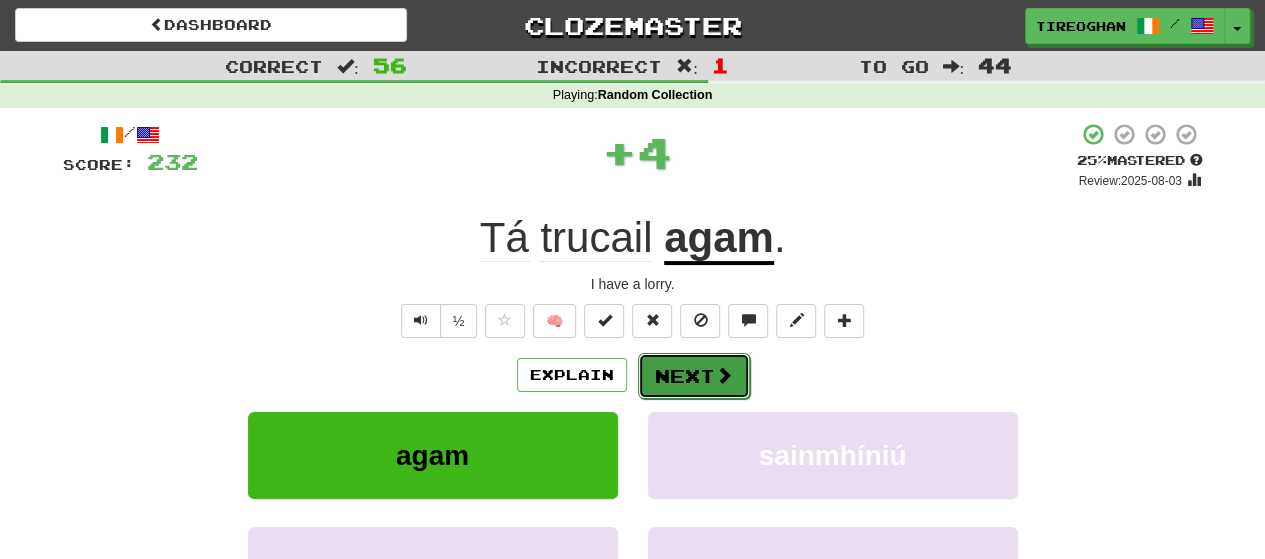click on "Next" at bounding box center [694, 376] 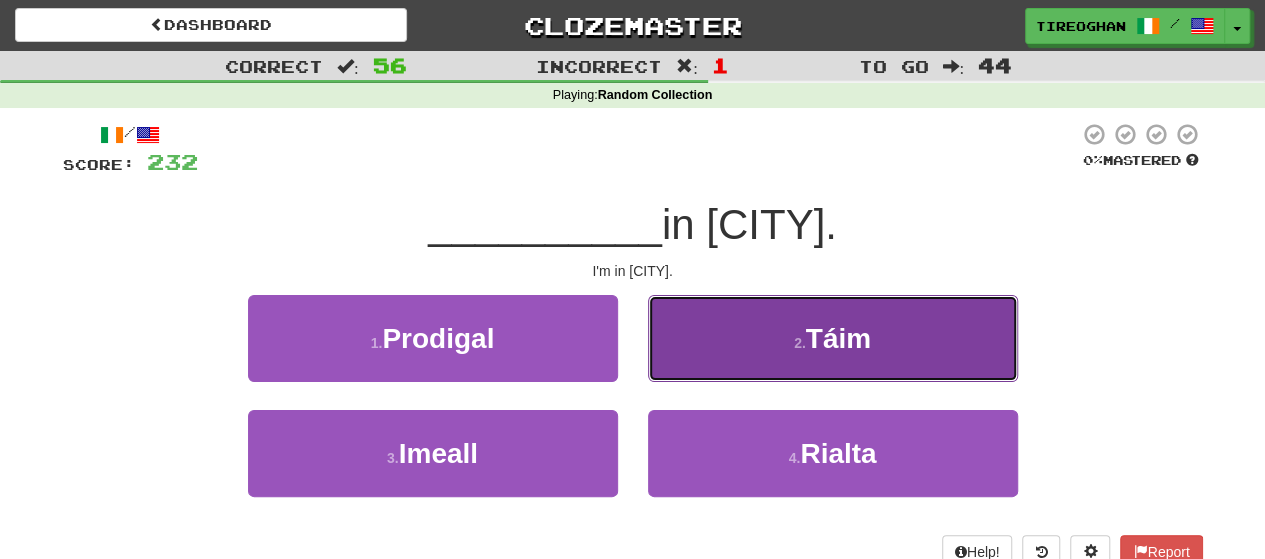 click on "Táim" at bounding box center (838, 338) 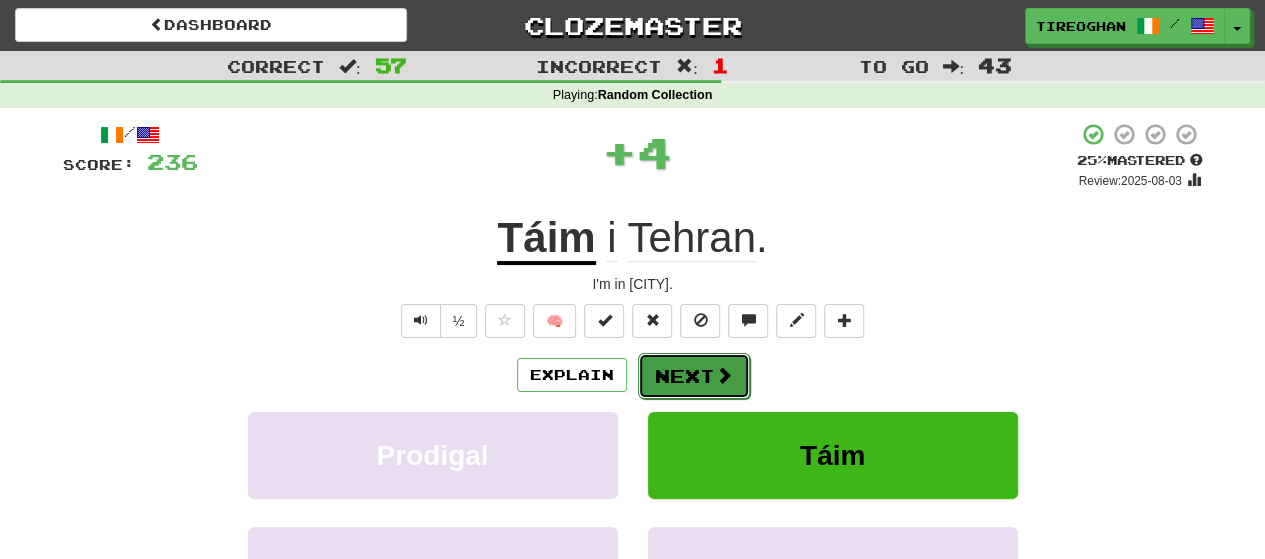 click on "Next" at bounding box center [694, 376] 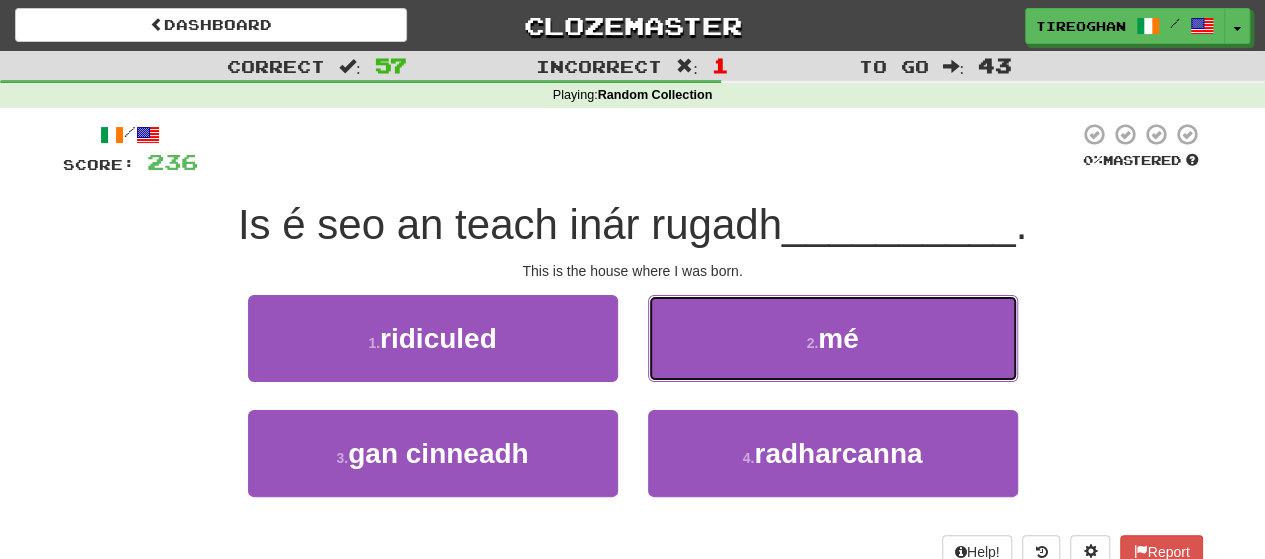 click on "2 .  mé" at bounding box center [833, 338] 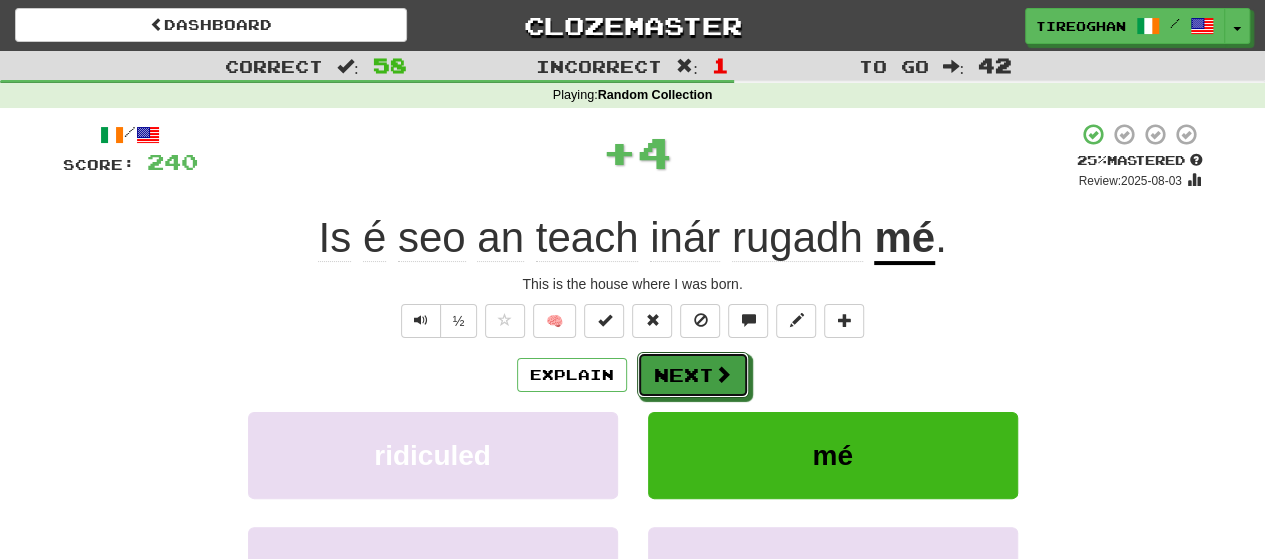 click on "Next" at bounding box center (693, 375) 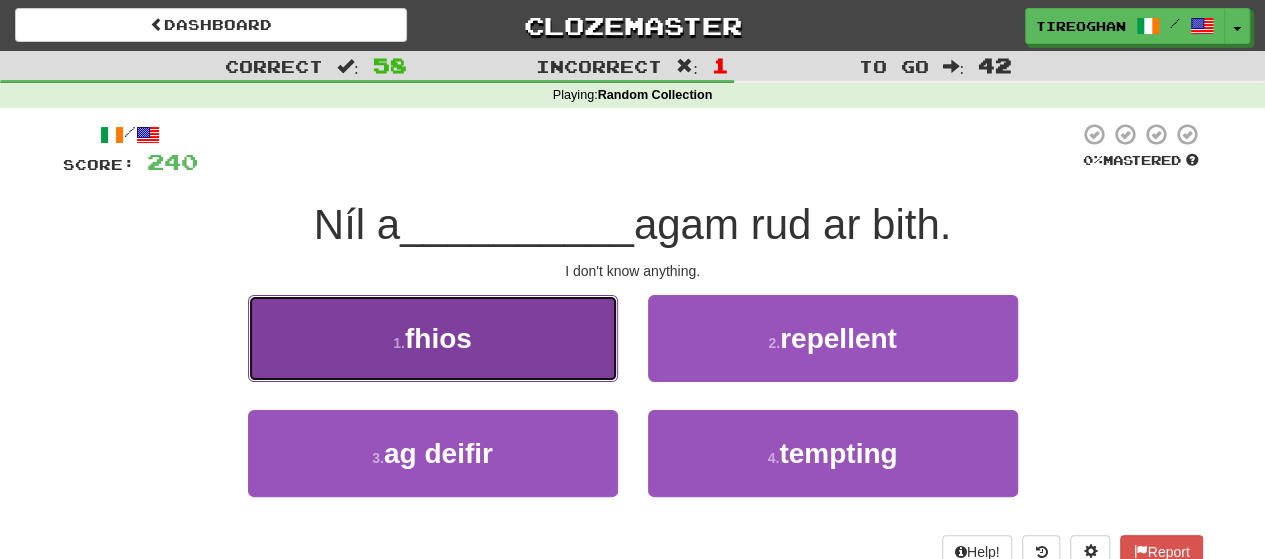 click on "1 .  fhios" at bounding box center (433, 338) 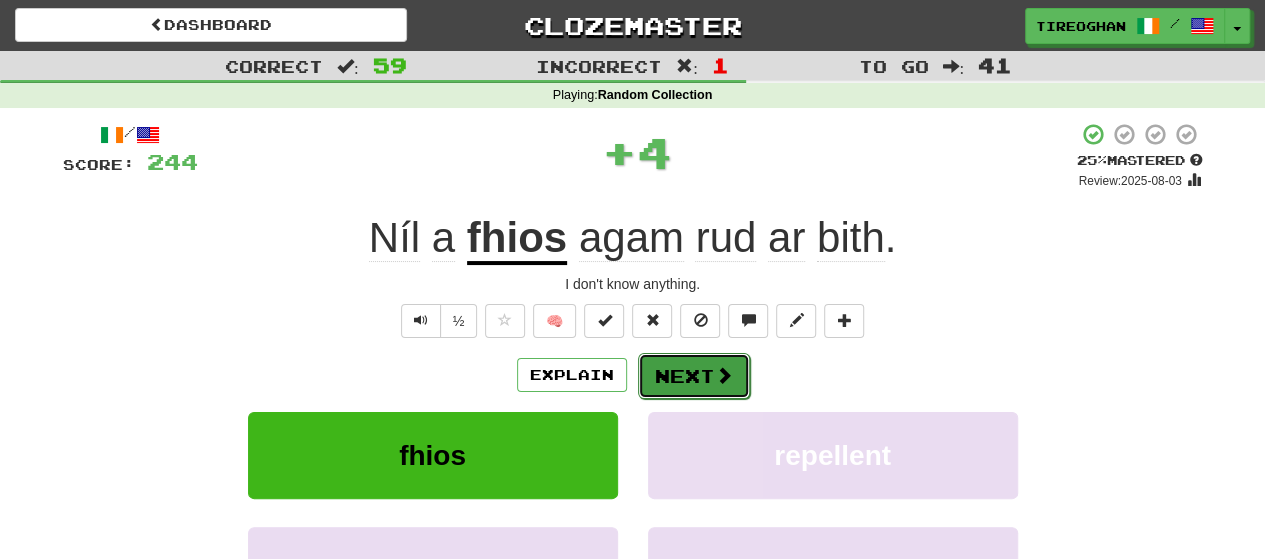 click on "Next" at bounding box center [694, 376] 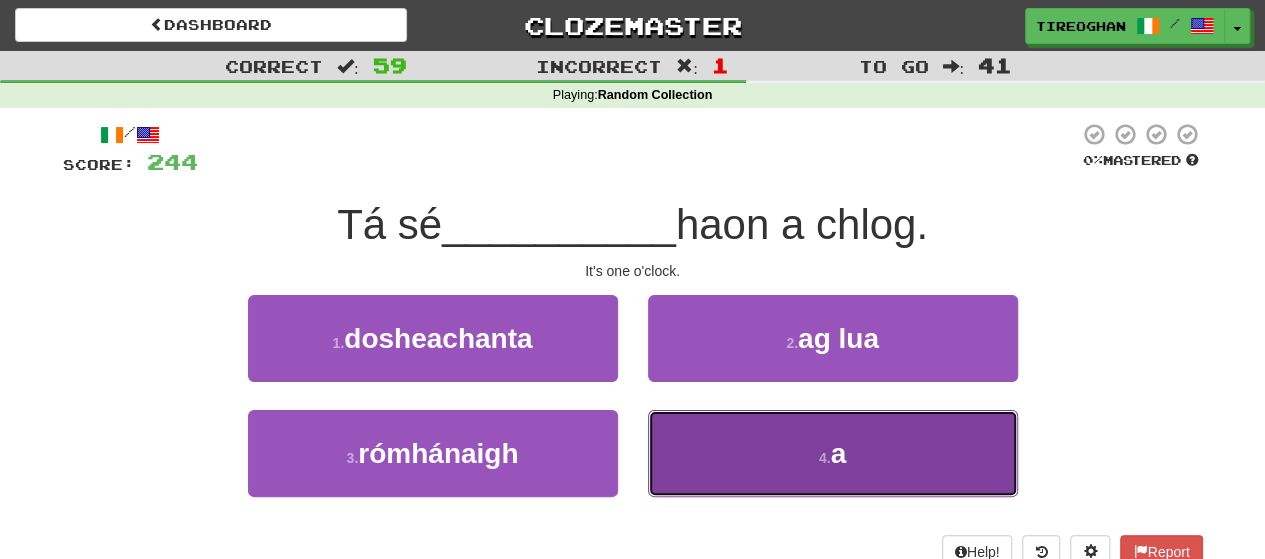 click on "4 .  a" at bounding box center [833, 453] 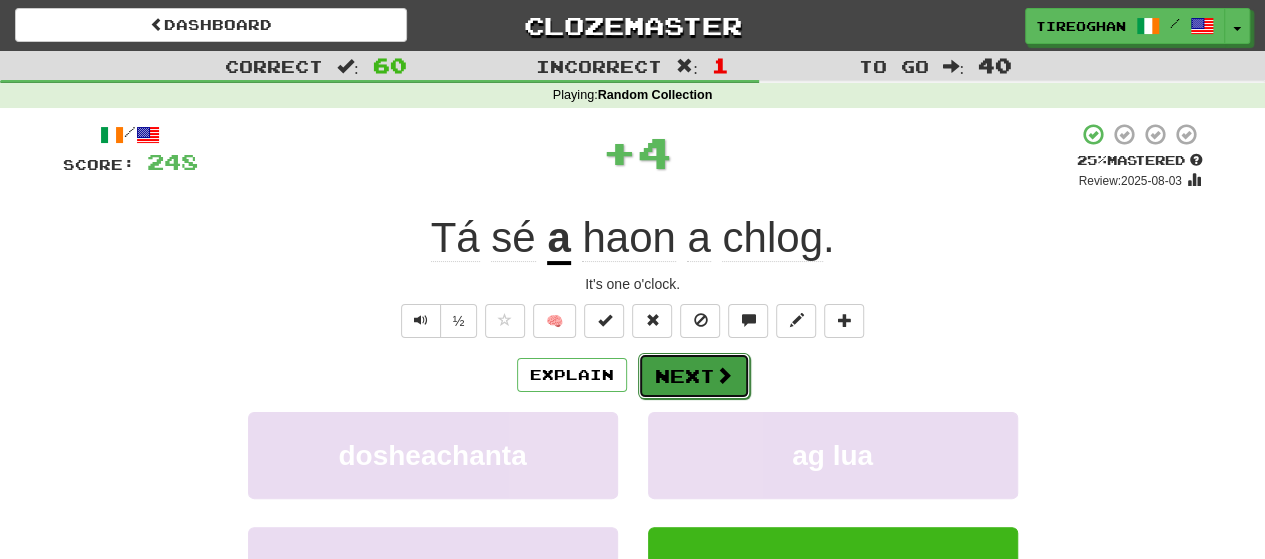 click on "Next" at bounding box center [694, 376] 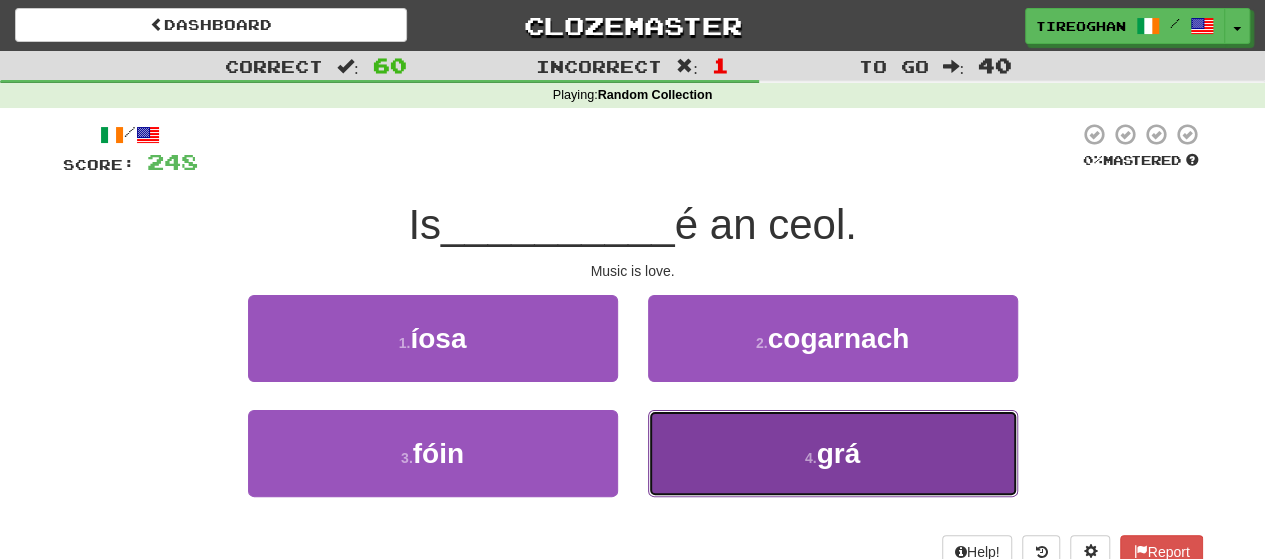 click on "4 .  grá" at bounding box center (833, 453) 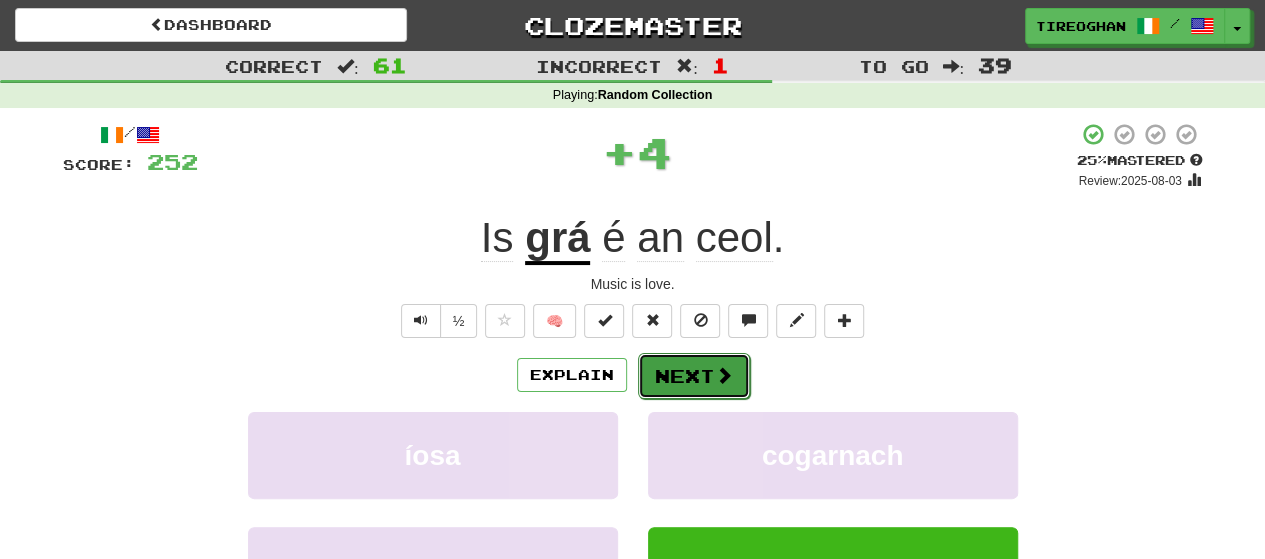 click on "Next" at bounding box center (694, 376) 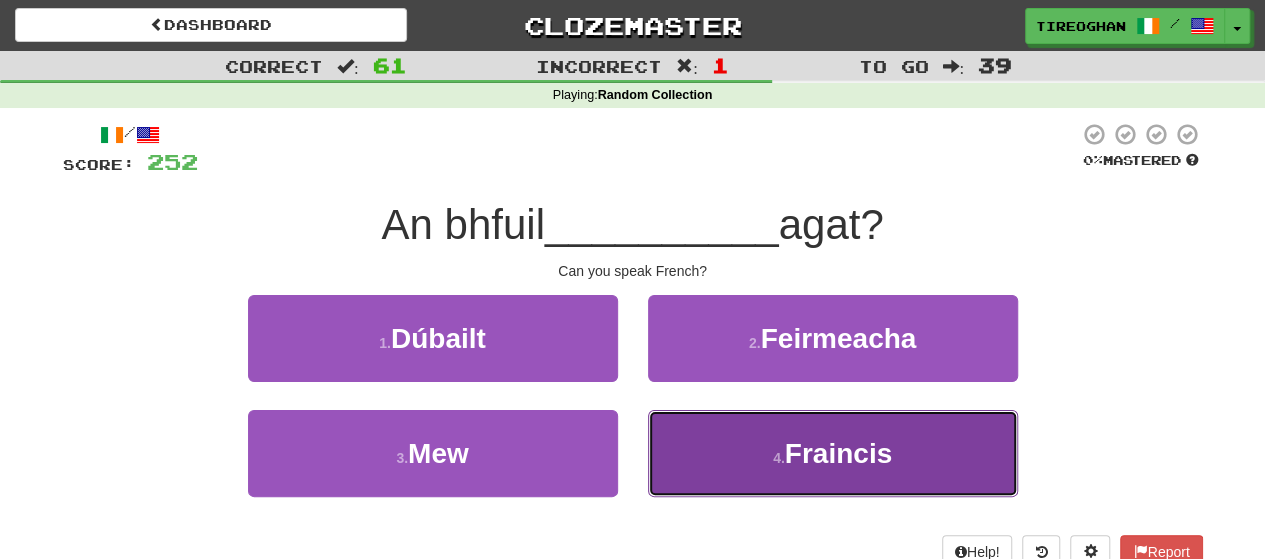 click on "4 .  Fraincis" at bounding box center (833, 453) 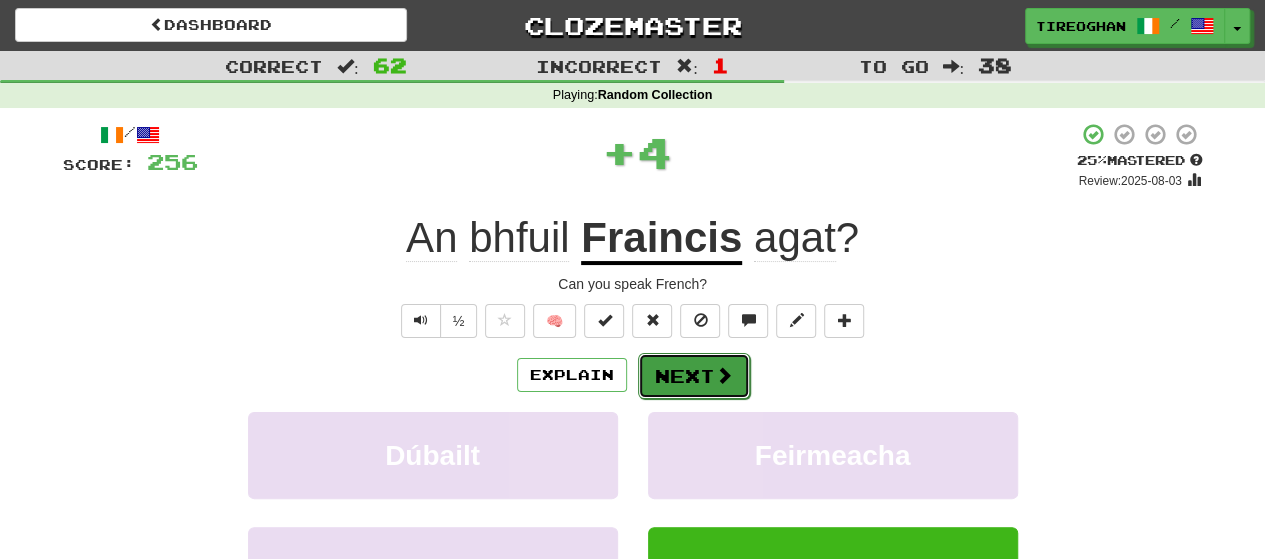 click on "Next" at bounding box center [694, 376] 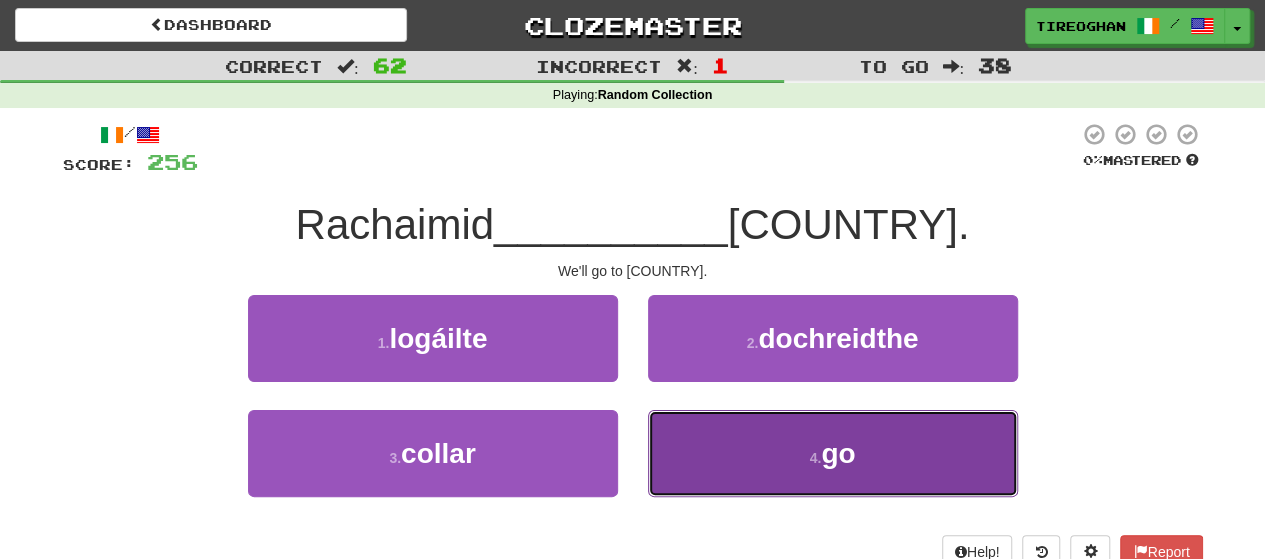 click on "4 .  go" at bounding box center [833, 453] 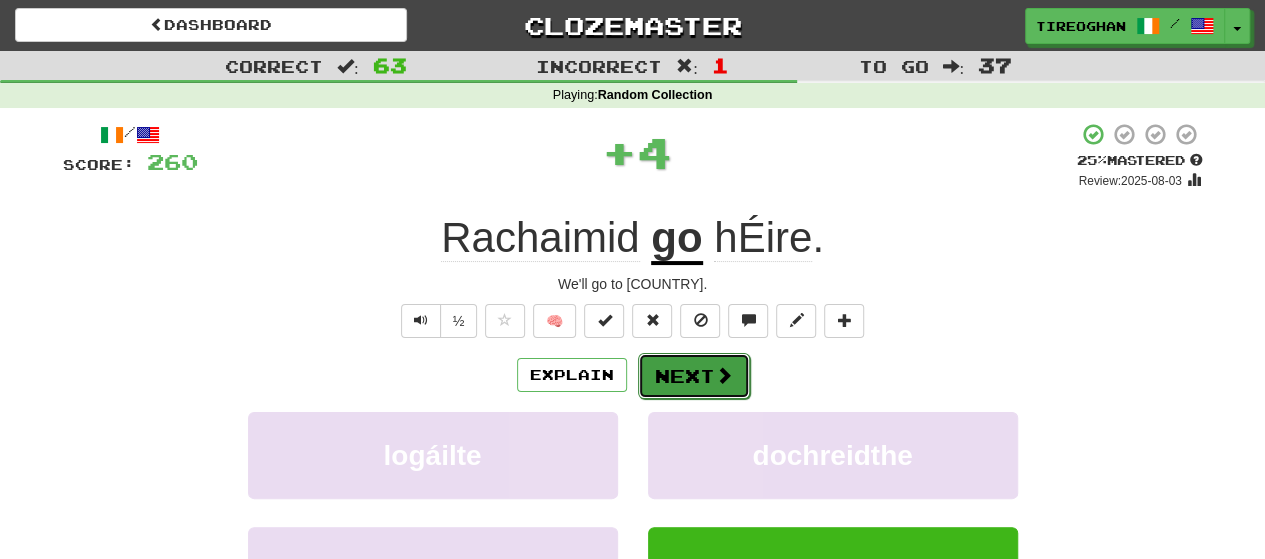 click on "Next" at bounding box center [694, 376] 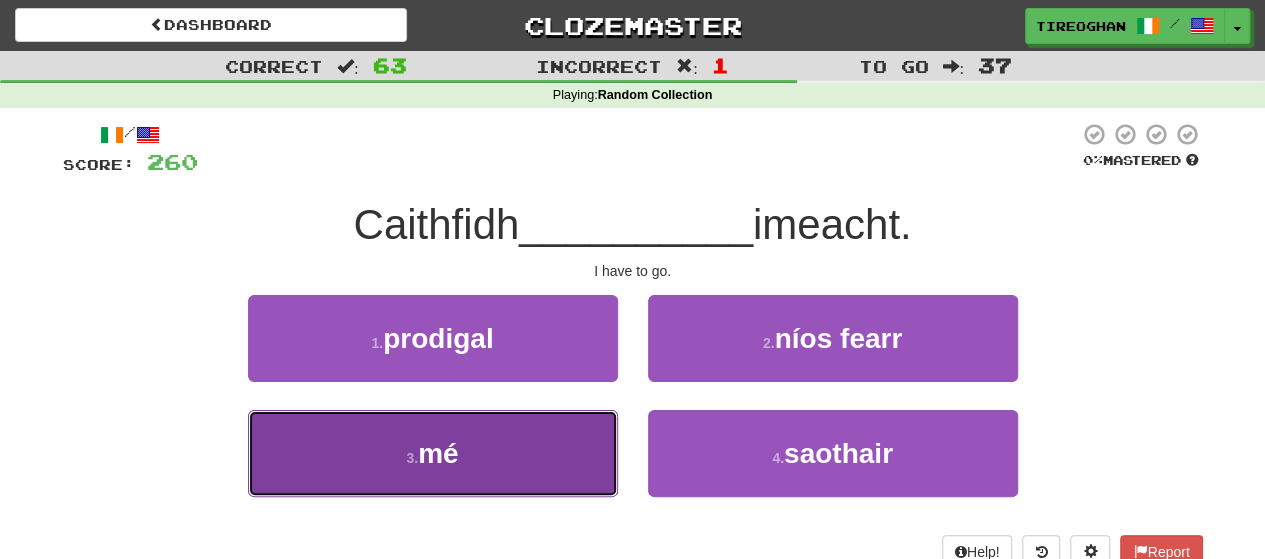 click on "3 .  mé" at bounding box center (433, 453) 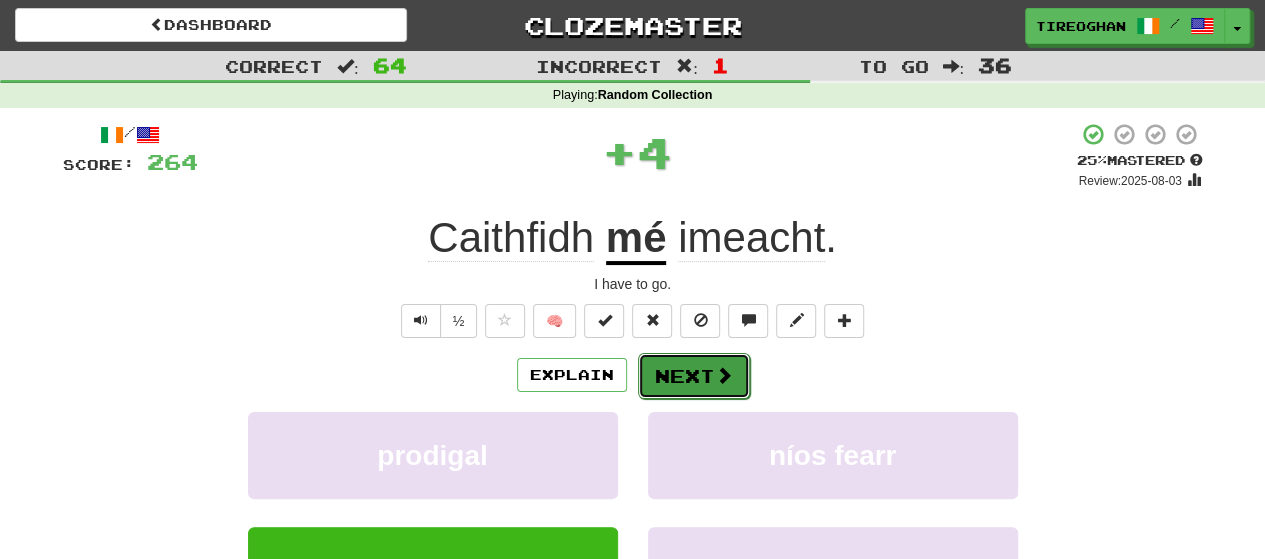 click at bounding box center (724, 375) 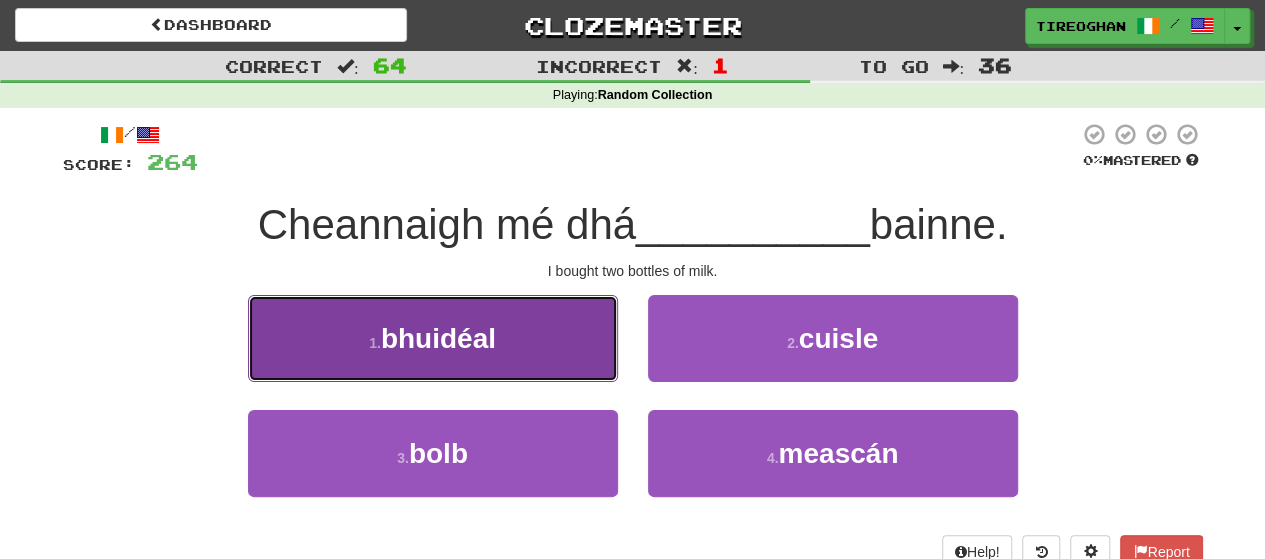click on "1 .  bhuidéal" at bounding box center (433, 338) 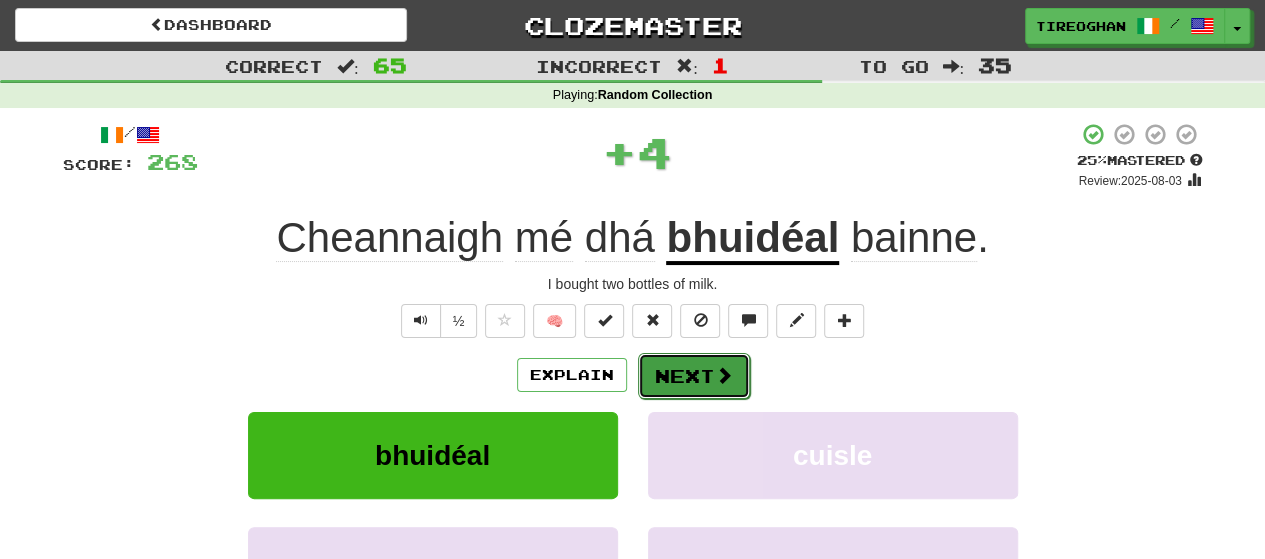 click on "Next" at bounding box center [694, 376] 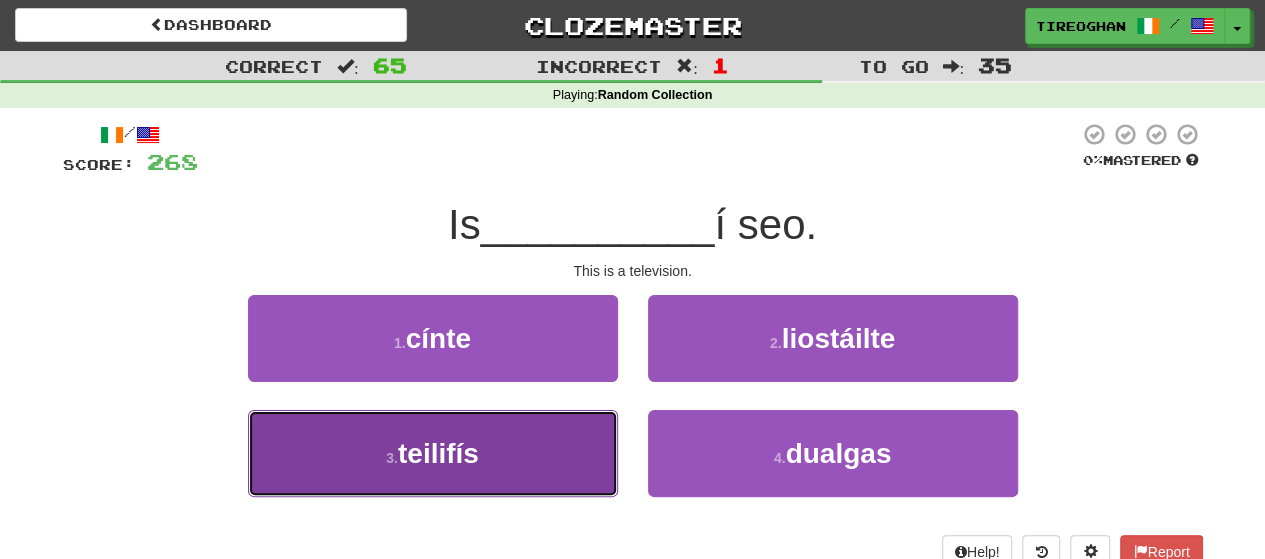 click on "3 .  teilifís" at bounding box center [433, 453] 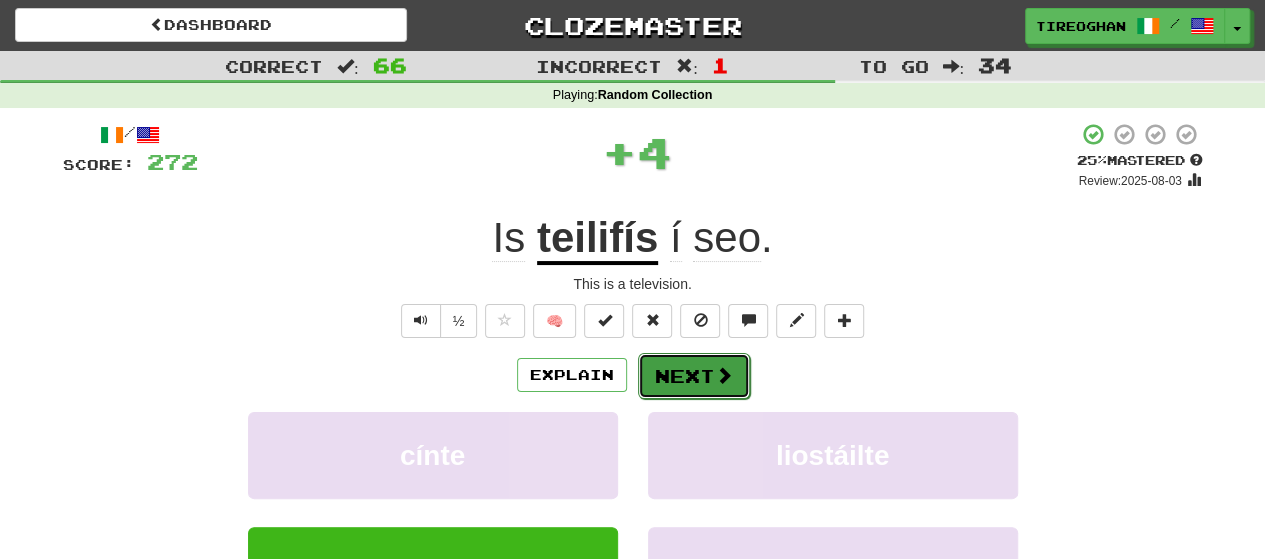 click on "Next" at bounding box center [694, 376] 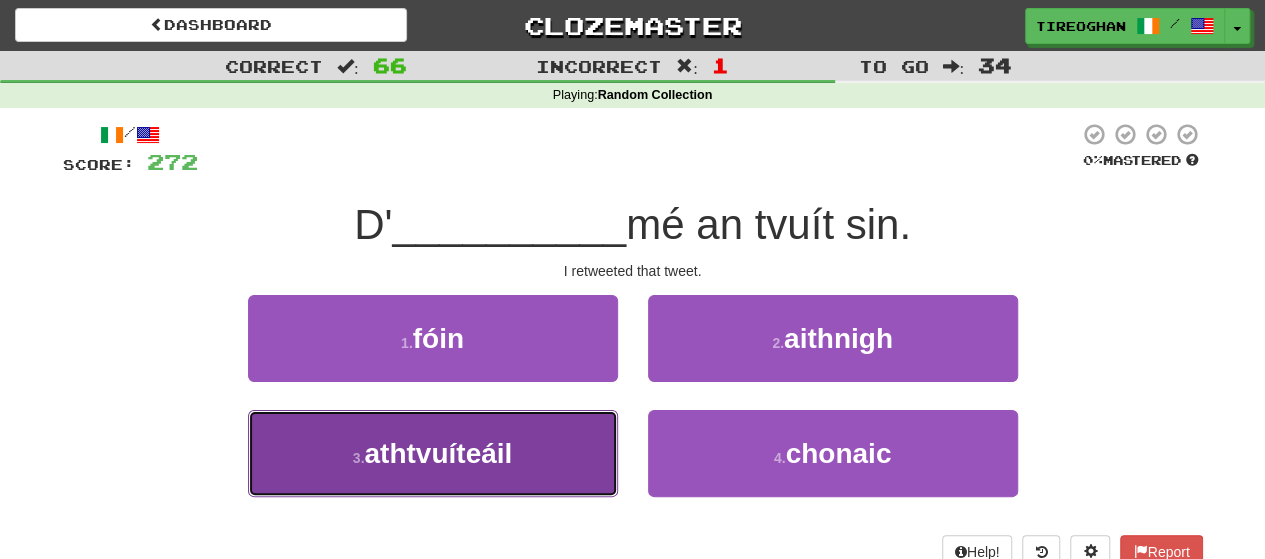 click on "3 .  athtvuíteáil" at bounding box center [433, 453] 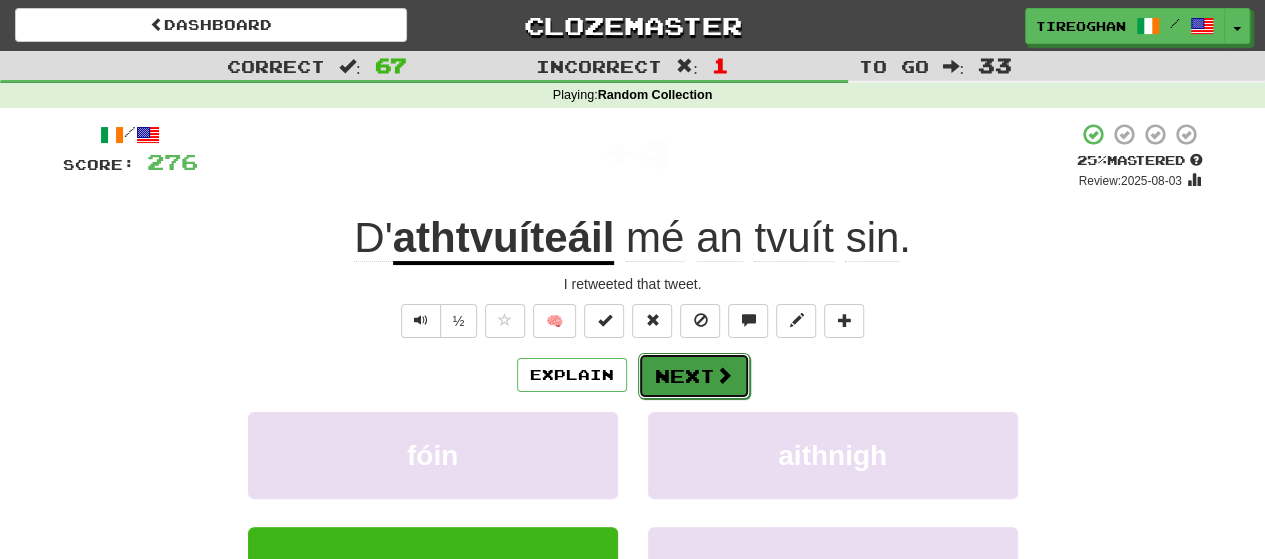 click on "Next" at bounding box center (694, 376) 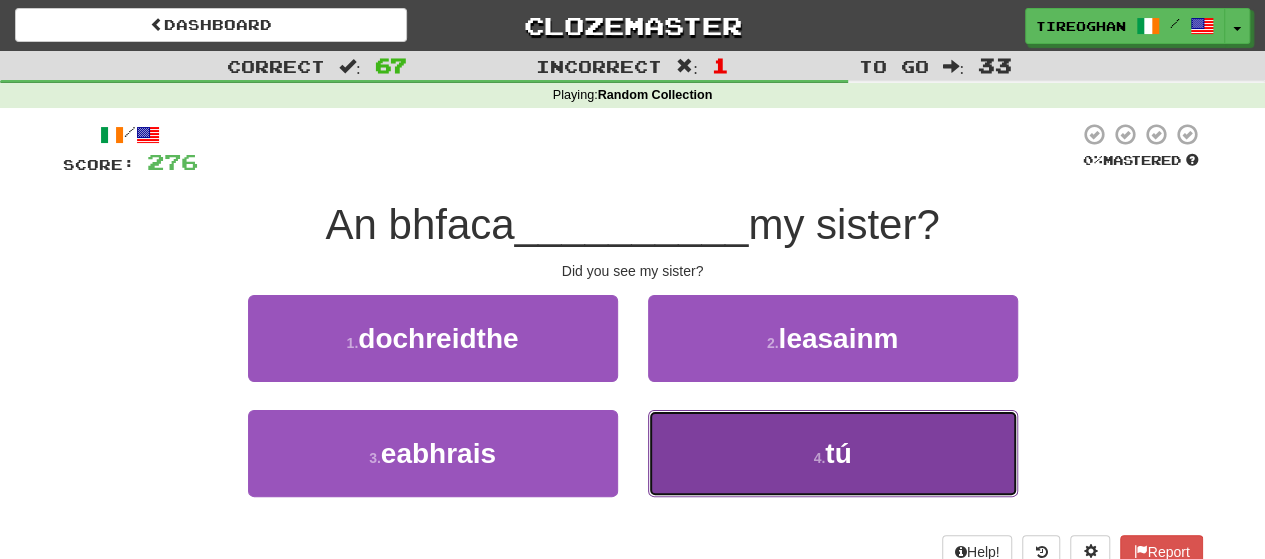 click on "4 .  tú" at bounding box center [833, 453] 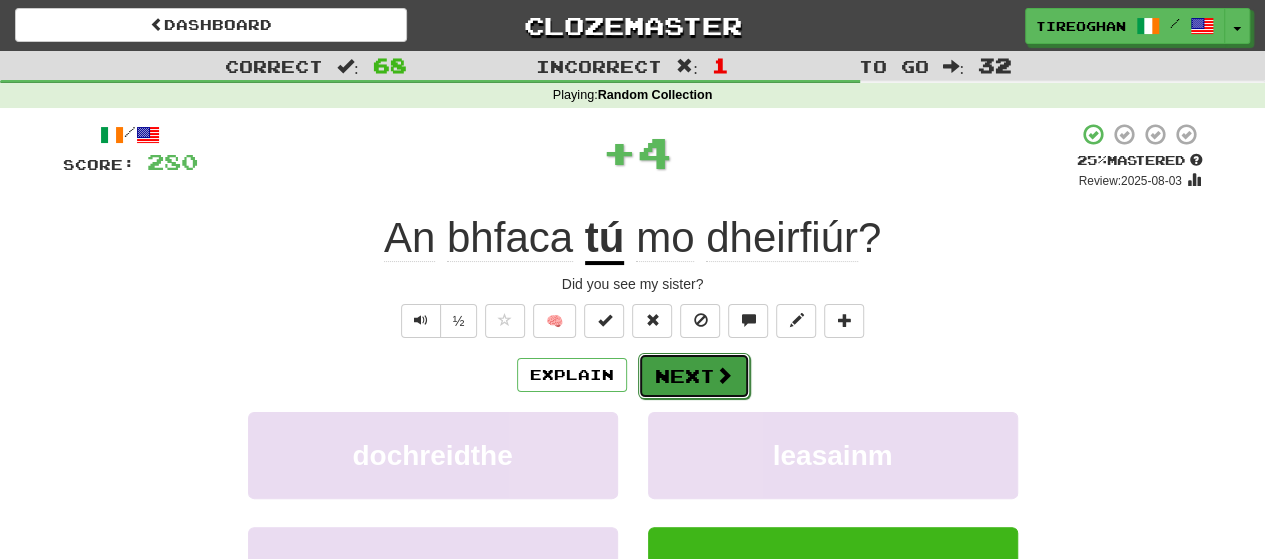 click on "Next" at bounding box center (694, 376) 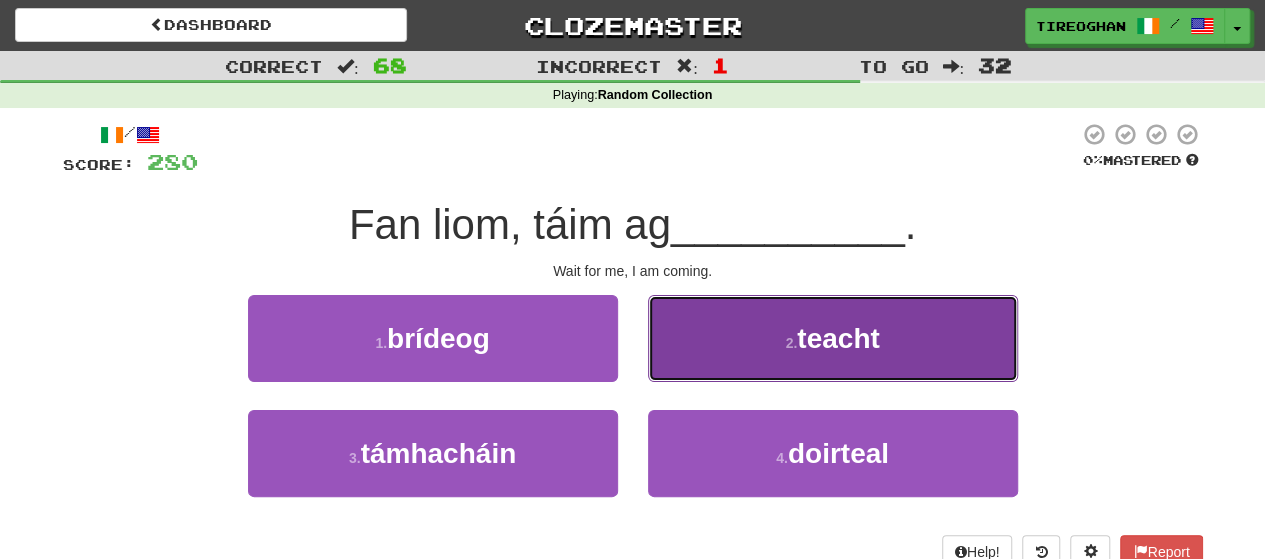 click on "2 .  teacht" at bounding box center [833, 338] 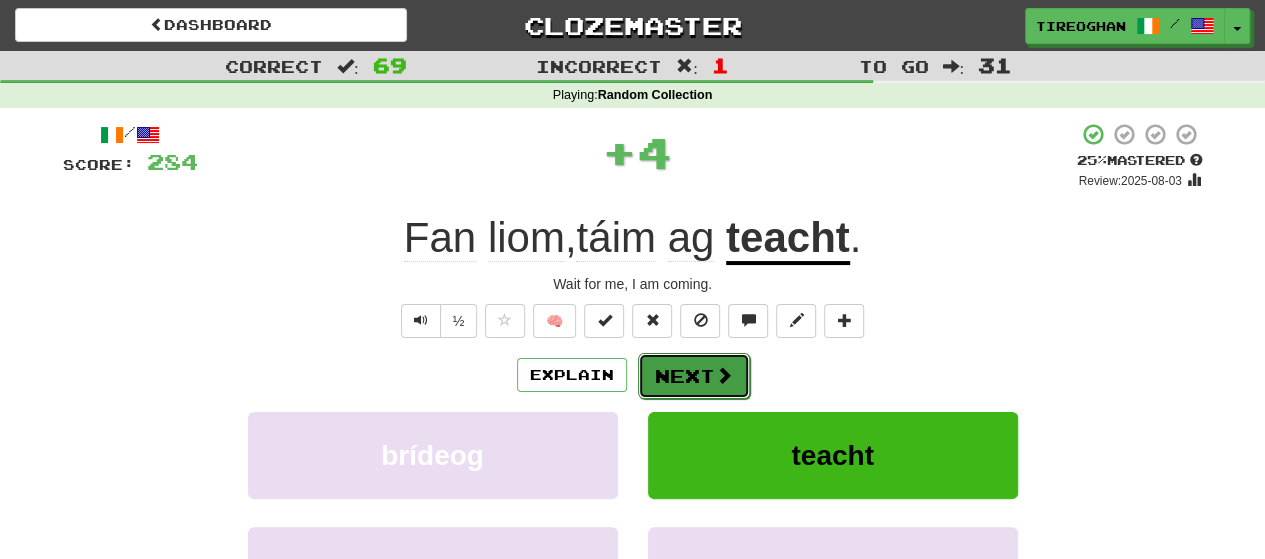 click at bounding box center (724, 375) 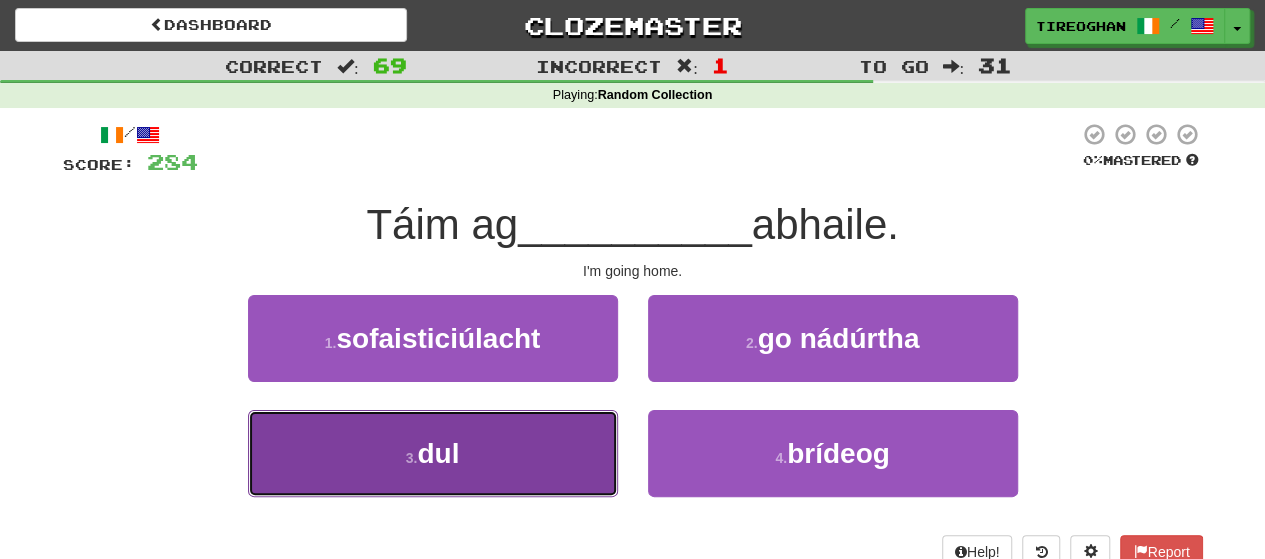 click on "3 .  dul" at bounding box center [433, 453] 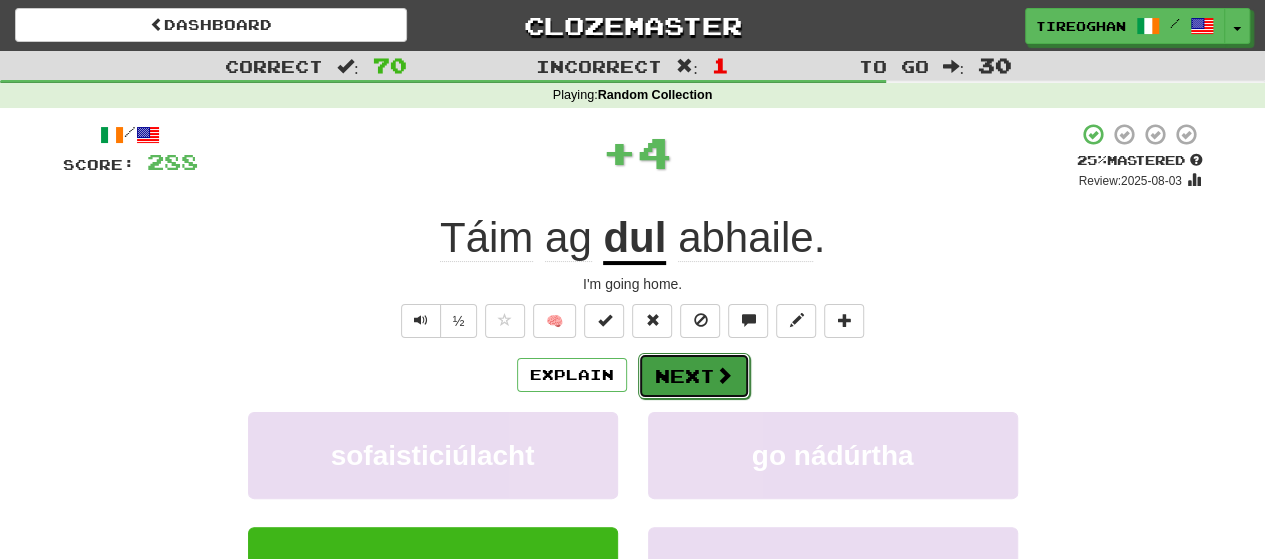 click on "Next" at bounding box center (694, 376) 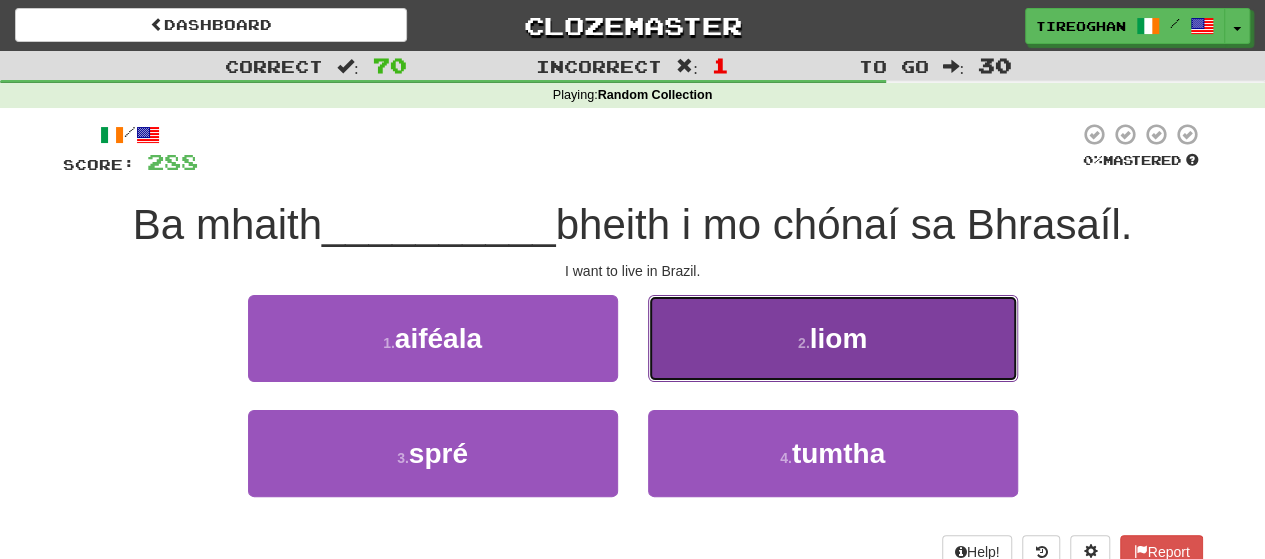 click on "2 .  liom" at bounding box center (833, 338) 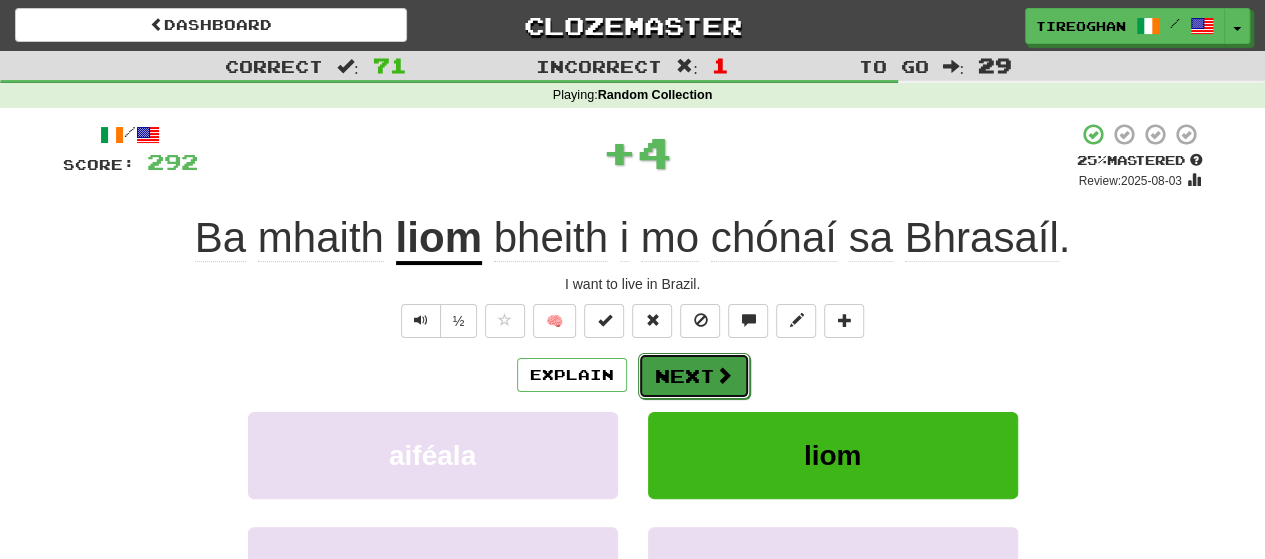 click on "Next" at bounding box center [694, 376] 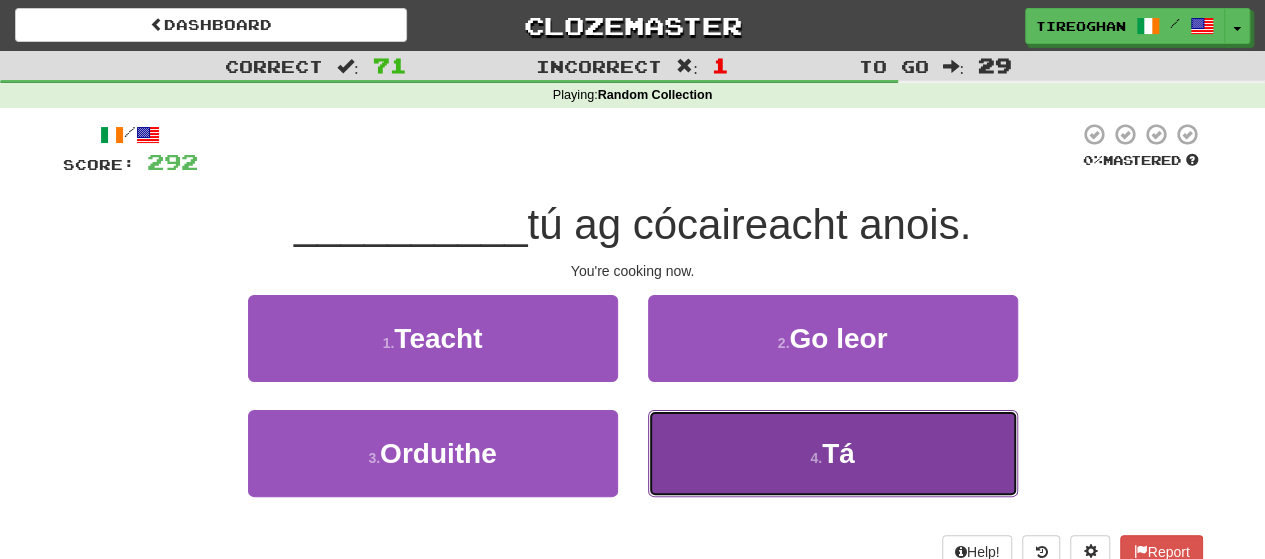 click on "4 .  Tá" at bounding box center (833, 453) 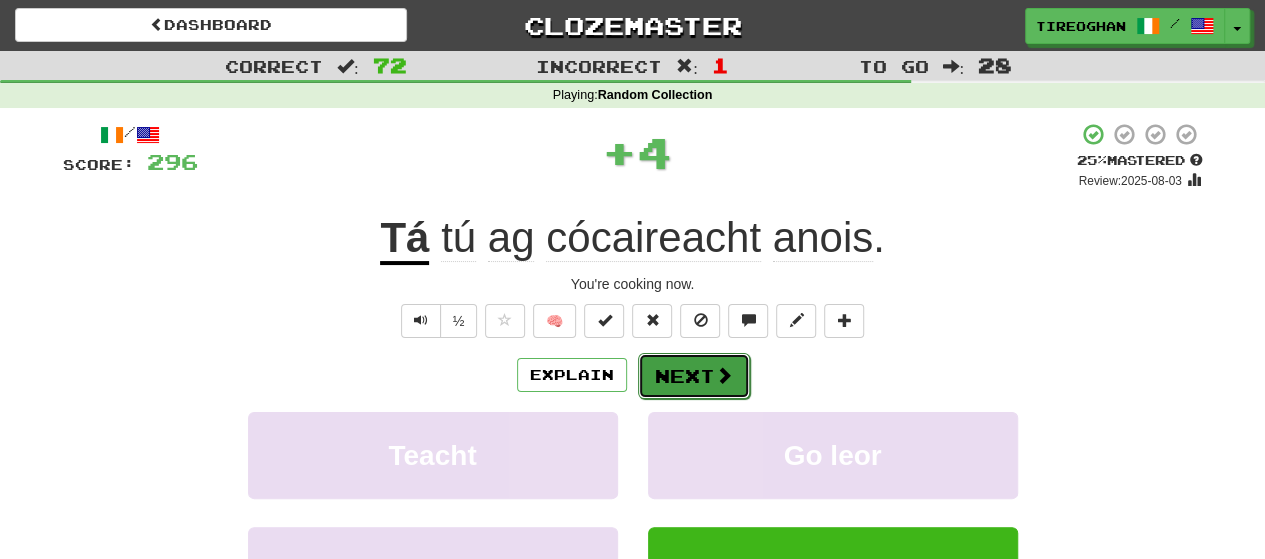 click on "Next" at bounding box center [694, 376] 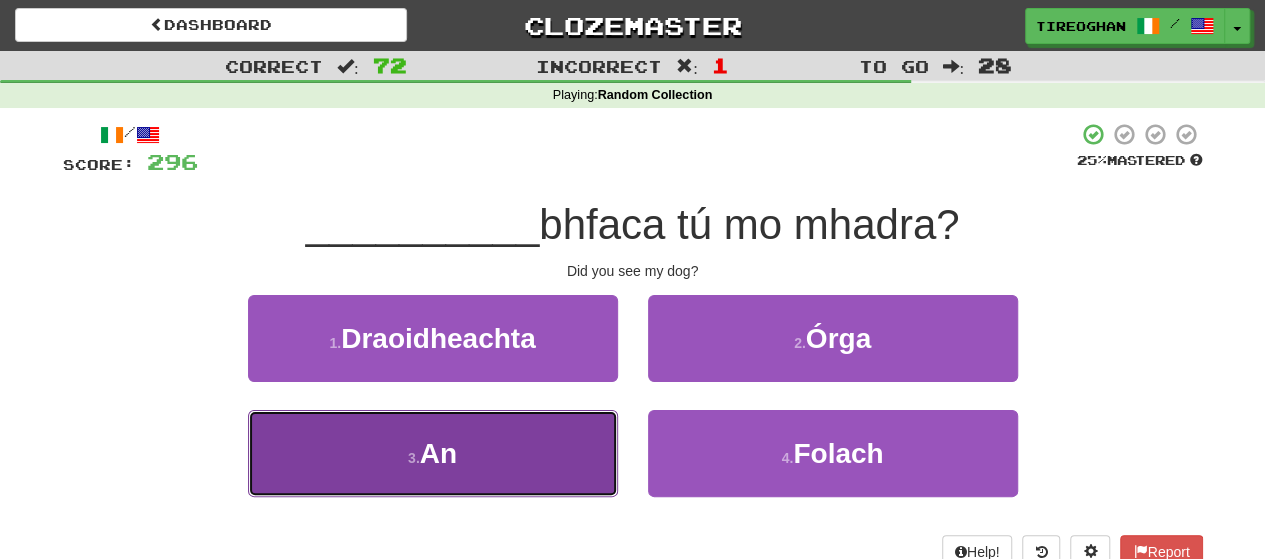 click on "3 .  An" at bounding box center [433, 453] 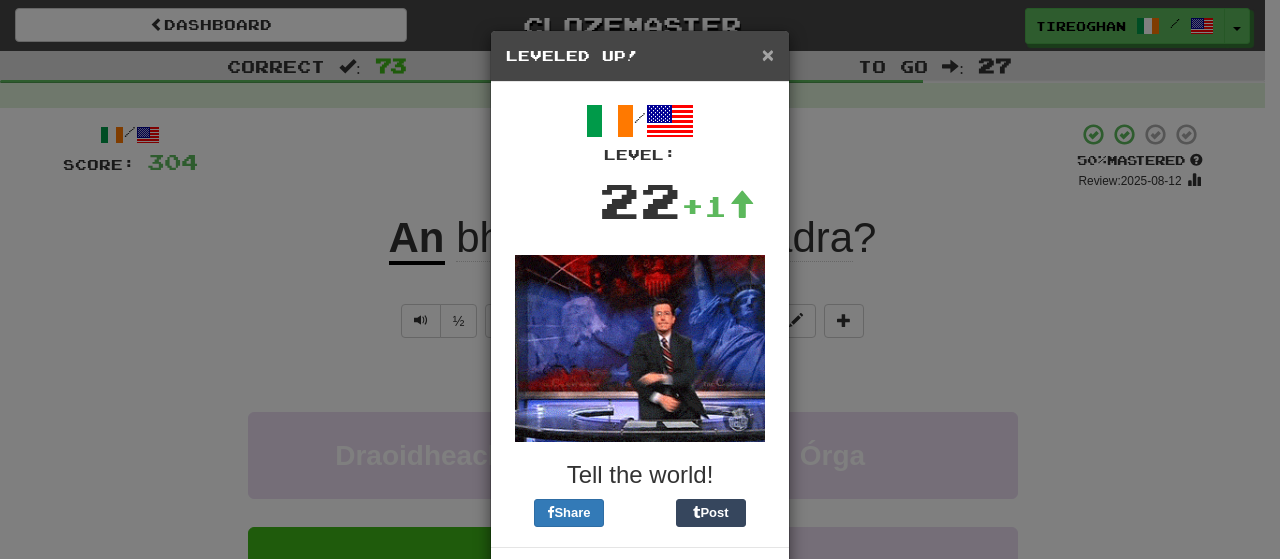 click on "×" at bounding box center (768, 54) 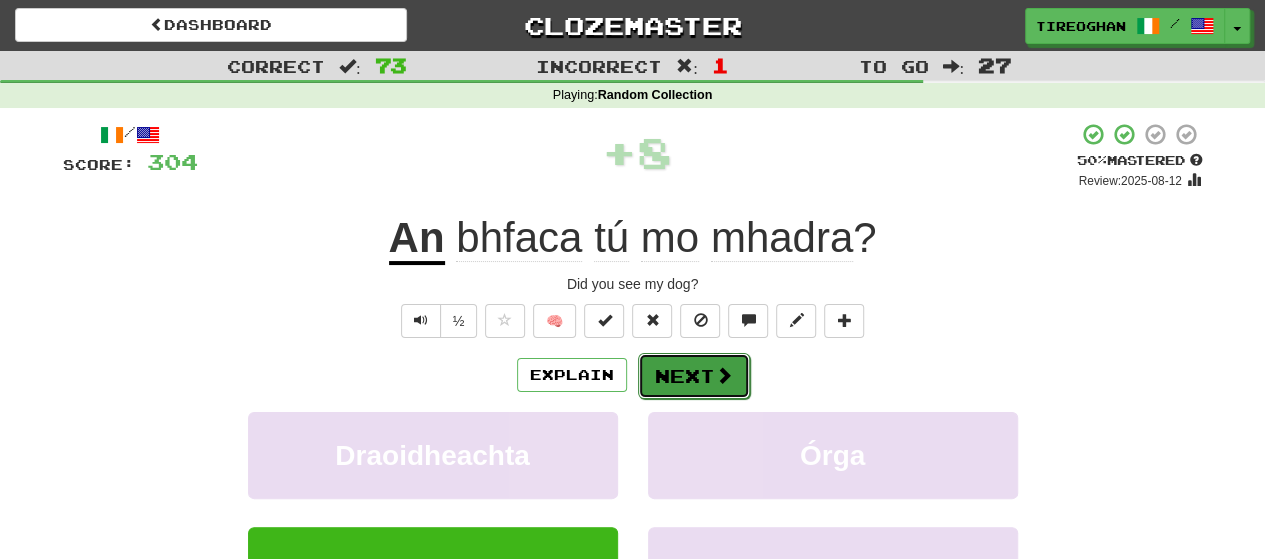 click at bounding box center (724, 375) 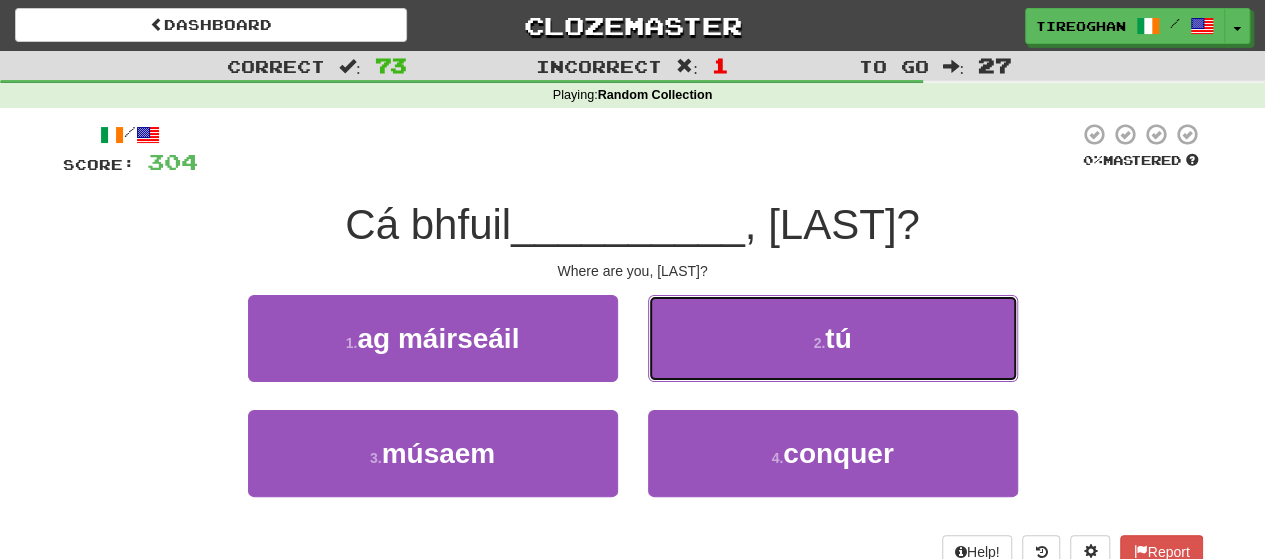 click on "2 .  tú" at bounding box center [833, 338] 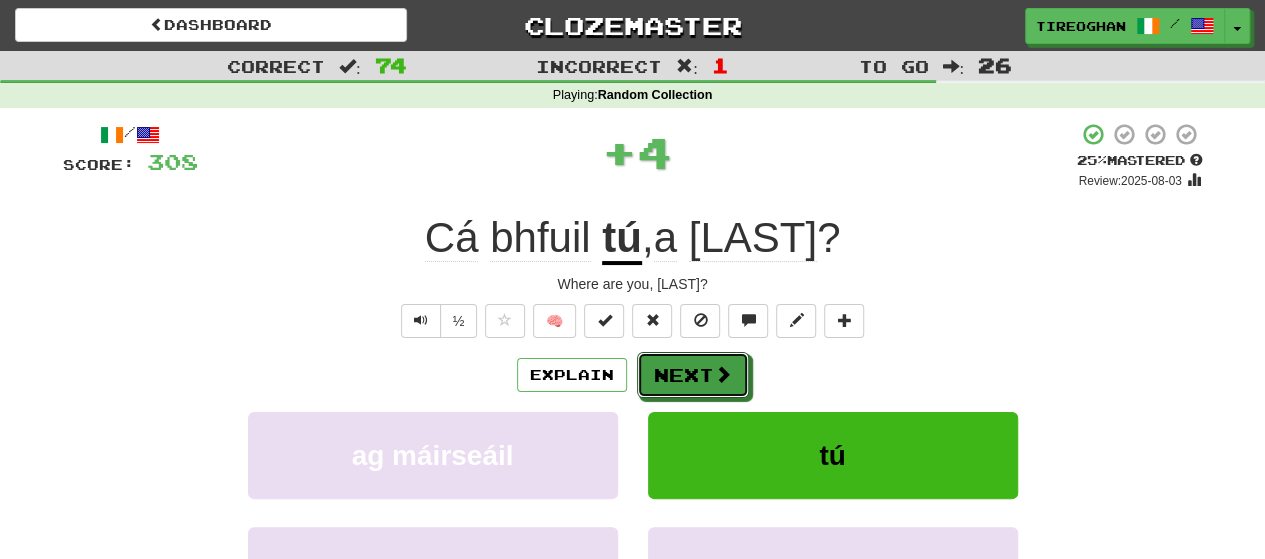 click at bounding box center (723, 374) 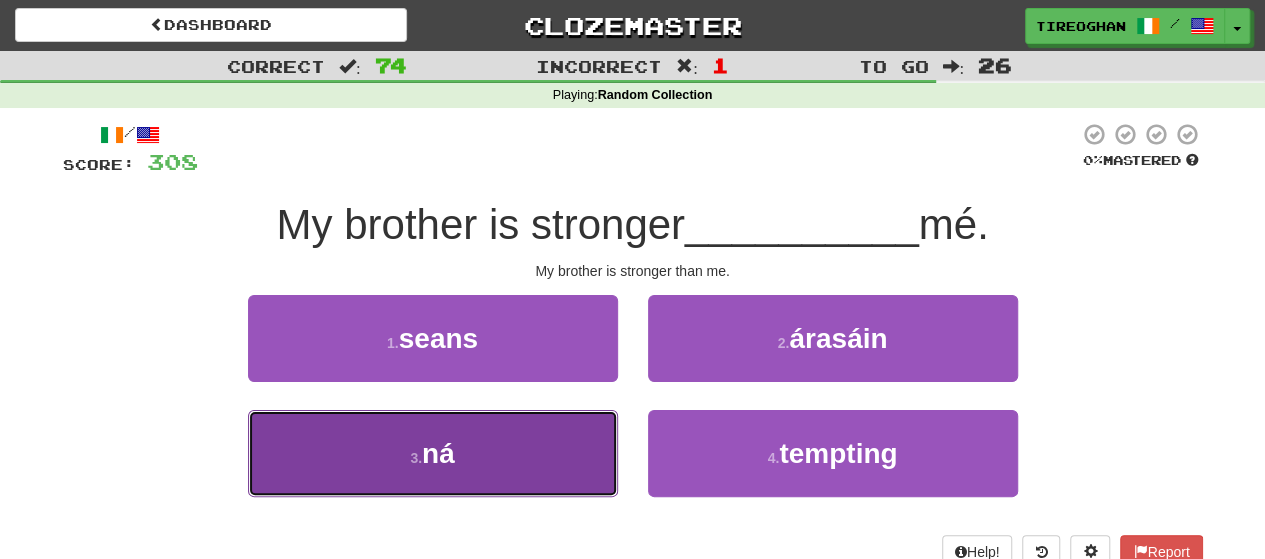 click on "3 .  ná" at bounding box center [433, 453] 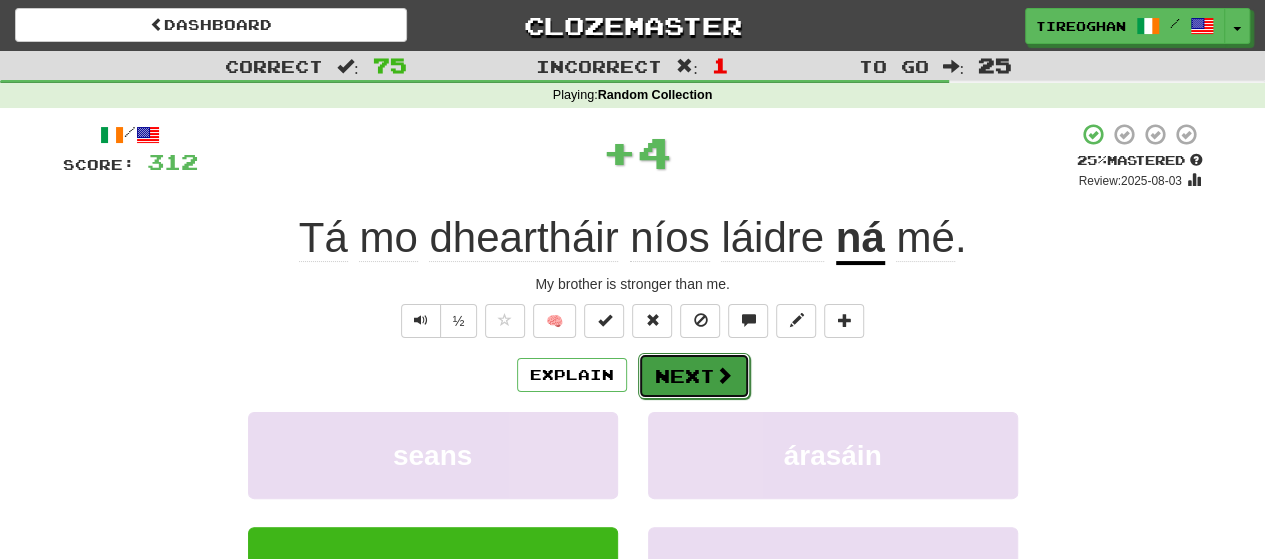 click on "Next" at bounding box center (694, 376) 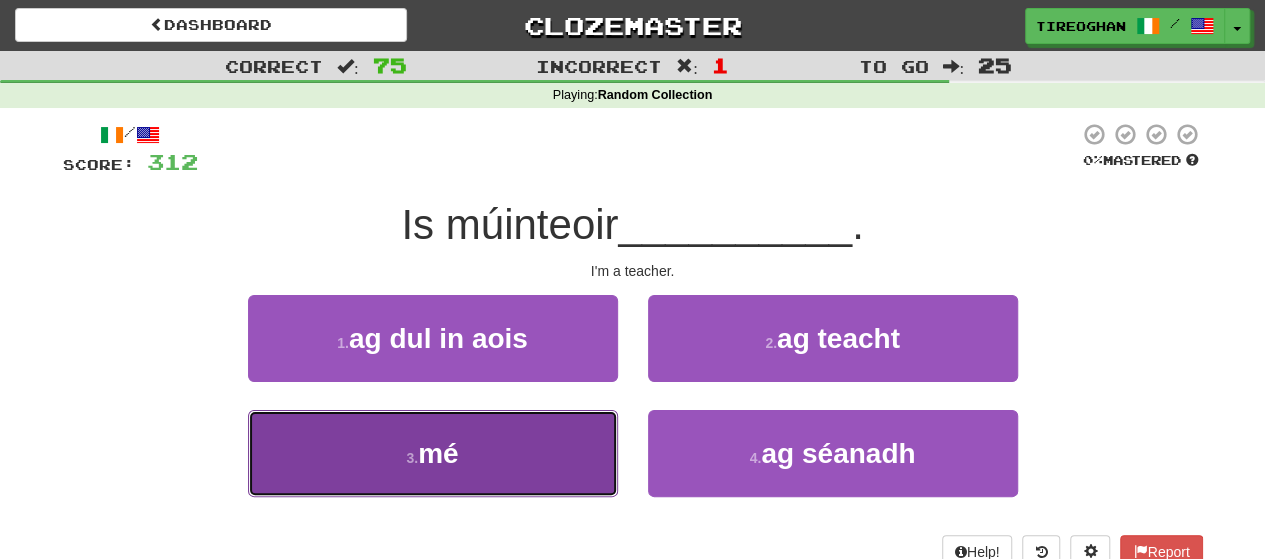 click on "3 .  mé" at bounding box center [433, 453] 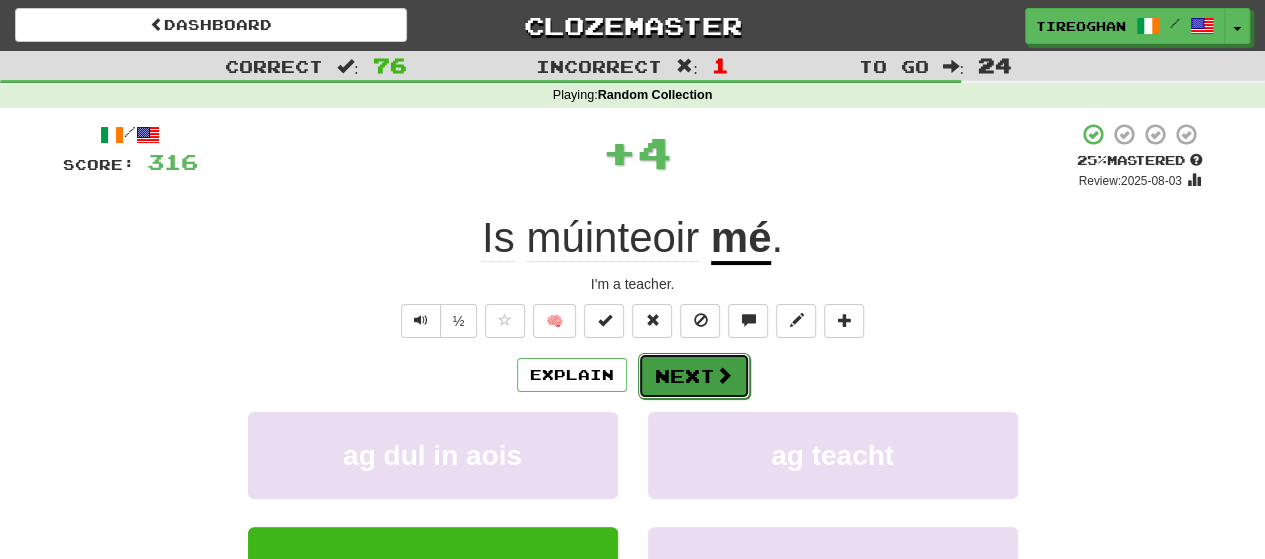 click on "Next" at bounding box center (694, 376) 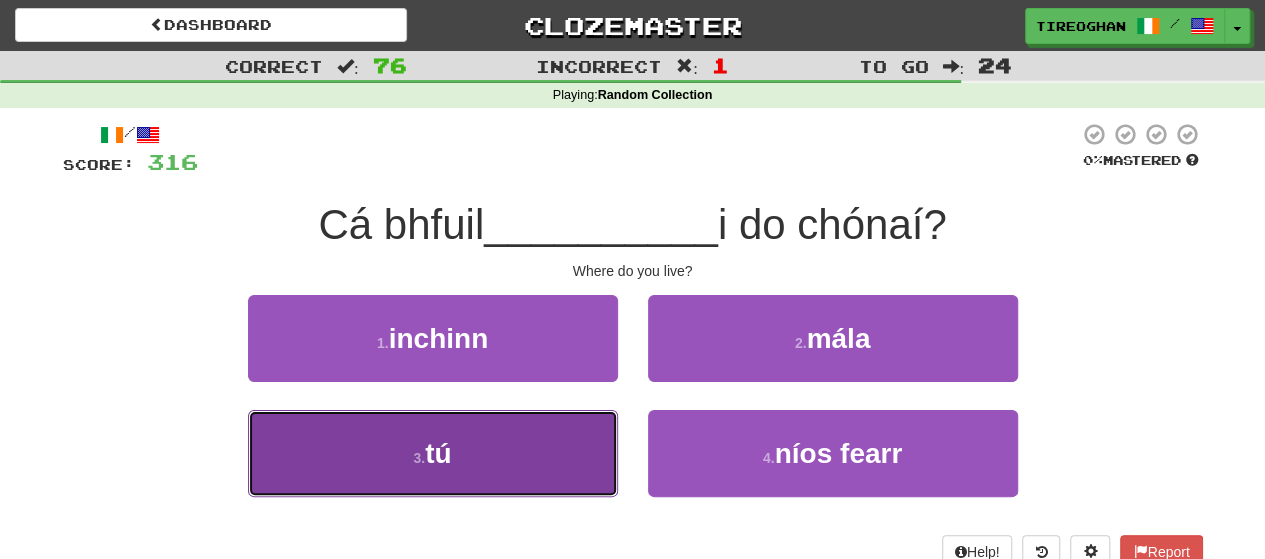 click on "3 .  tú" at bounding box center (433, 453) 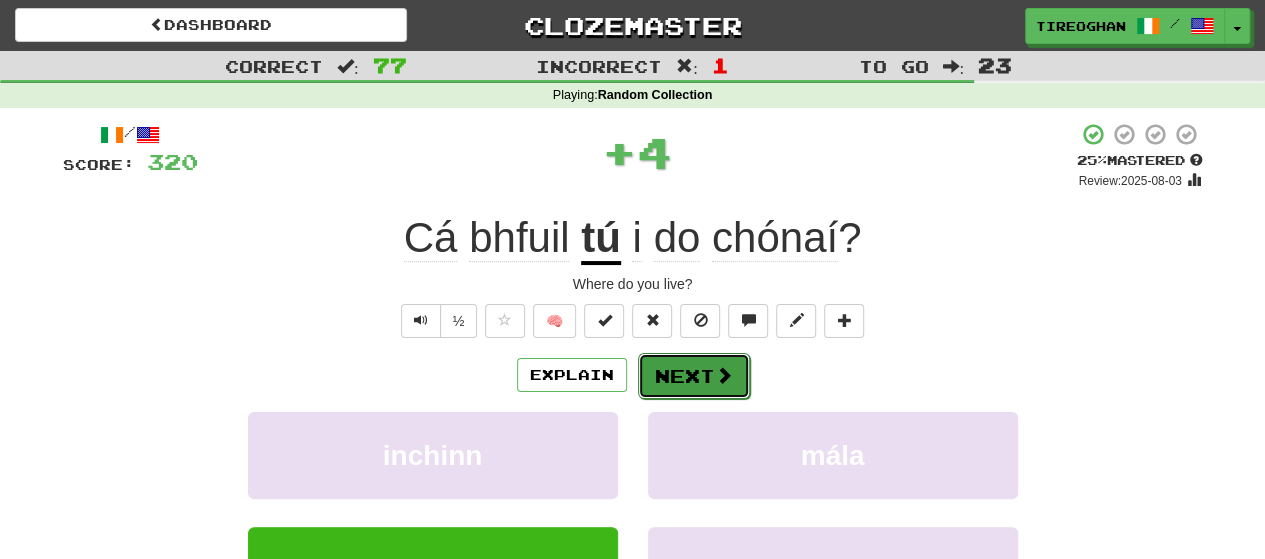 click on "Next" at bounding box center [694, 376] 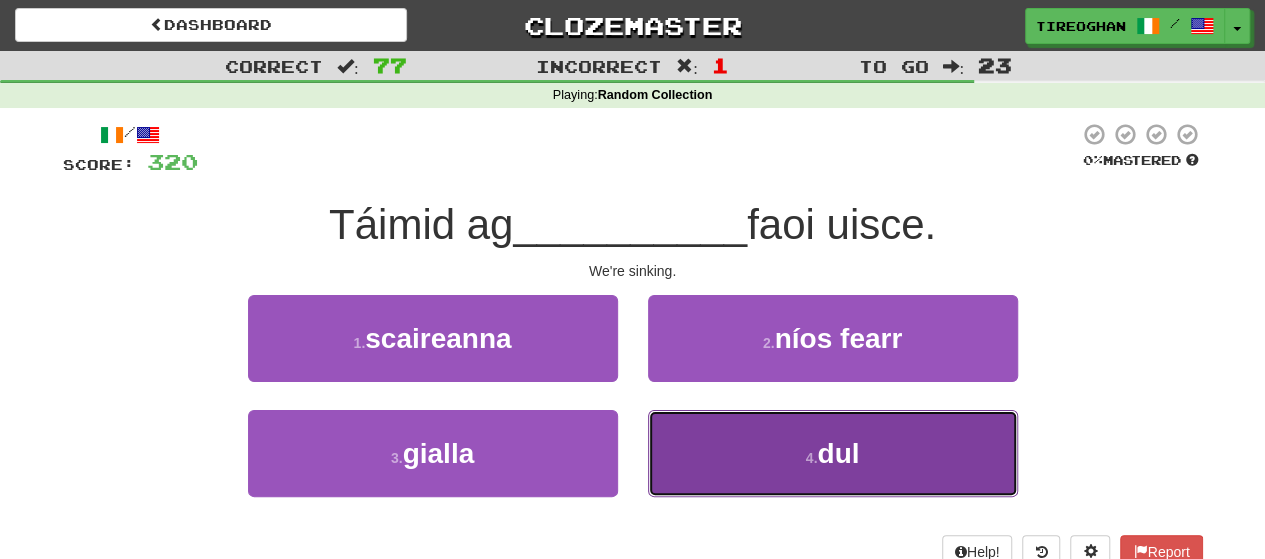click on "4 .  dul" at bounding box center (833, 453) 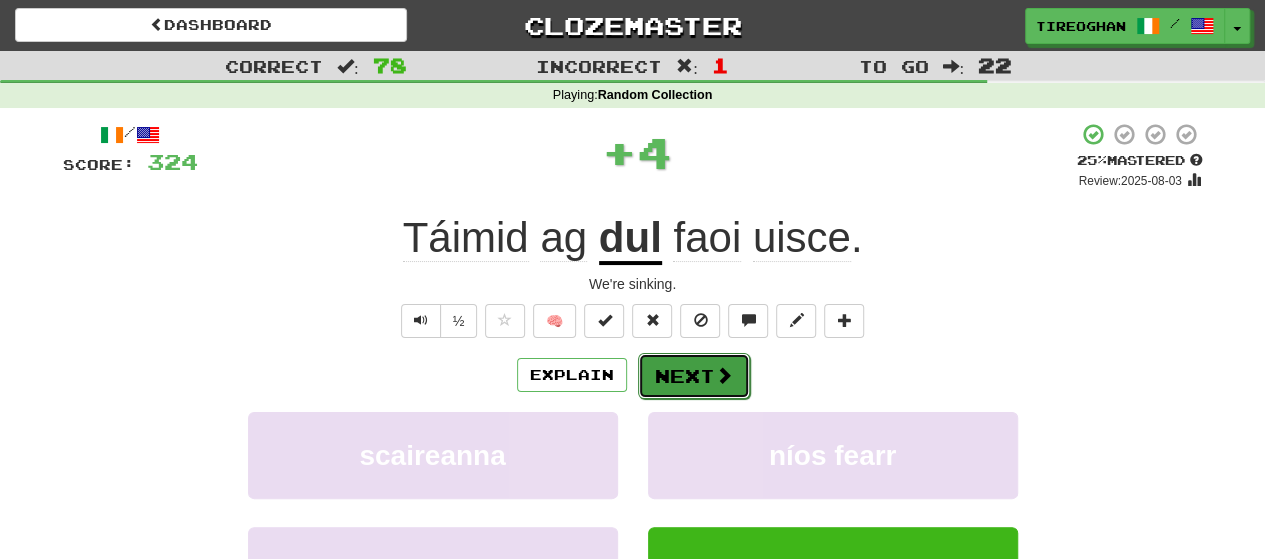 click on "Next" at bounding box center (694, 376) 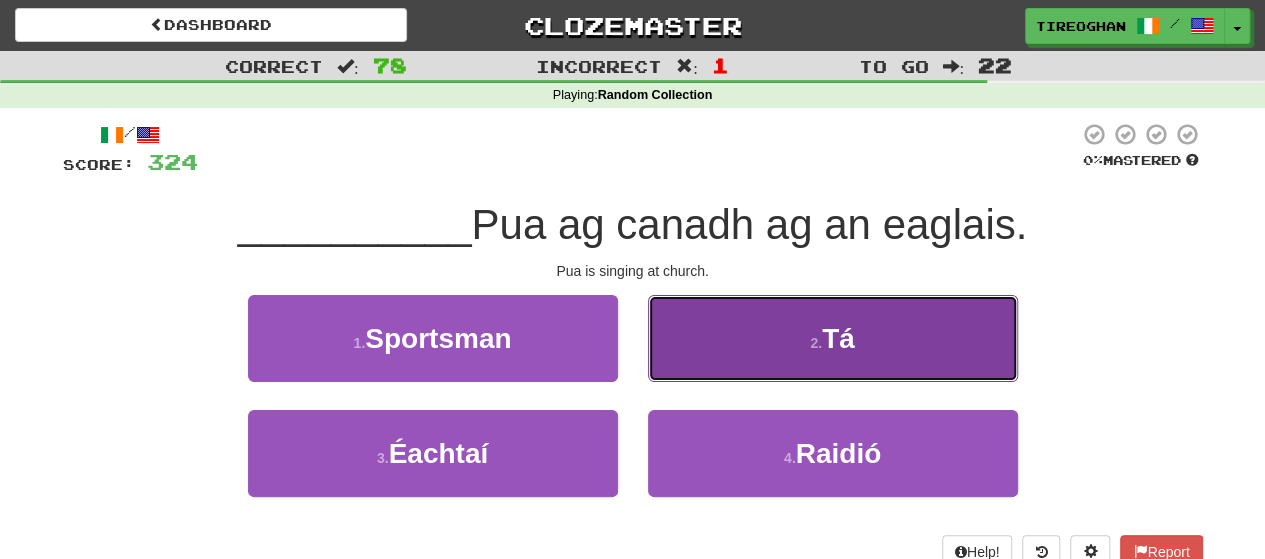 click on "2 .  Tá" at bounding box center (833, 338) 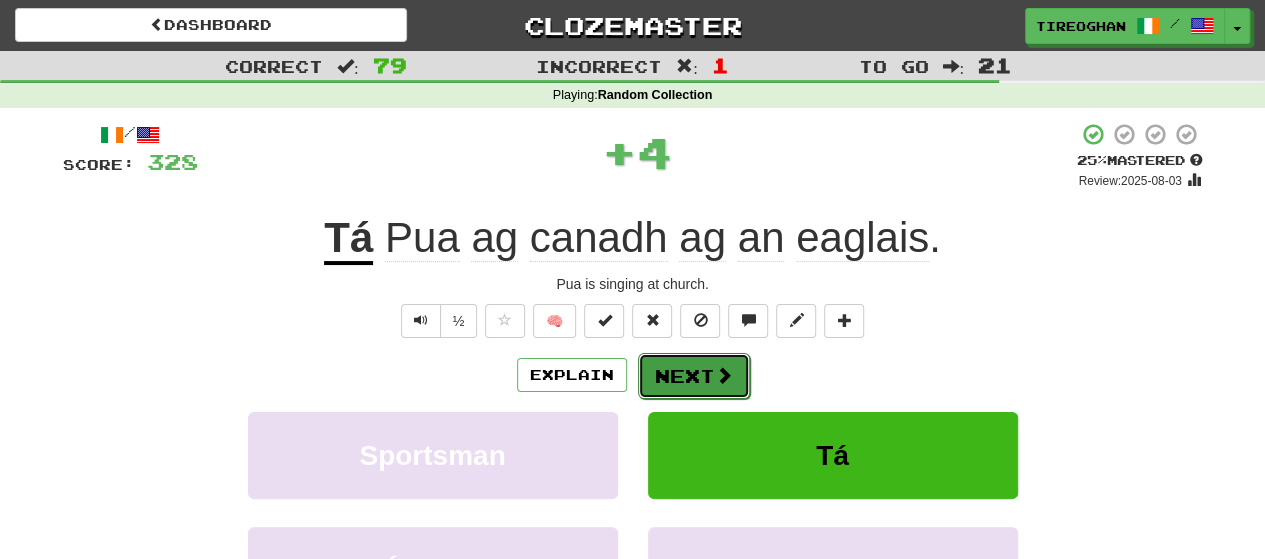 click on "Next" at bounding box center [694, 376] 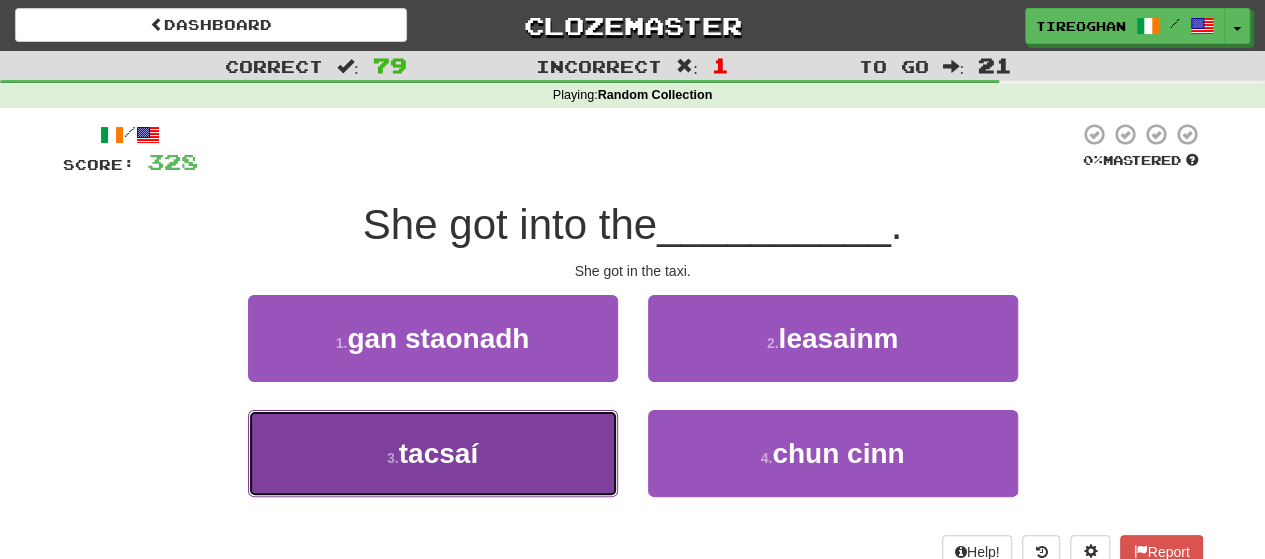 click on "3 .  tacsaí" at bounding box center (433, 453) 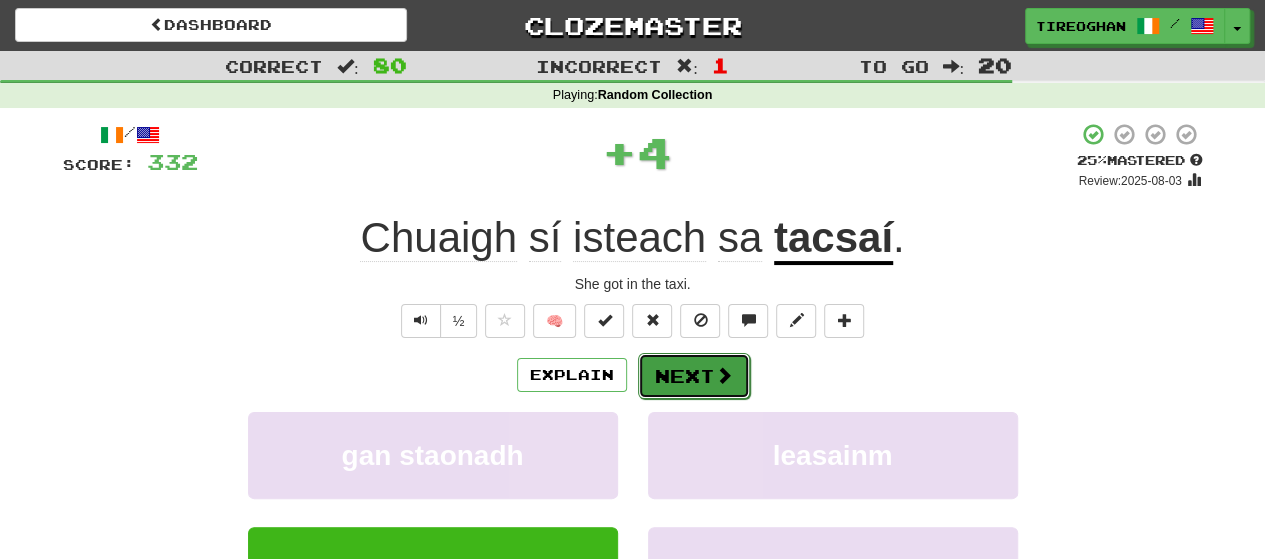 click on "Next" at bounding box center (694, 376) 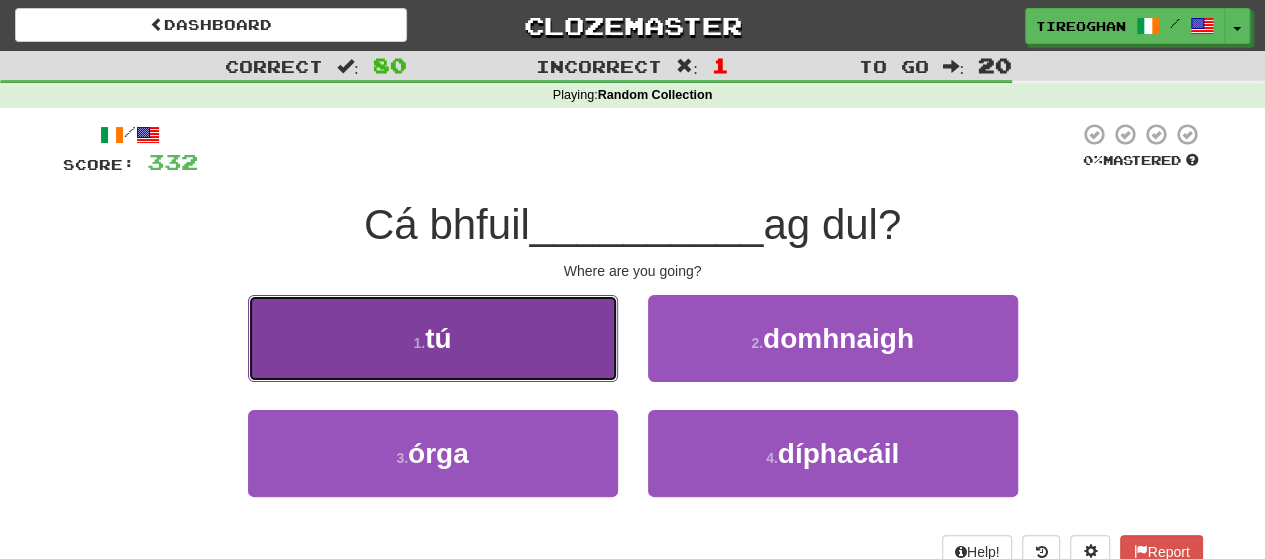 click on "1 .  tú" at bounding box center (433, 338) 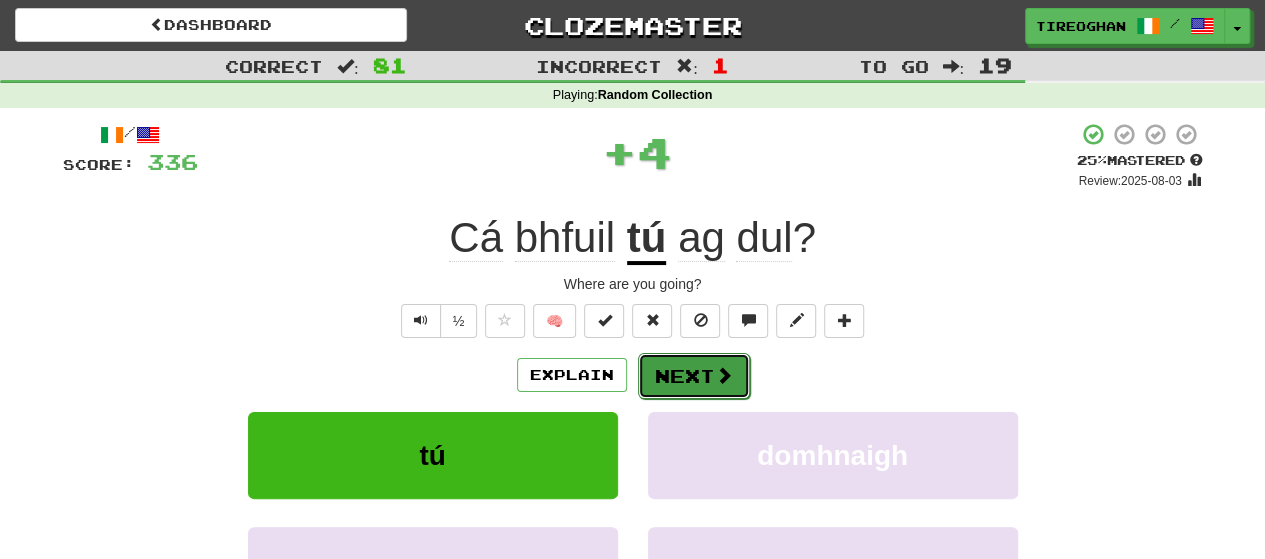 click on "Next" at bounding box center (694, 376) 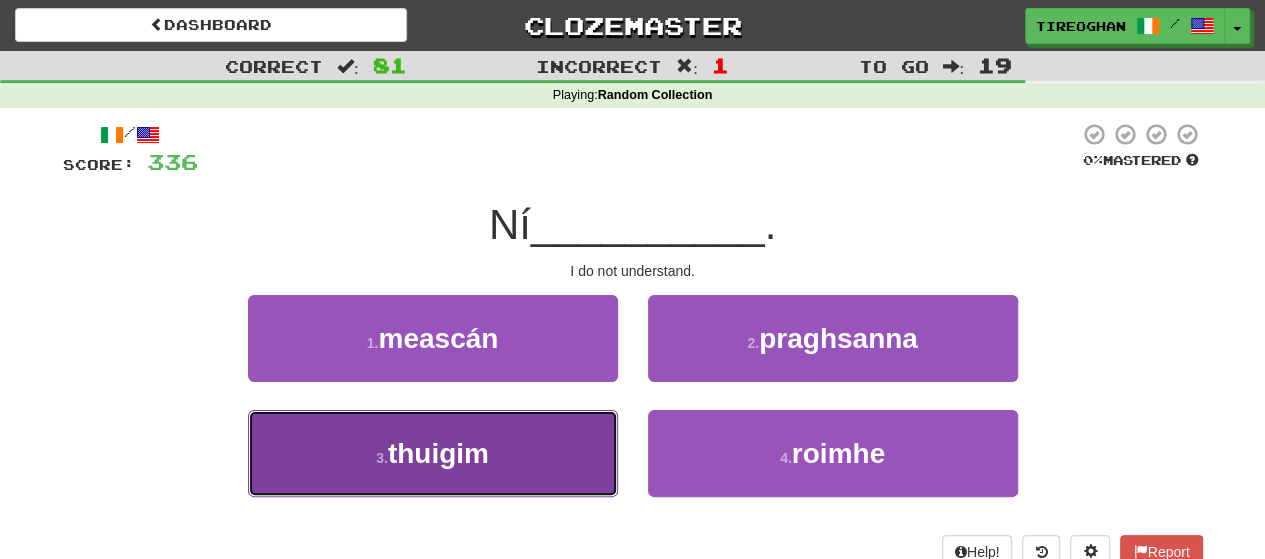 click on "3 .  thuigim" at bounding box center [433, 453] 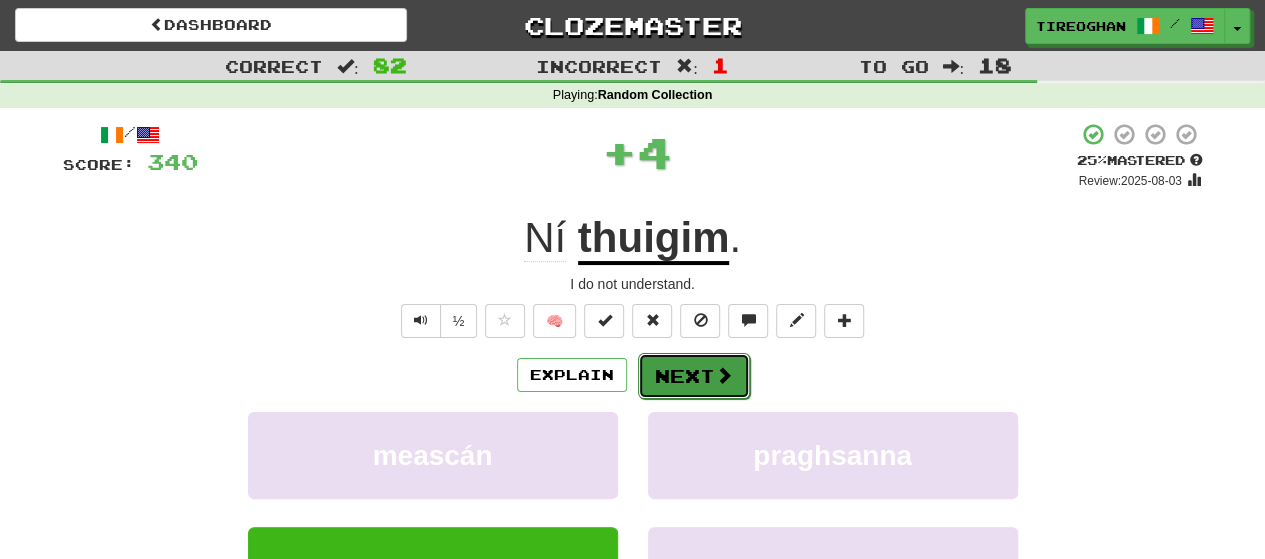 click on "Next" at bounding box center [694, 376] 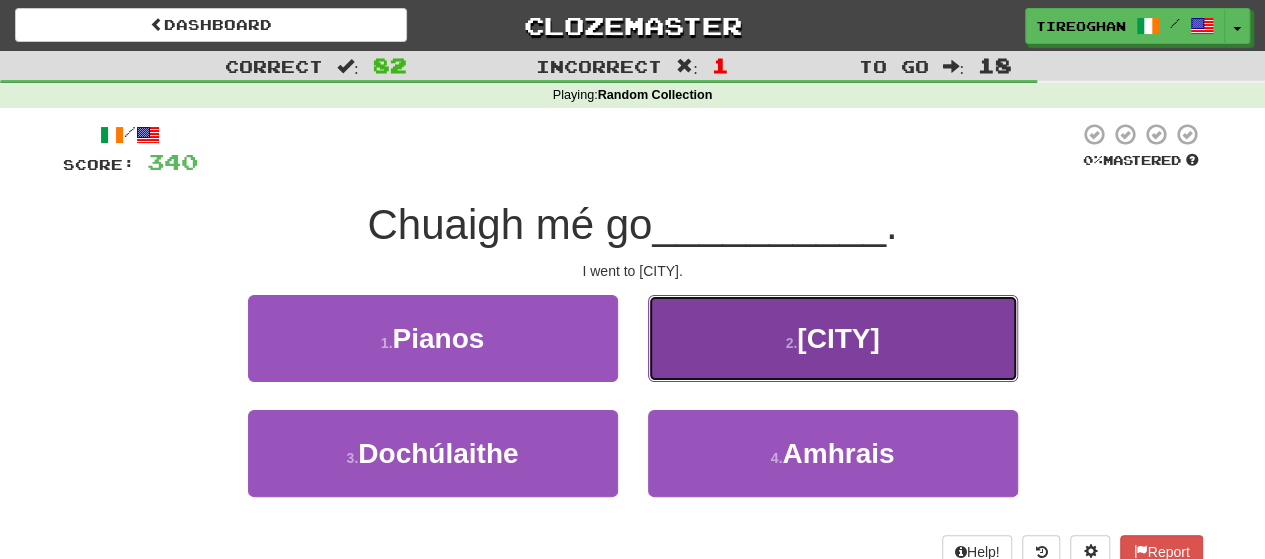 click on "2 .  [CITY]" at bounding box center [833, 338] 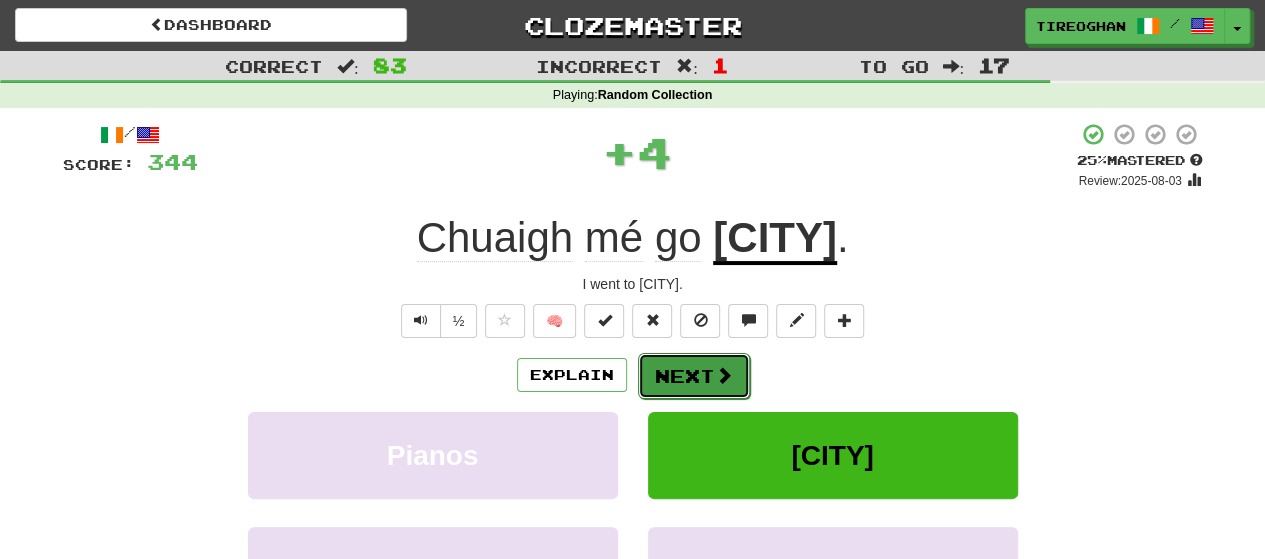 click on "Next" at bounding box center (694, 376) 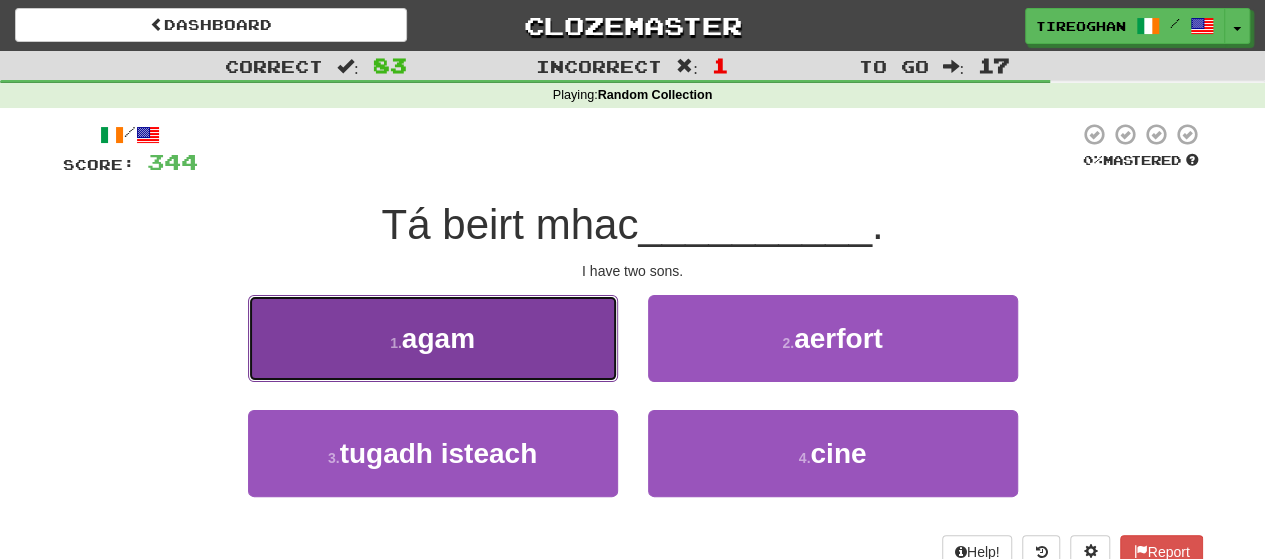 click on "1 .  agam" at bounding box center [433, 338] 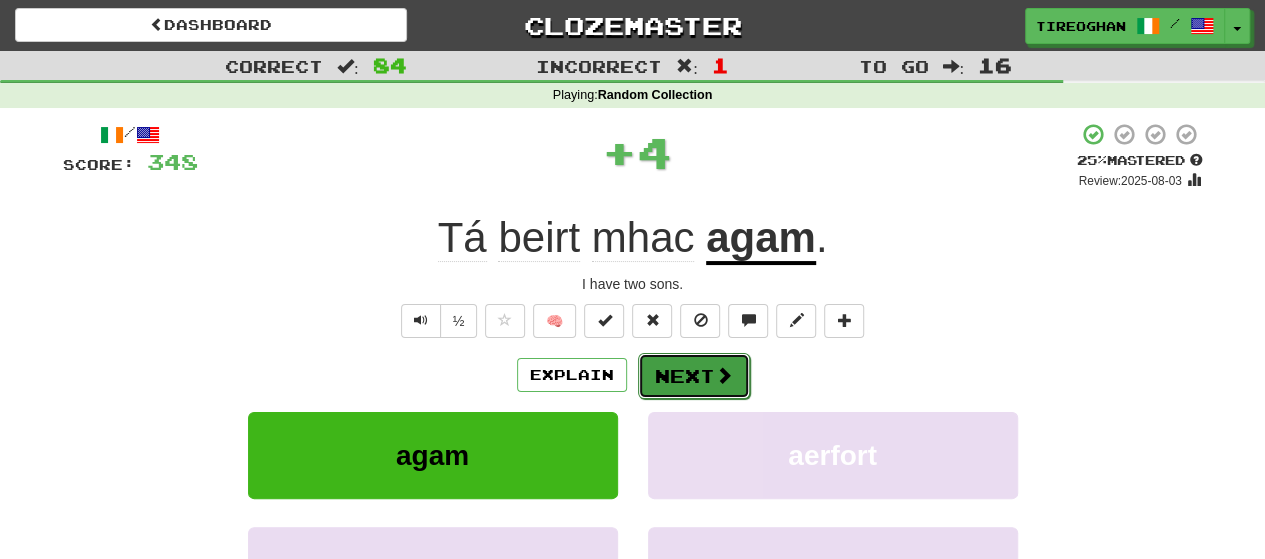 click on "Next" at bounding box center [694, 376] 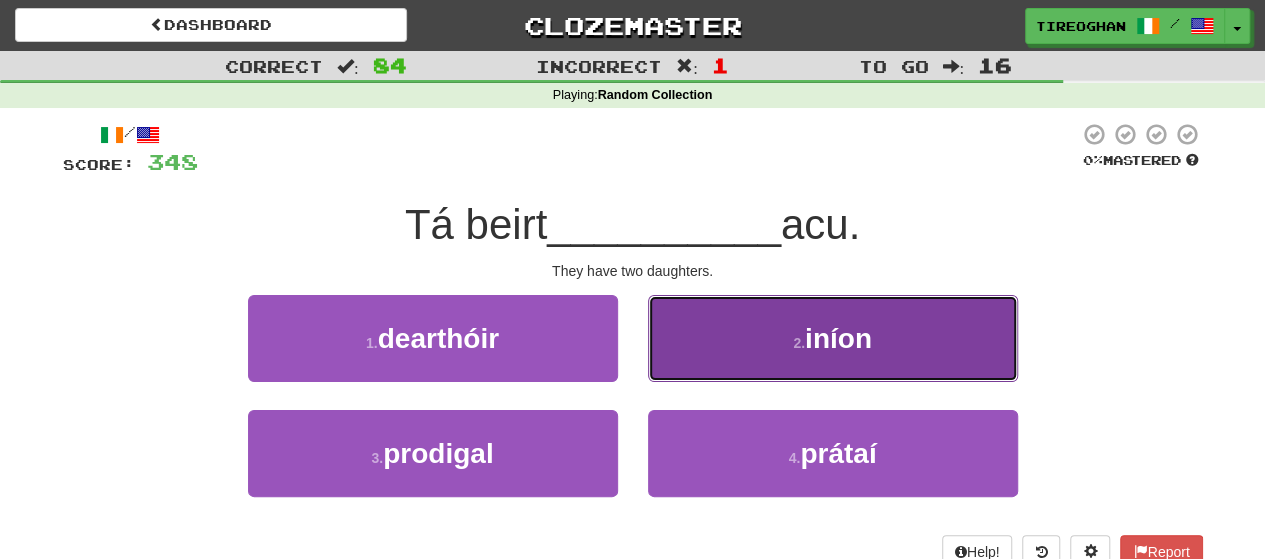 click on "2 .  iníon" at bounding box center [833, 338] 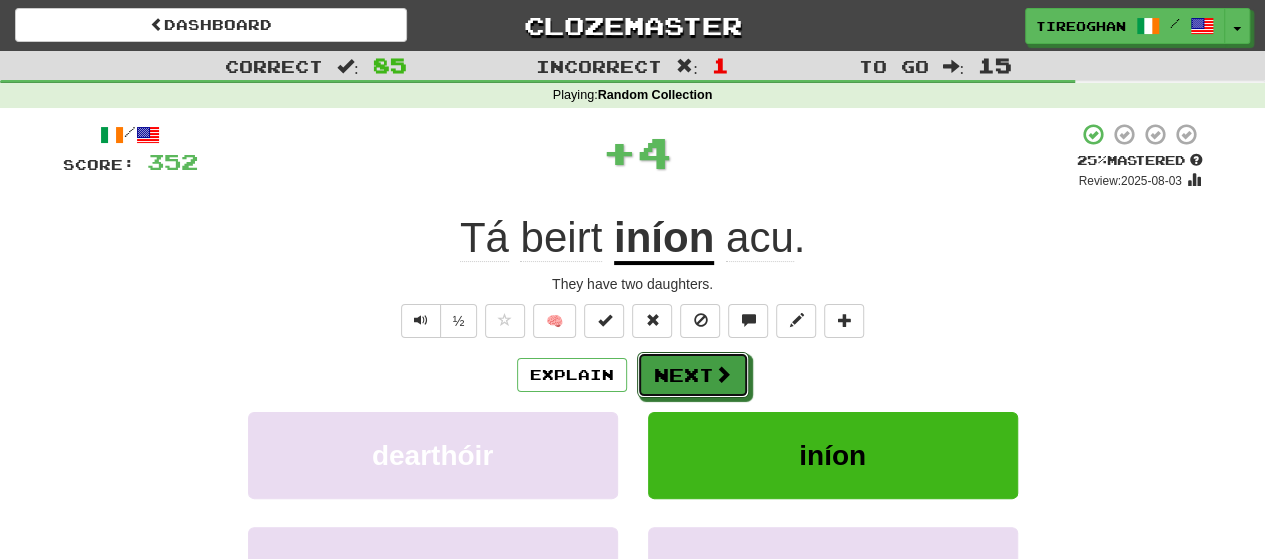 click at bounding box center (723, 374) 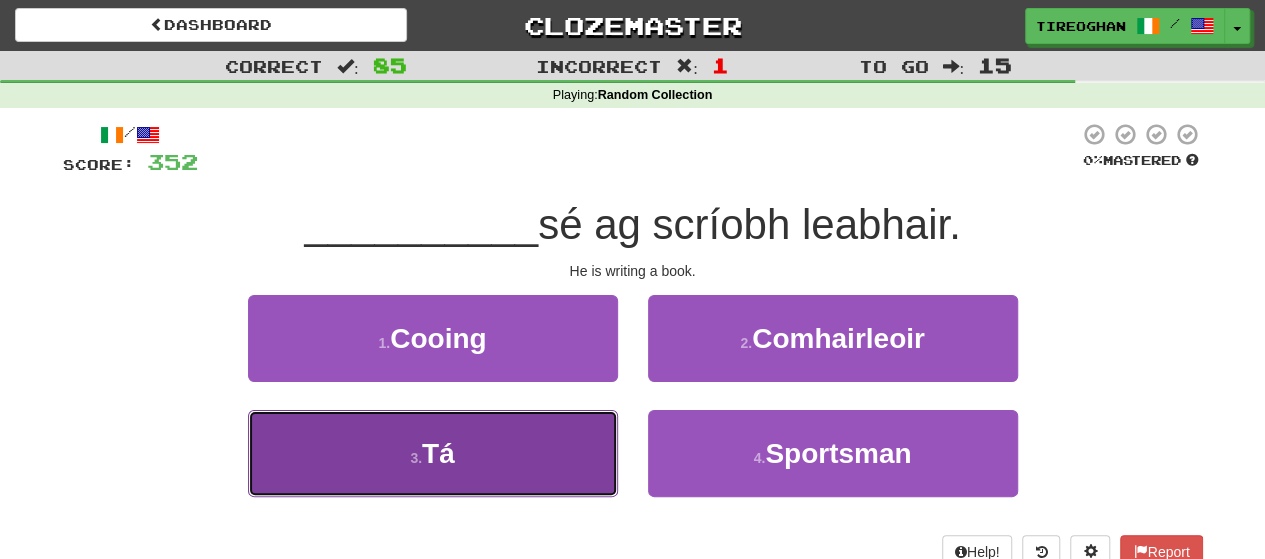 click on "3 .  Tá" at bounding box center (433, 453) 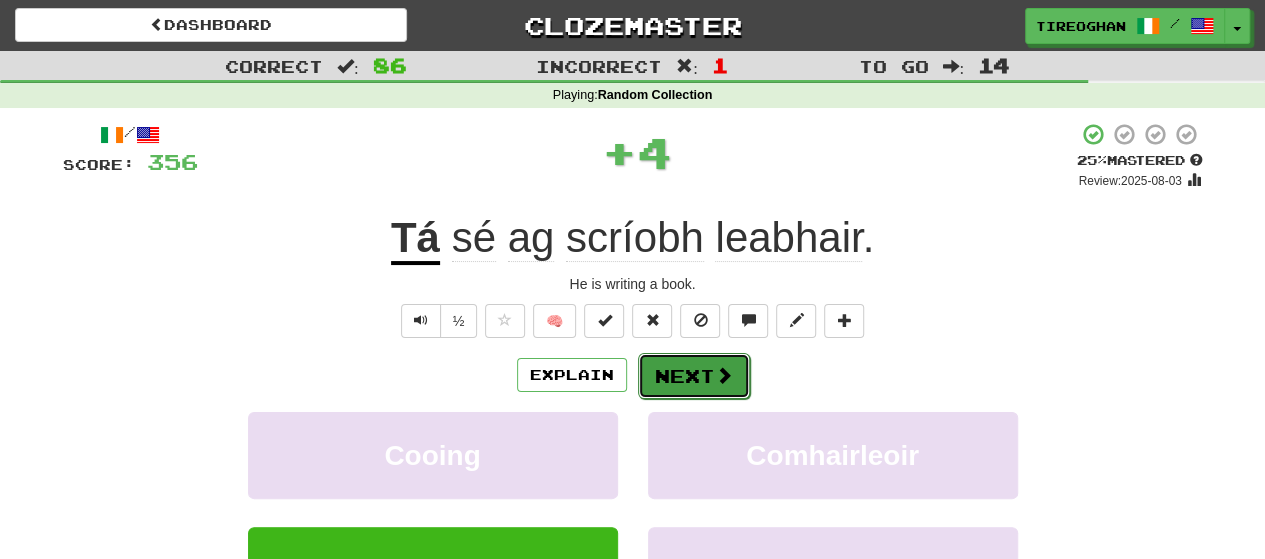click on "Next" at bounding box center (694, 376) 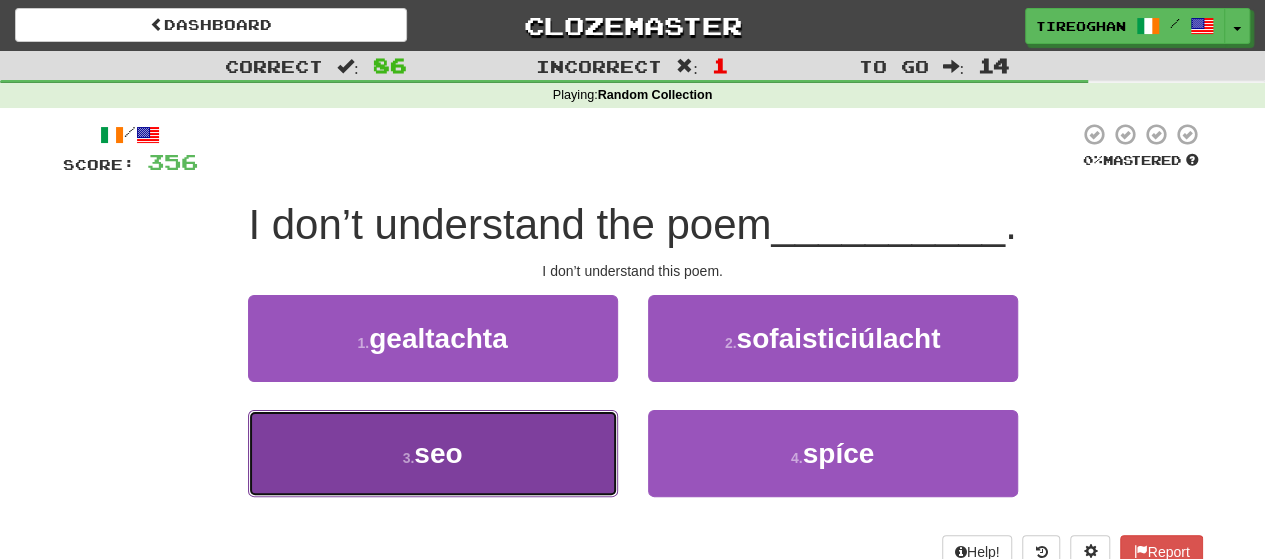 click on "3 .  seo" at bounding box center (433, 453) 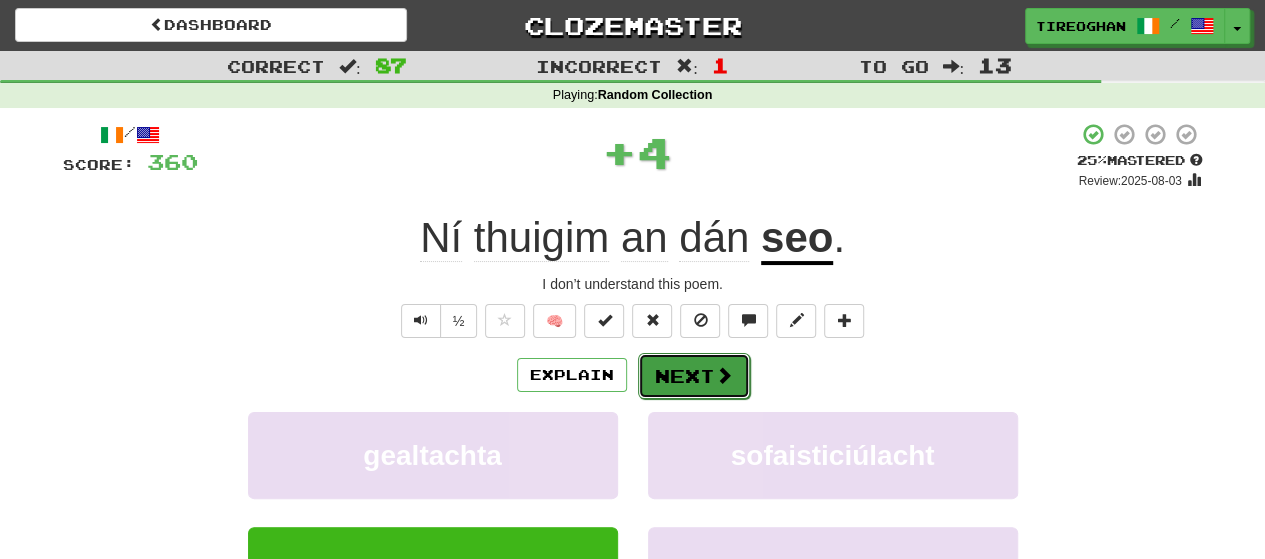 click on "Next" at bounding box center [694, 376] 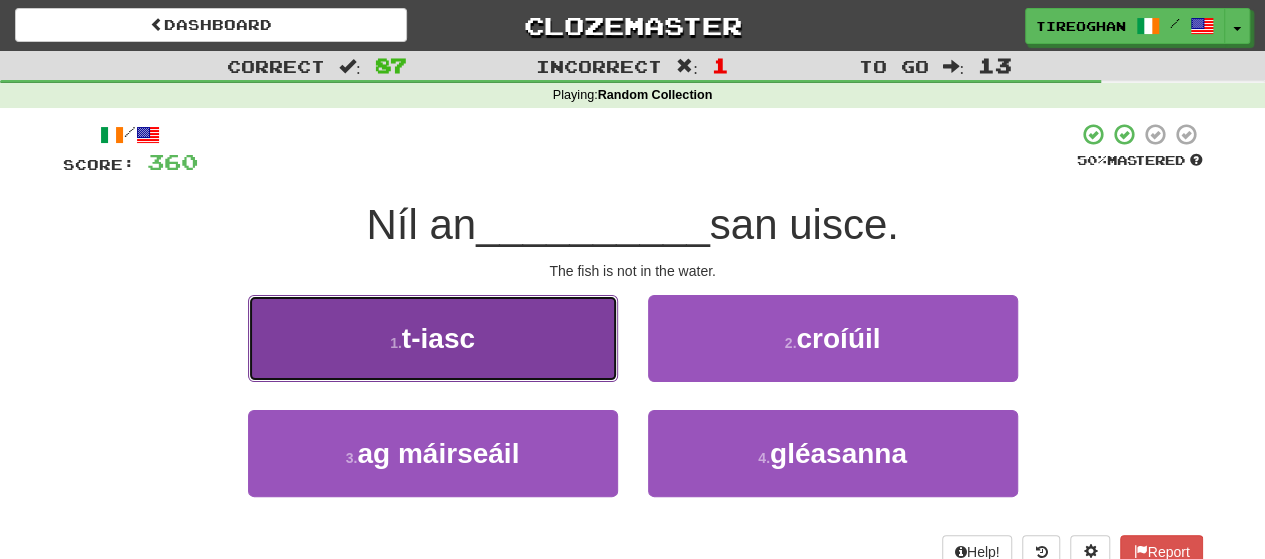 click on "1 .  t-iasc" at bounding box center (433, 338) 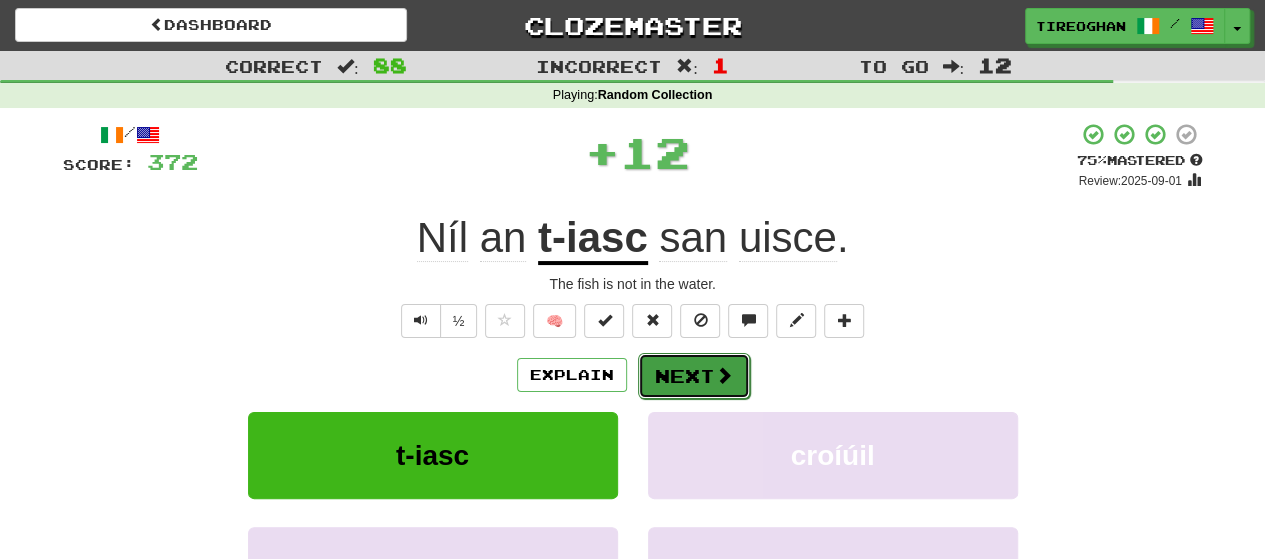 click on "Next" at bounding box center (694, 376) 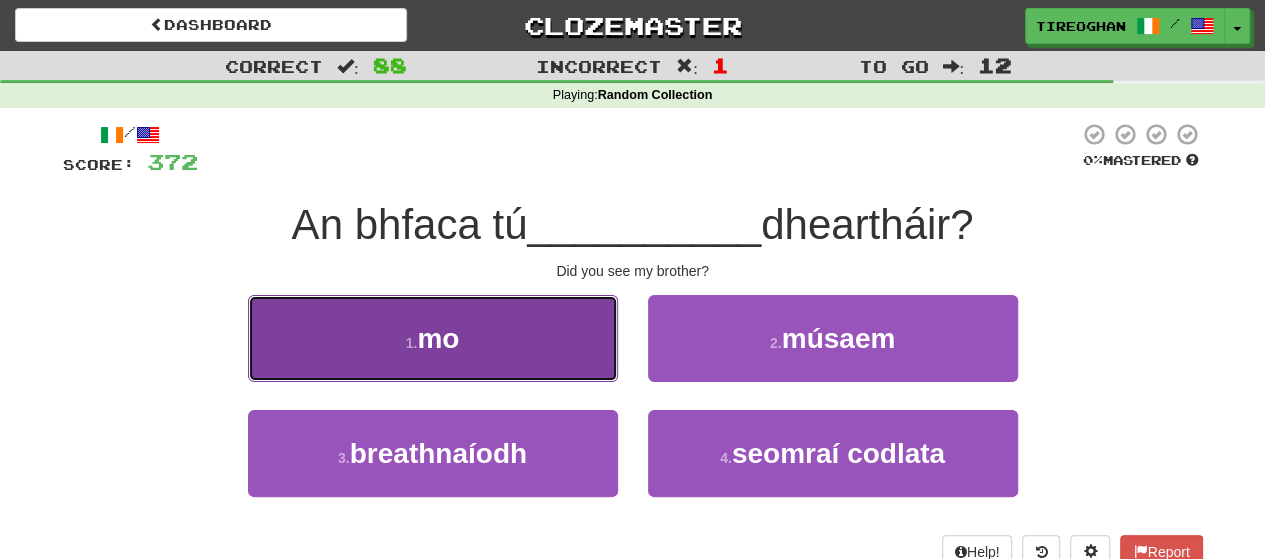 click on "1 .  mo" at bounding box center (433, 338) 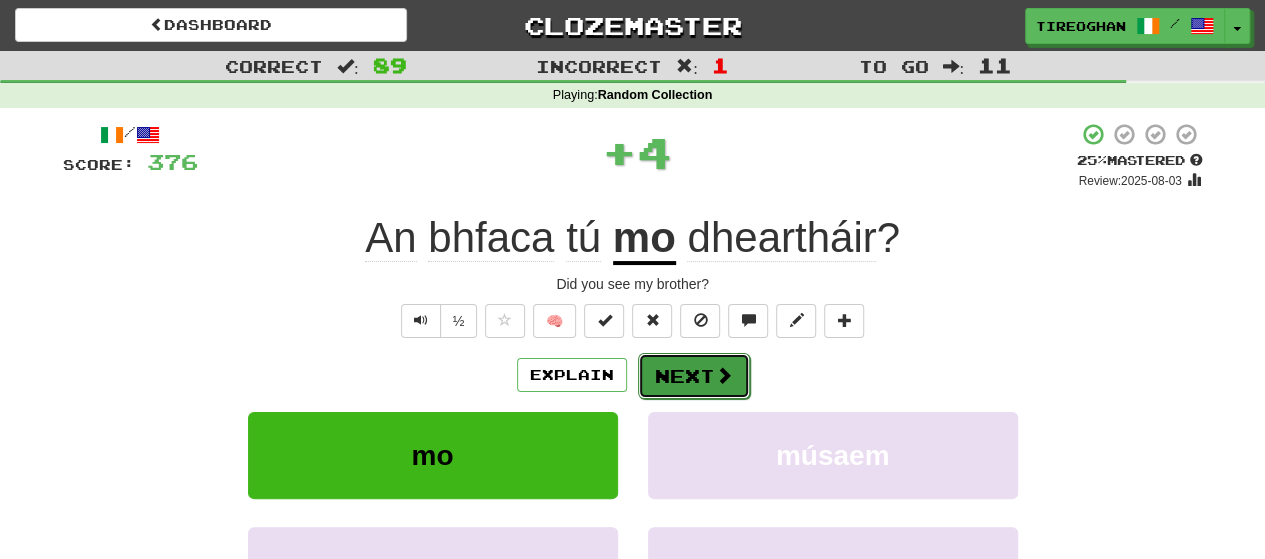click on "Next" at bounding box center [694, 376] 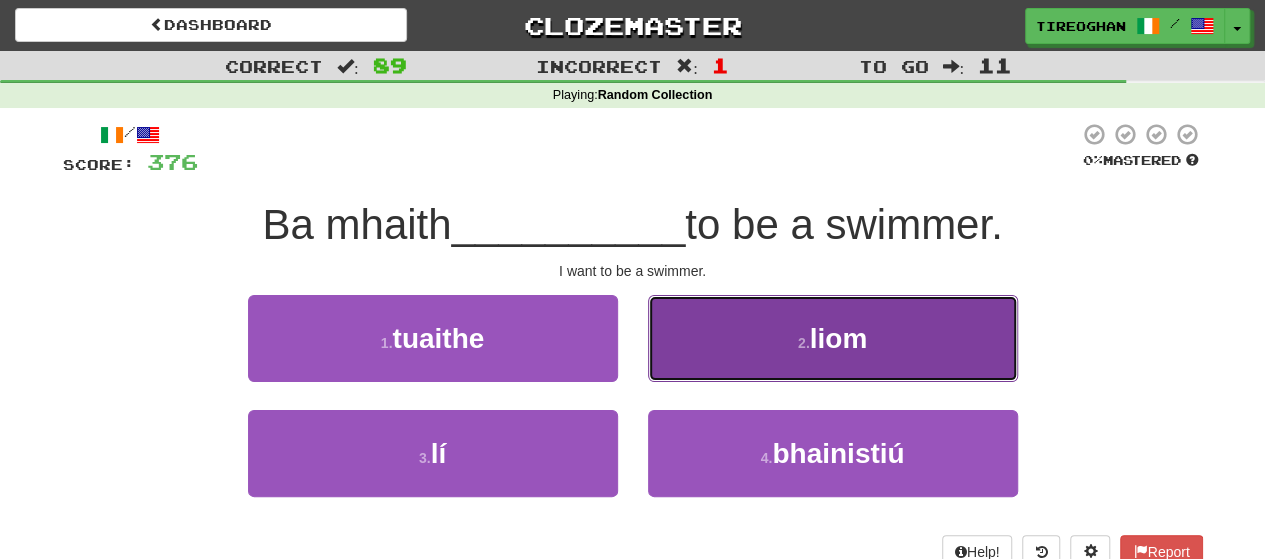 click on "2 .  liom" at bounding box center (833, 338) 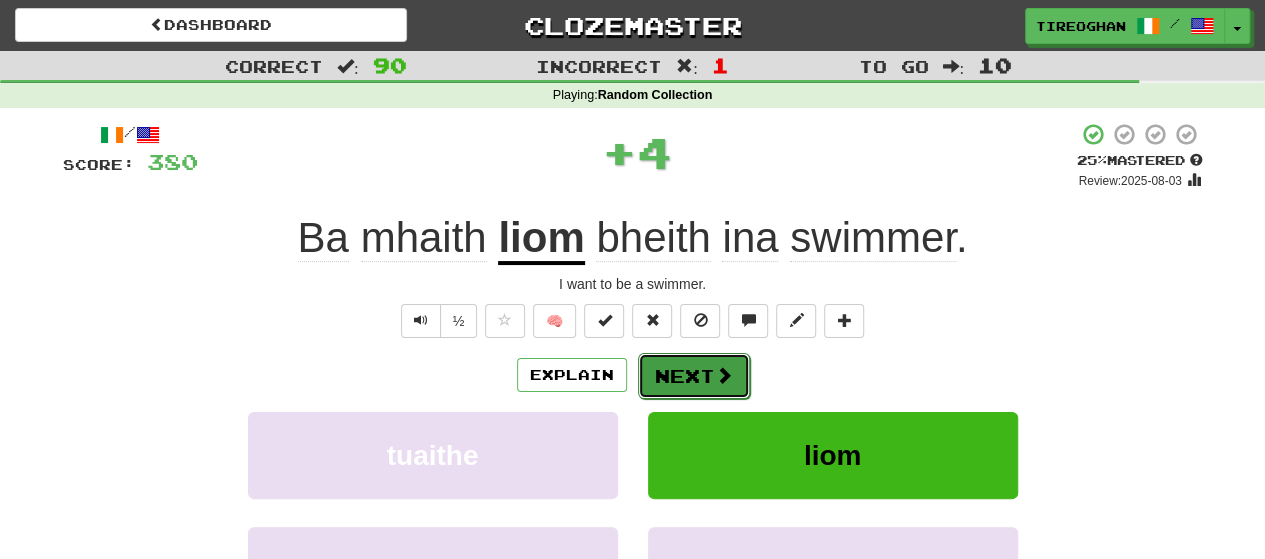 click on "Next" at bounding box center [694, 376] 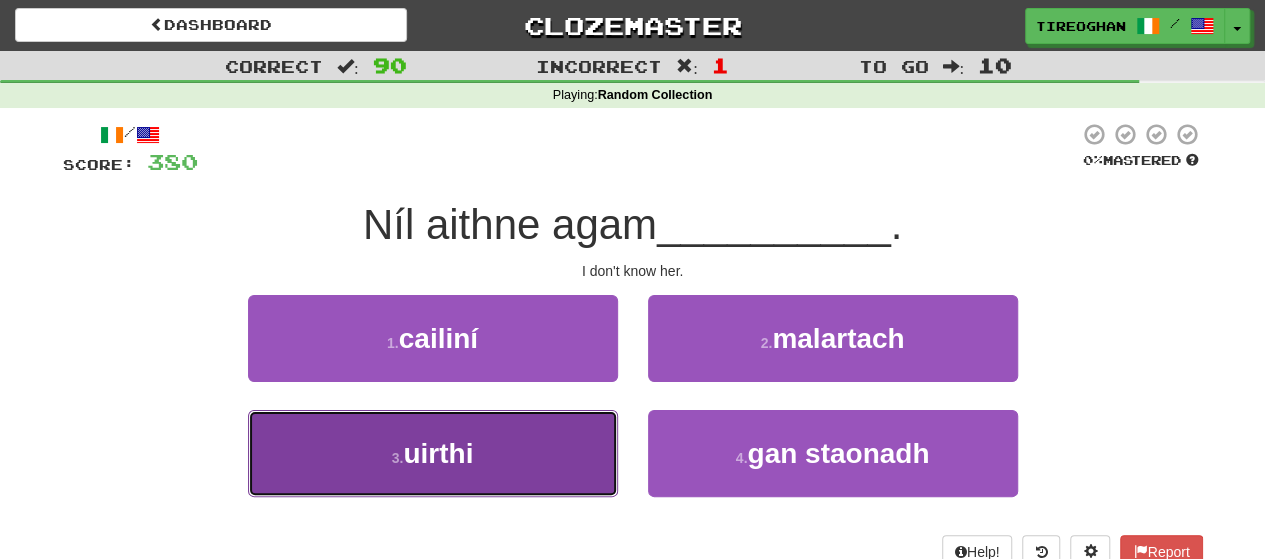 click on "3 .  uirthi" at bounding box center [433, 453] 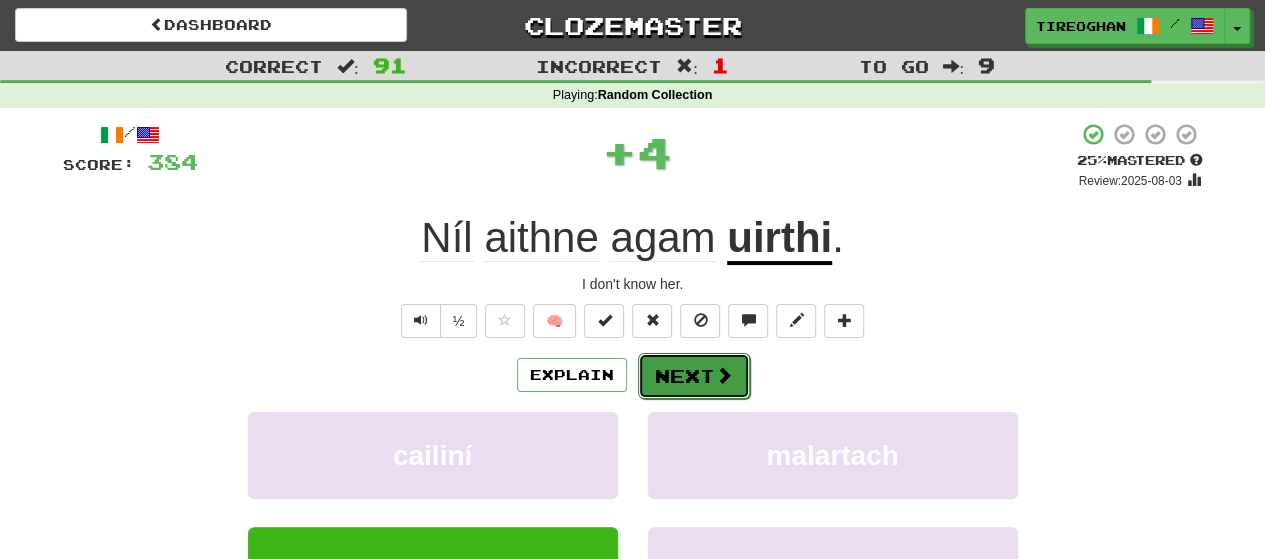click on "Next" at bounding box center (694, 376) 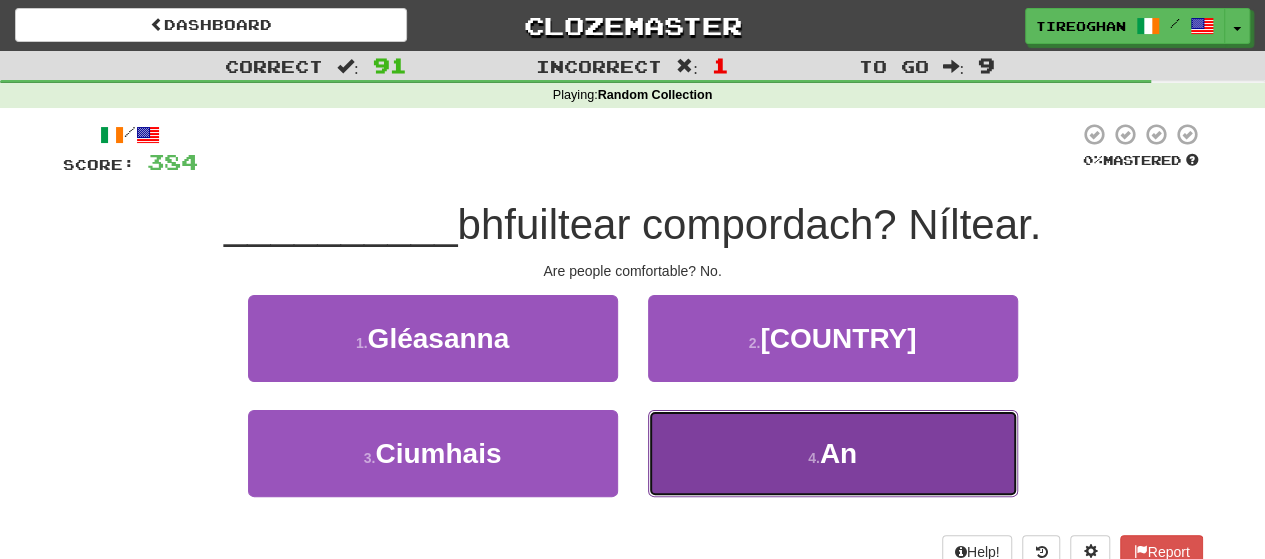 click on "4 .  An" at bounding box center (833, 453) 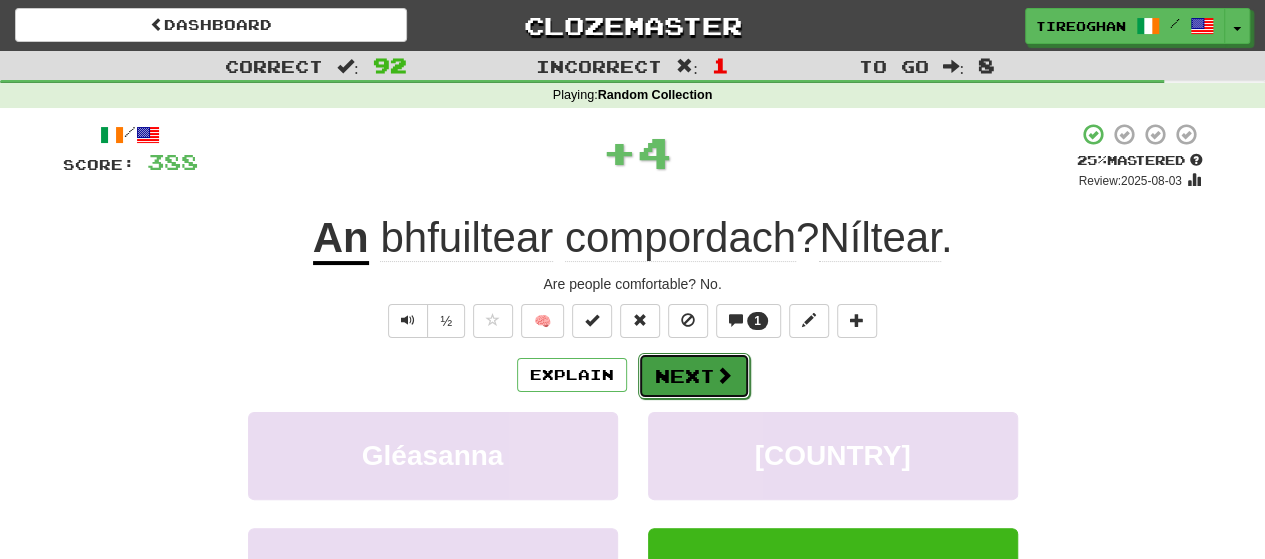 click on "Next" at bounding box center [694, 376] 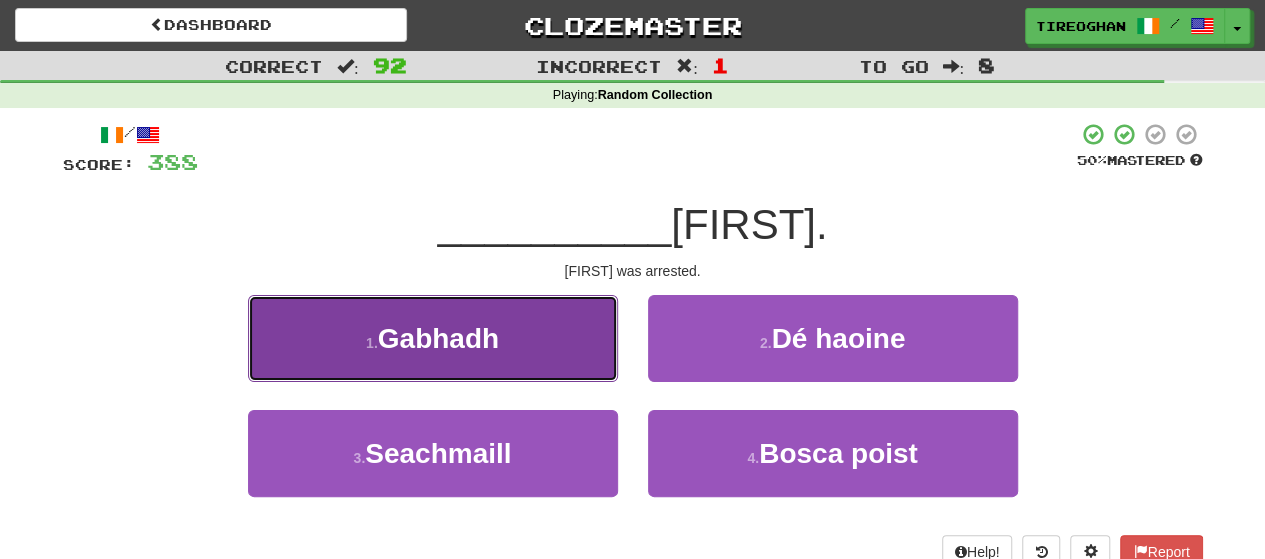click on "1 .  Gabhadh" at bounding box center [433, 338] 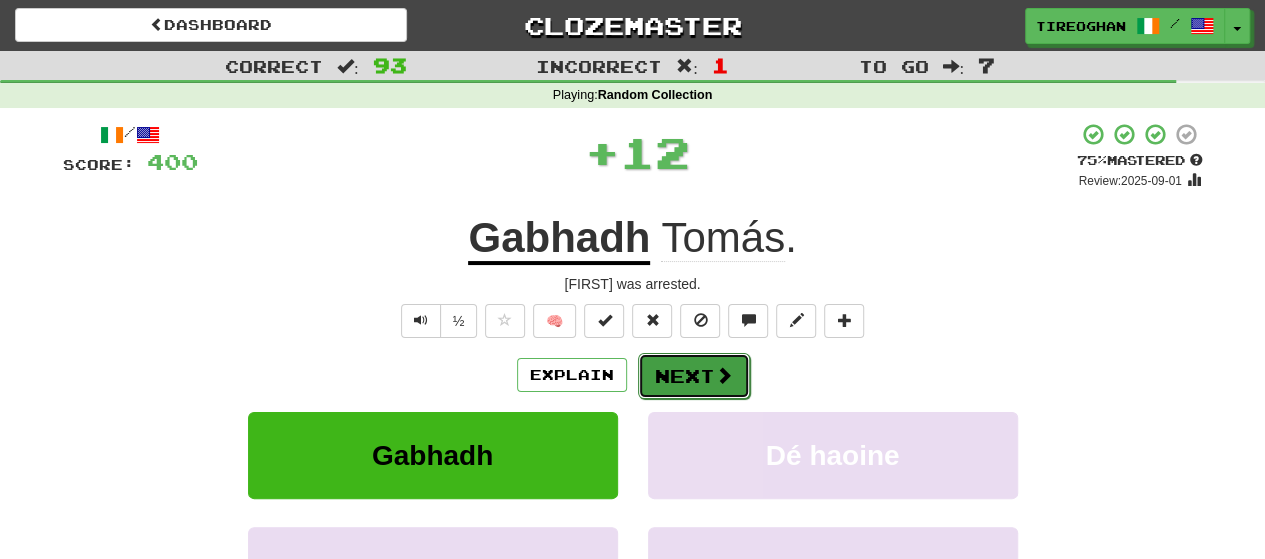 click on "Next" at bounding box center (694, 376) 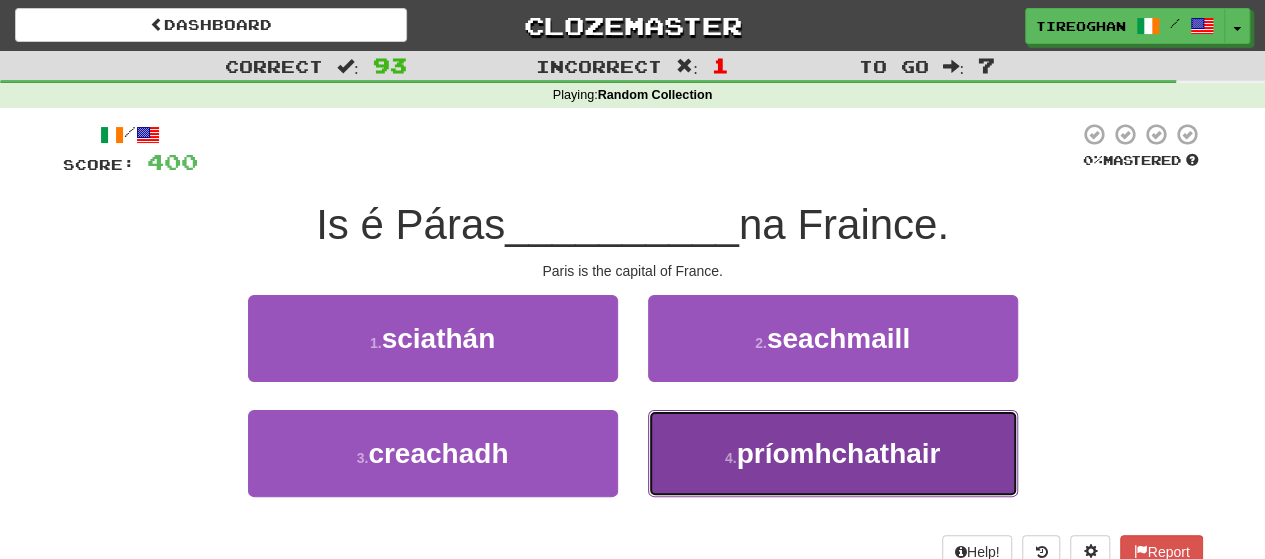 click on "príomhchathair" at bounding box center (838, 453) 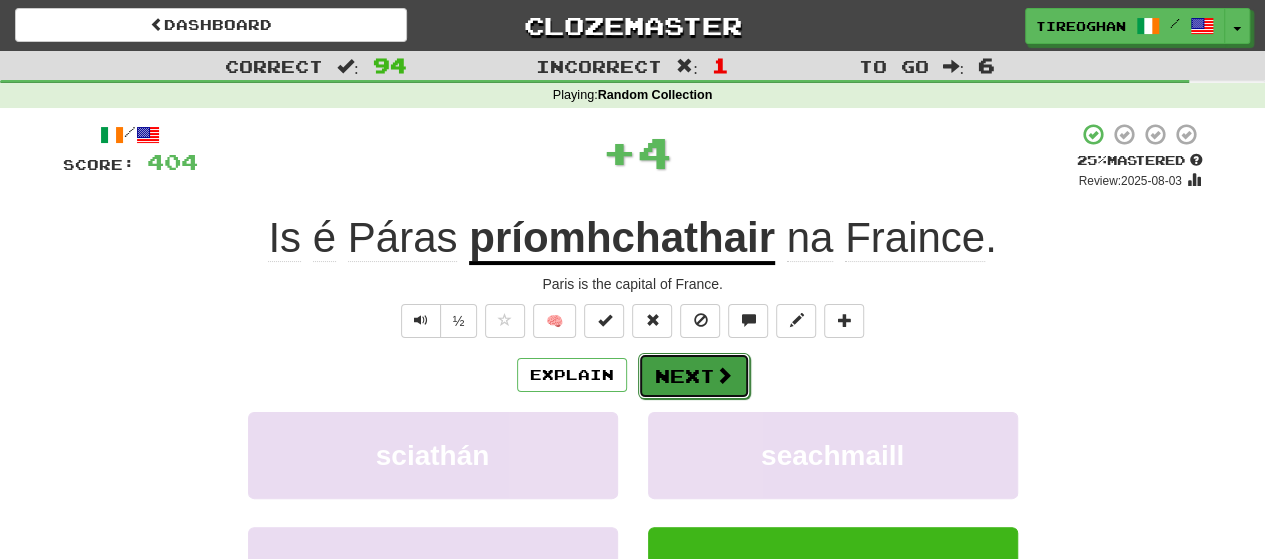 click on "Next" at bounding box center [694, 376] 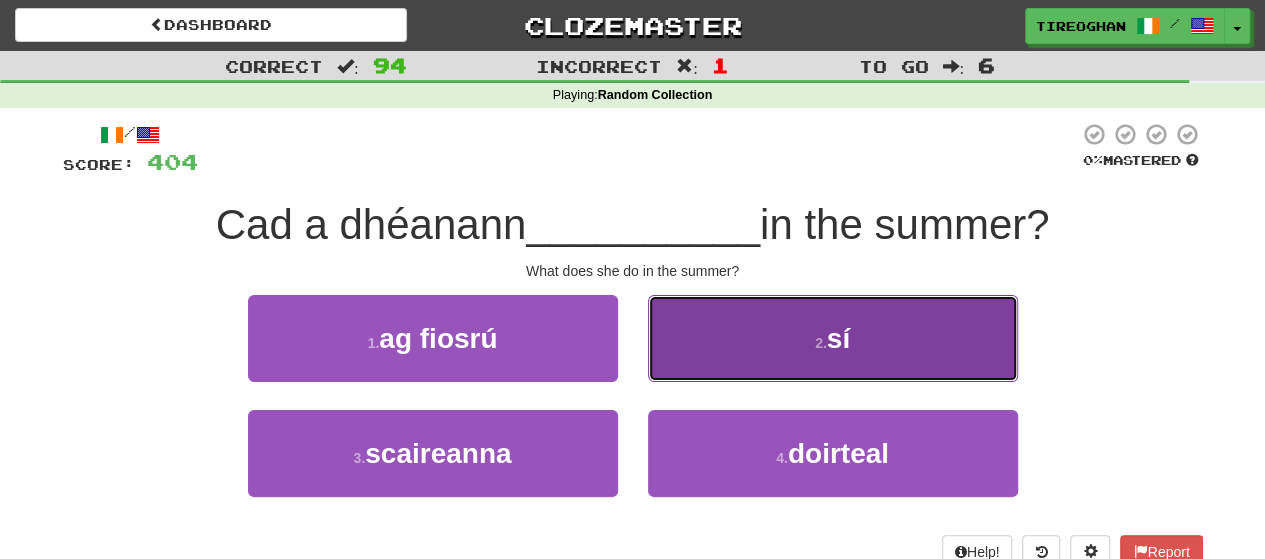 click on "2 .  sí" at bounding box center [833, 338] 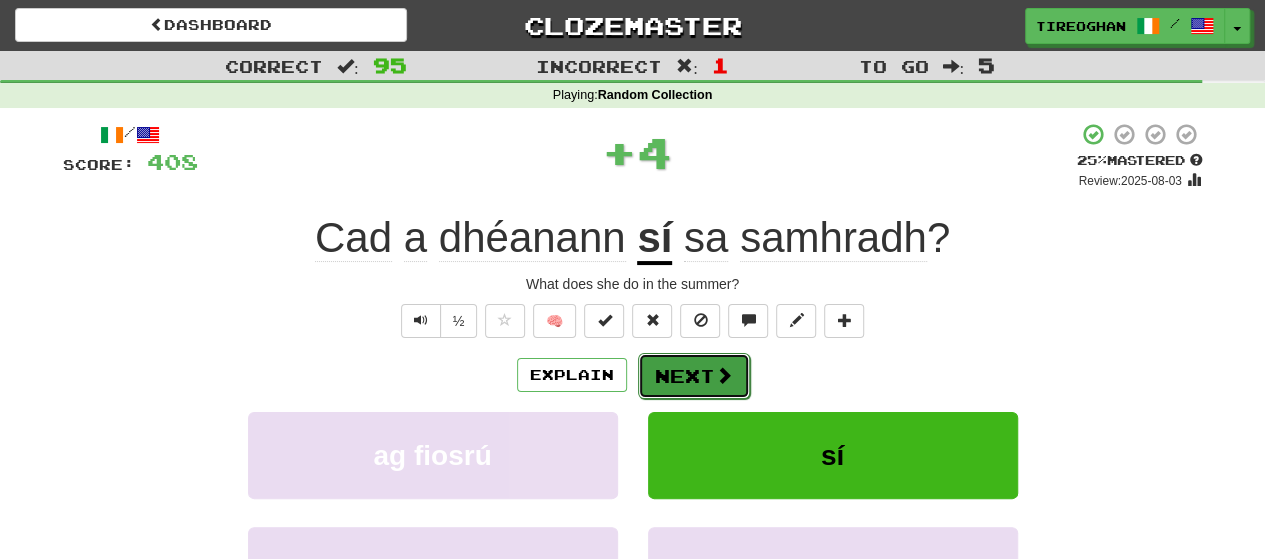 click at bounding box center [724, 375] 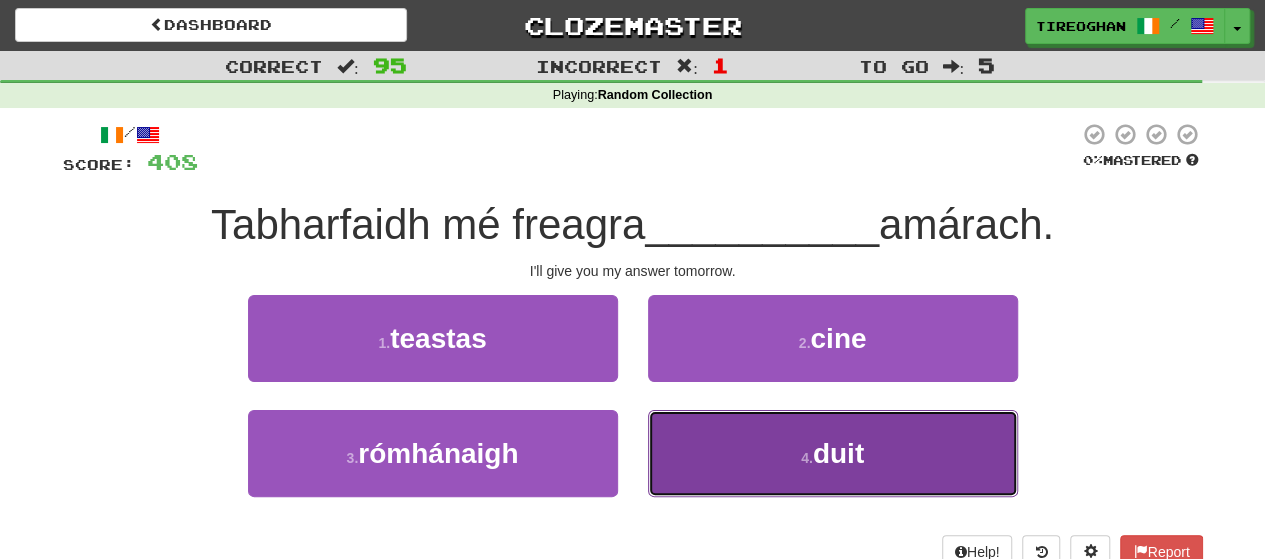 click on "4 .  duit" at bounding box center [833, 453] 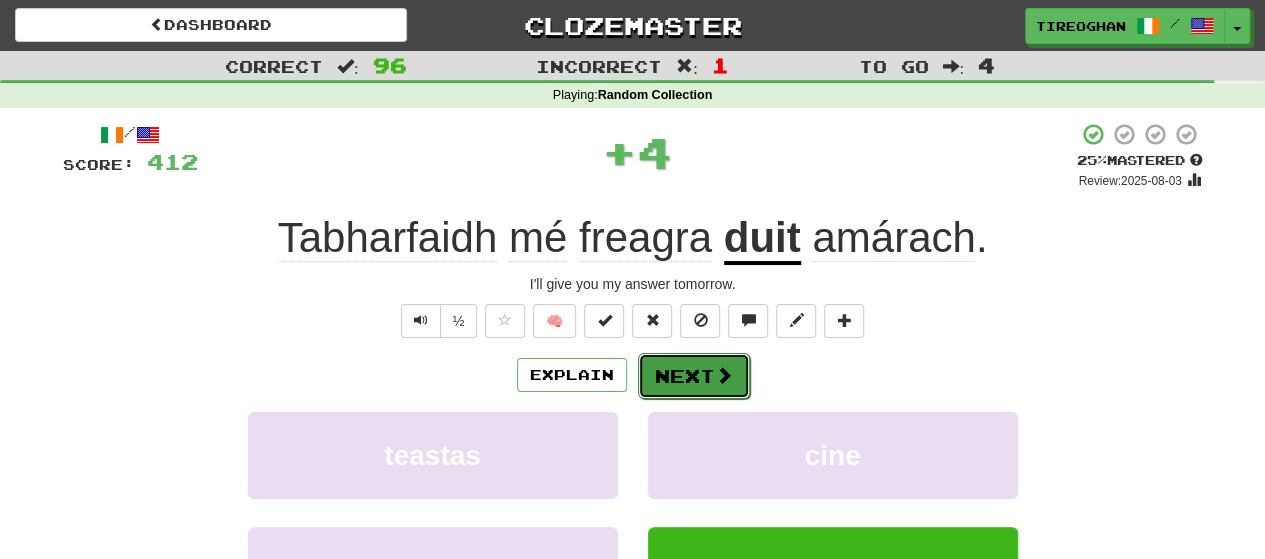 click at bounding box center (724, 375) 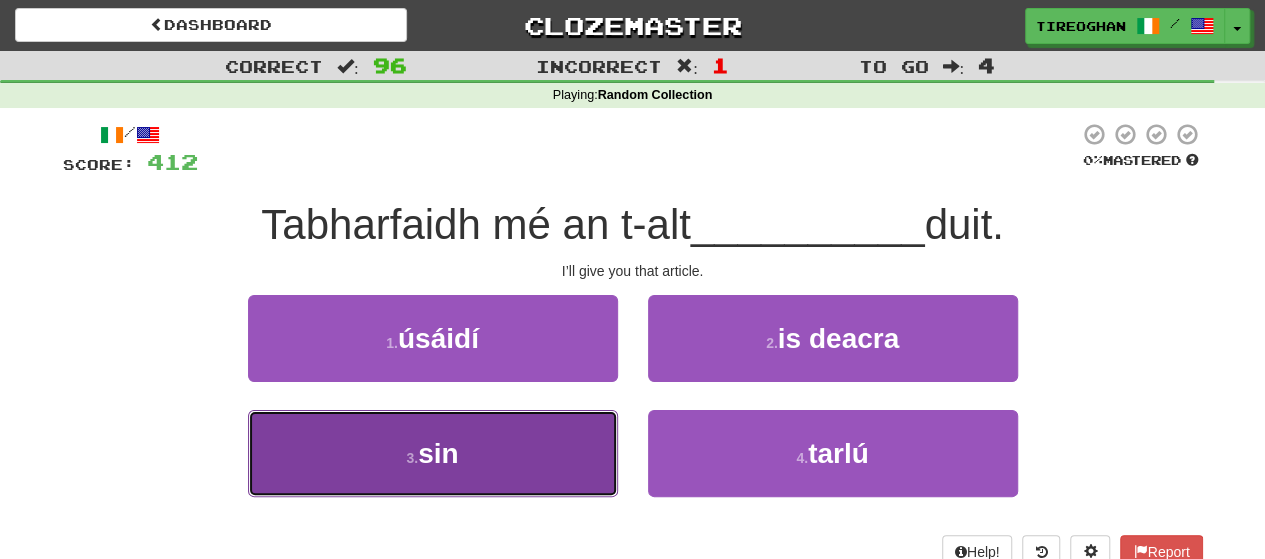 click on "3 .  sin" at bounding box center (433, 453) 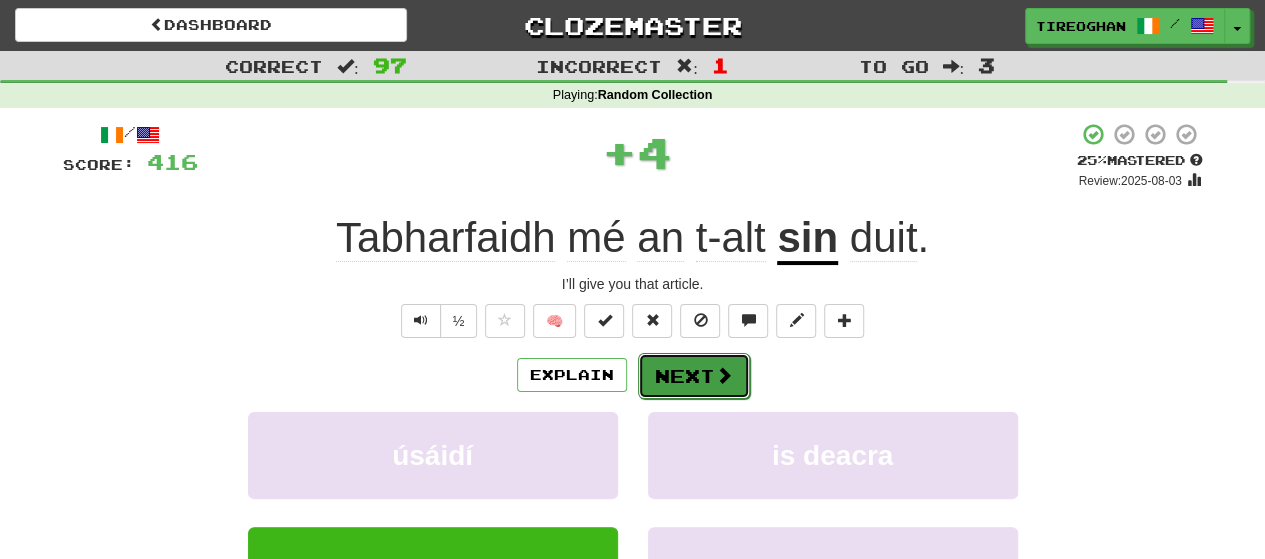 click at bounding box center (724, 375) 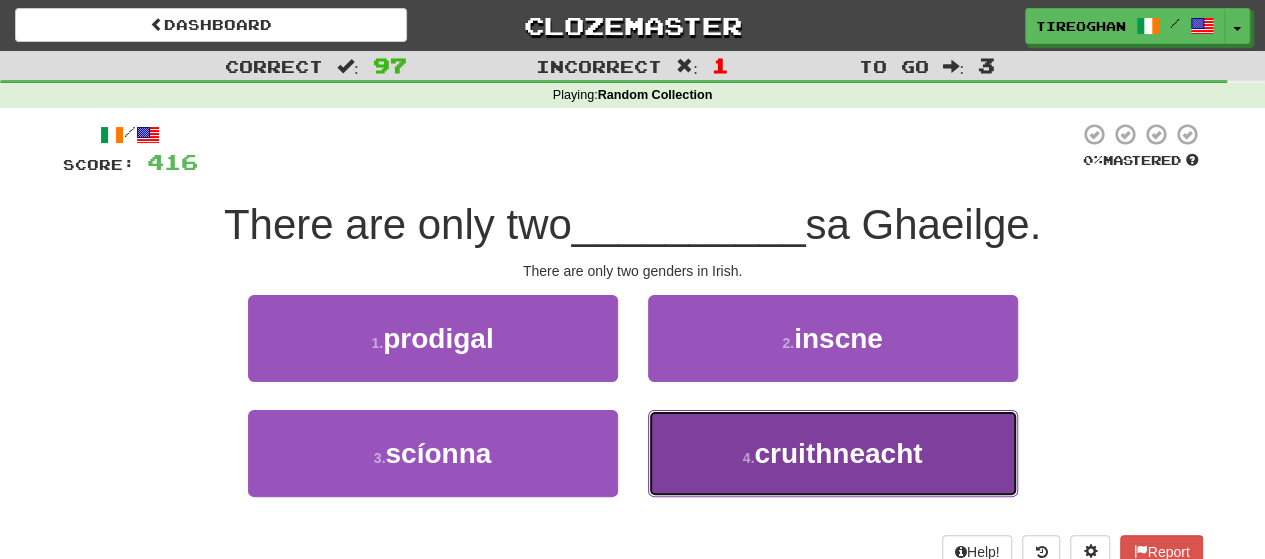 click on "cruithneacht" at bounding box center [838, 453] 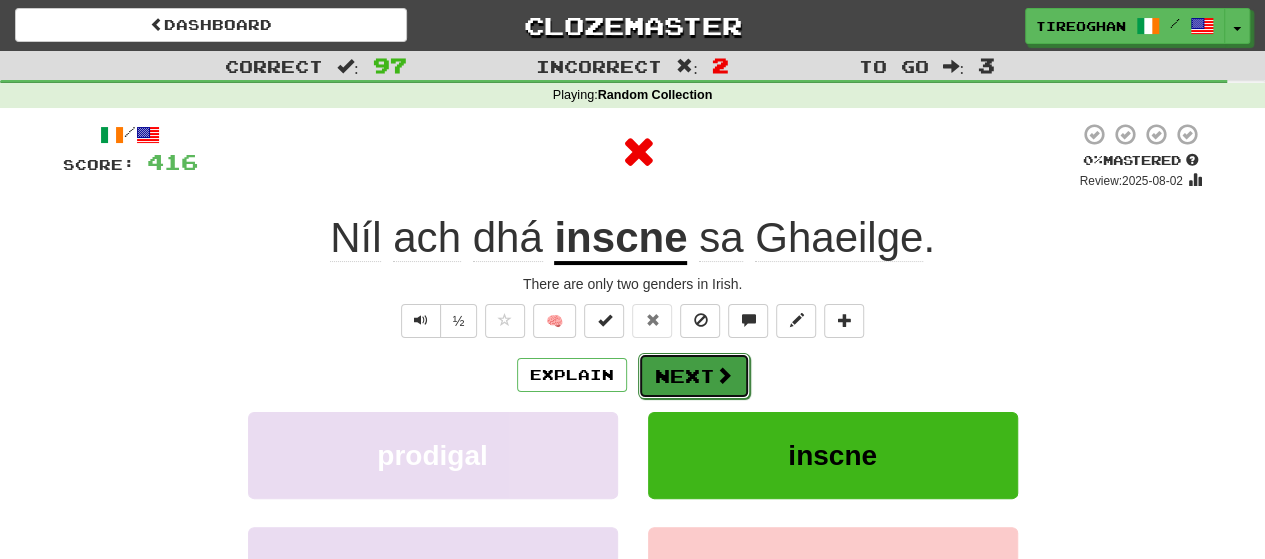 click at bounding box center (724, 375) 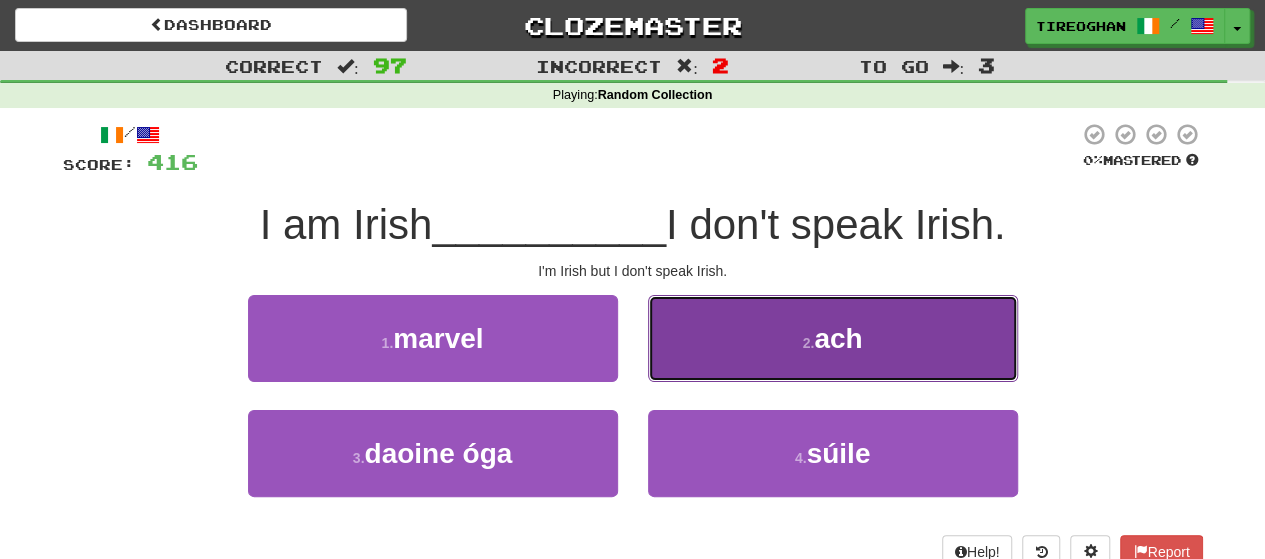 click on "2 .  ach" at bounding box center (833, 338) 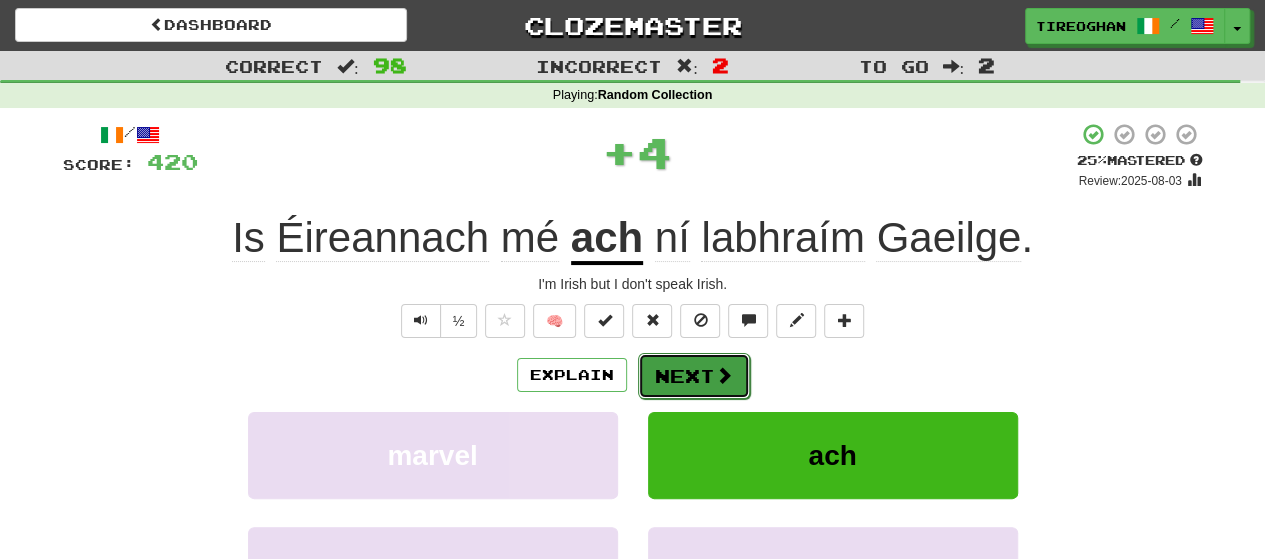 click on "Next" at bounding box center [694, 376] 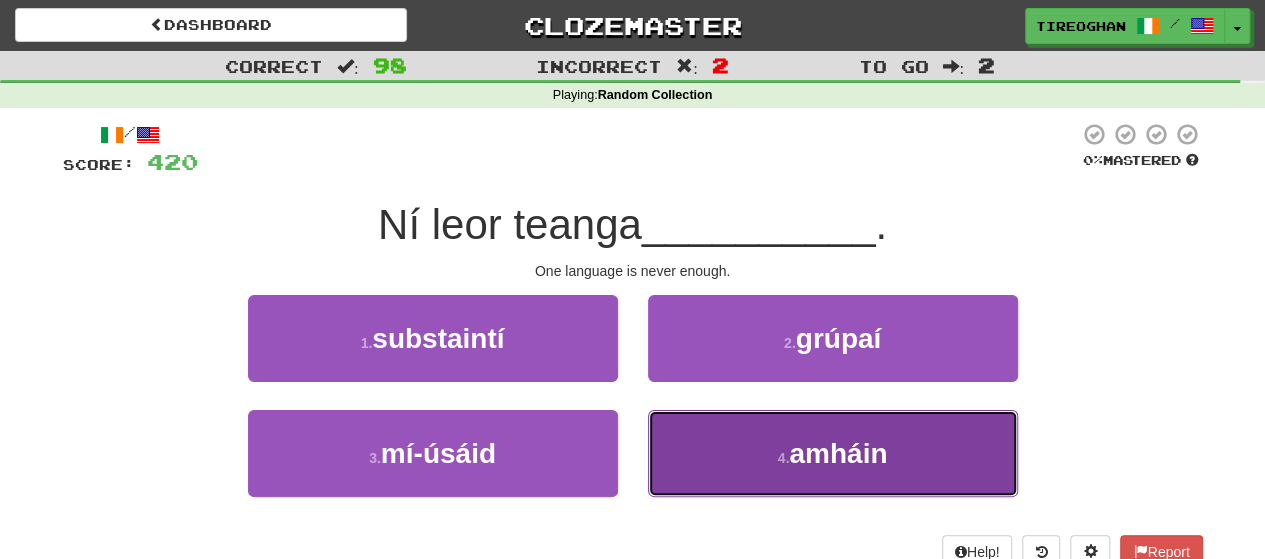 click on "4 .  amháin" at bounding box center (833, 453) 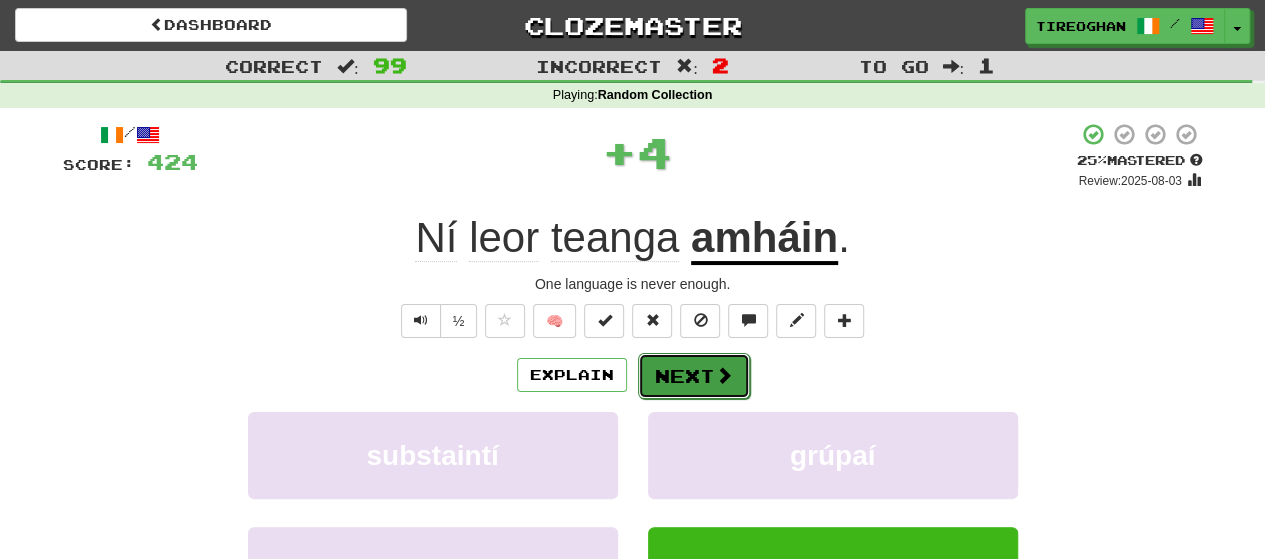 click on "Next" at bounding box center (694, 376) 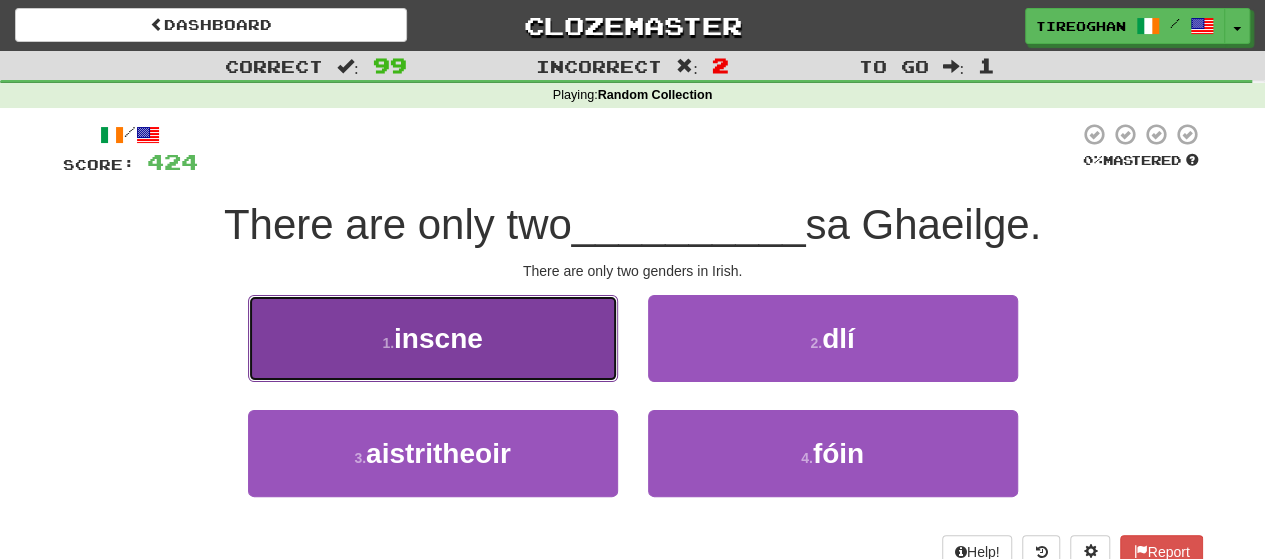 click on "1 .  inscne" at bounding box center [433, 338] 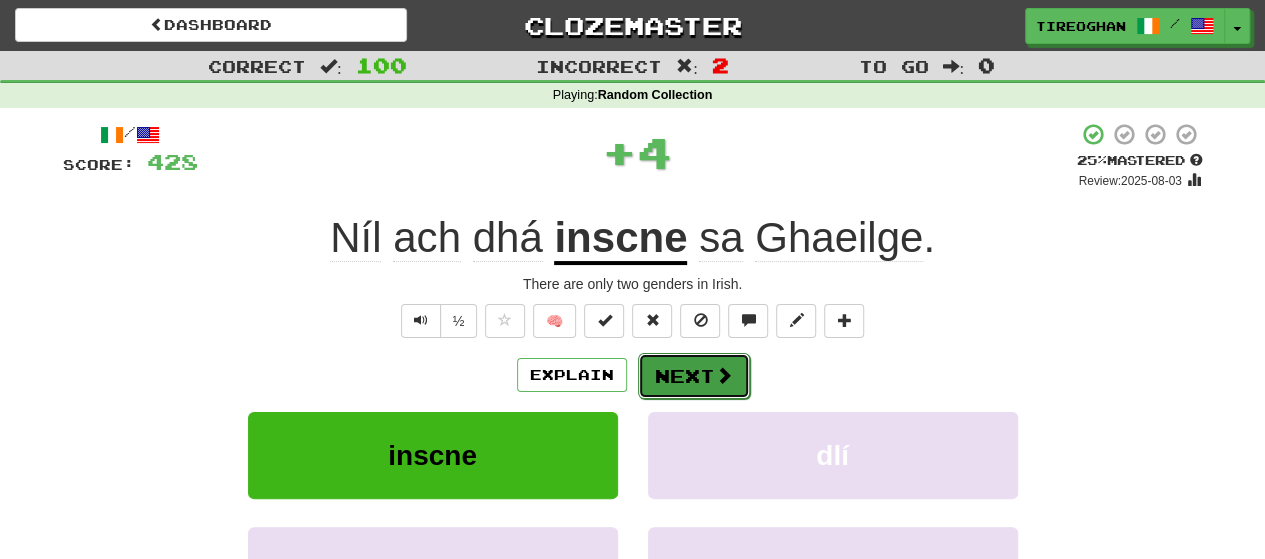 click on "Next" at bounding box center (694, 376) 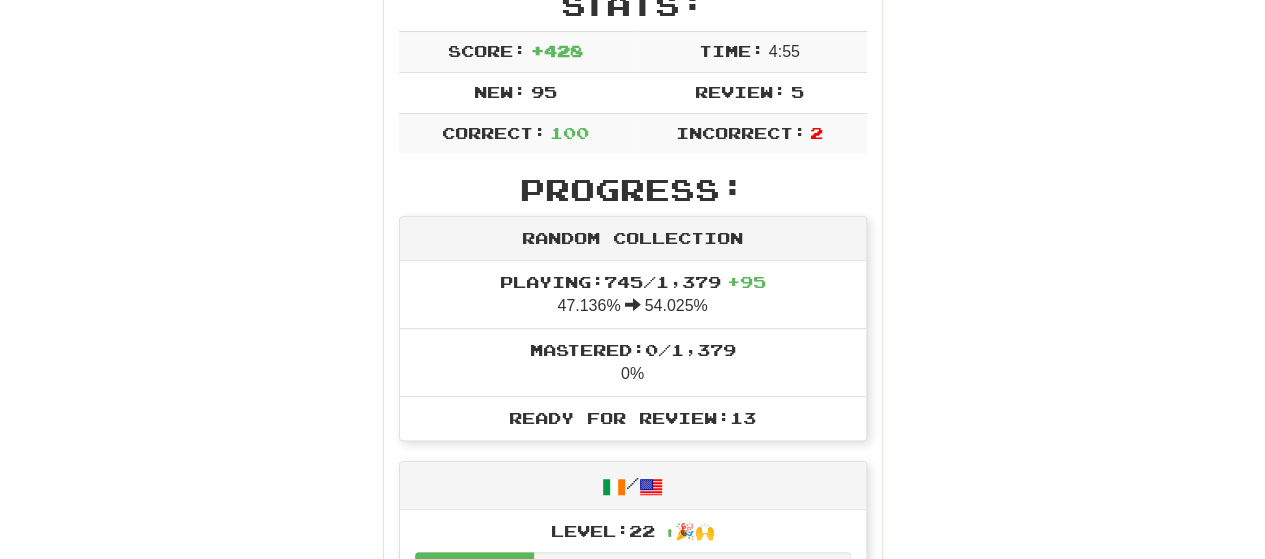 scroll, scrollTop: 0, scrollLeft: 0, axis: both 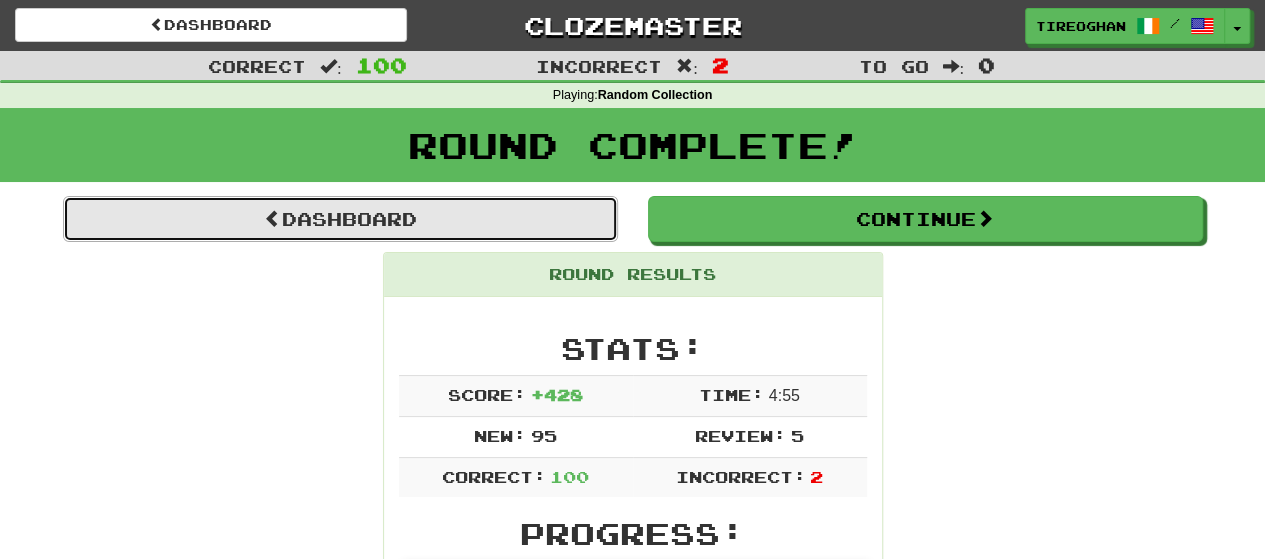 click on "Dashboard" at bounding box center (340, 219) 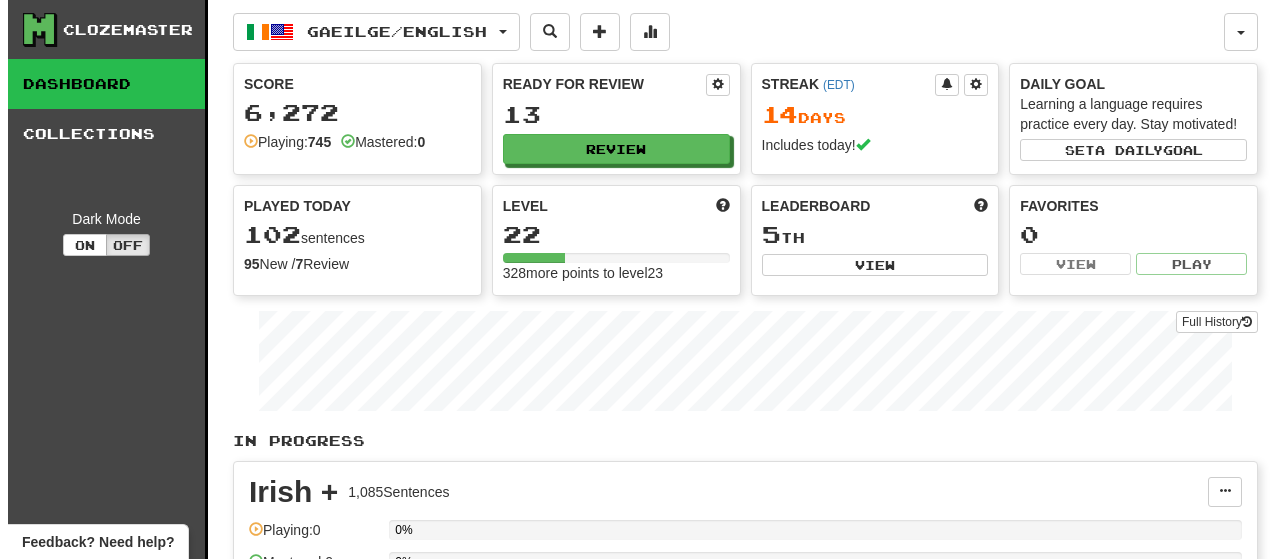 scroll, scrollTop: 0, scrollLeft: 0, axis: both 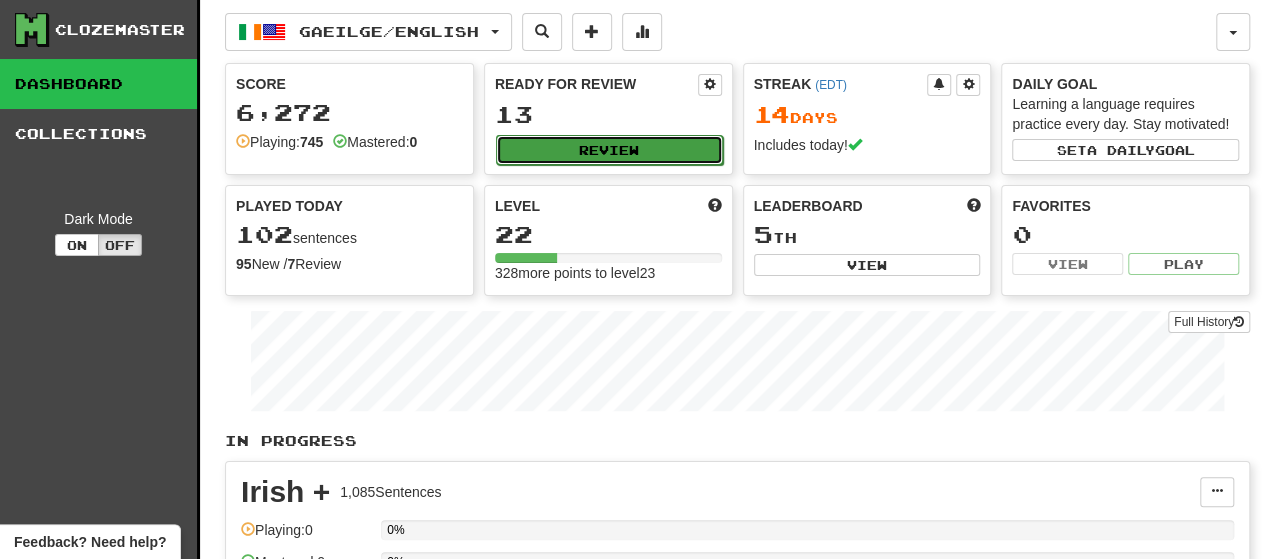 click on "Review" at bounding box center [609, 150] 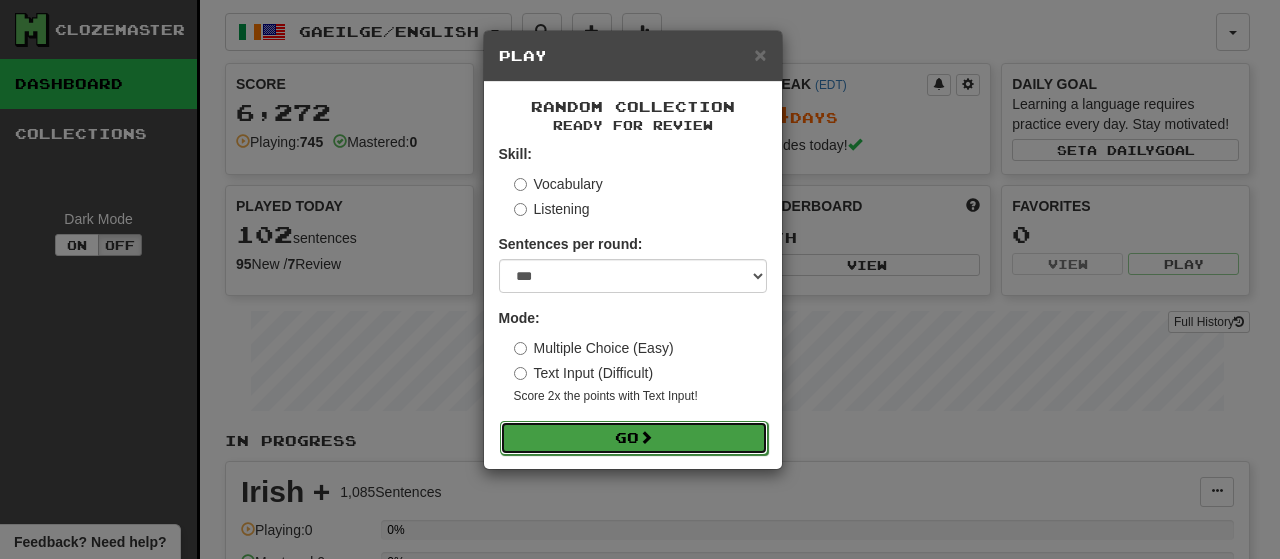 click on "Go" at bounding box center [634, 438] 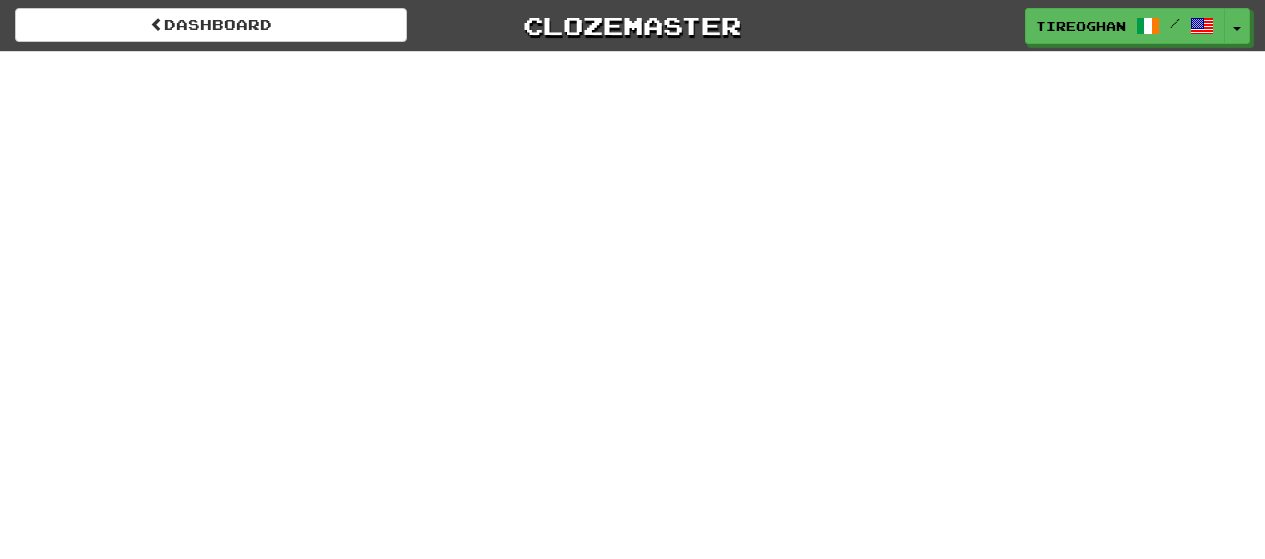 scroll, scrollTop: 0, scrollLeft: 0, axis: both 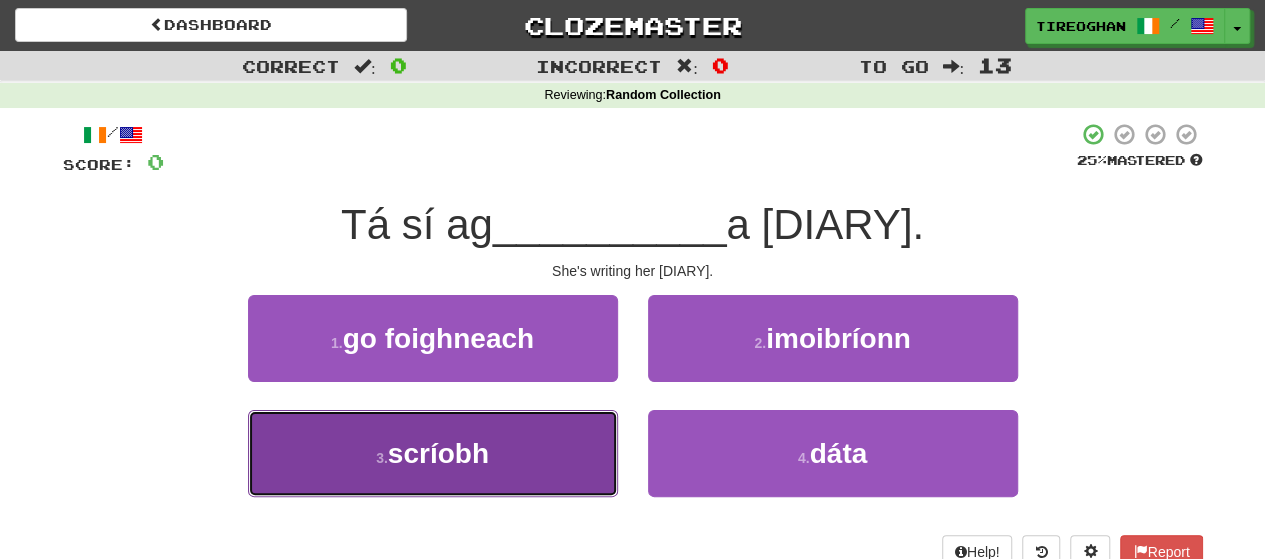 click on "3 .  scríobh" at bounding box center [433, 453] 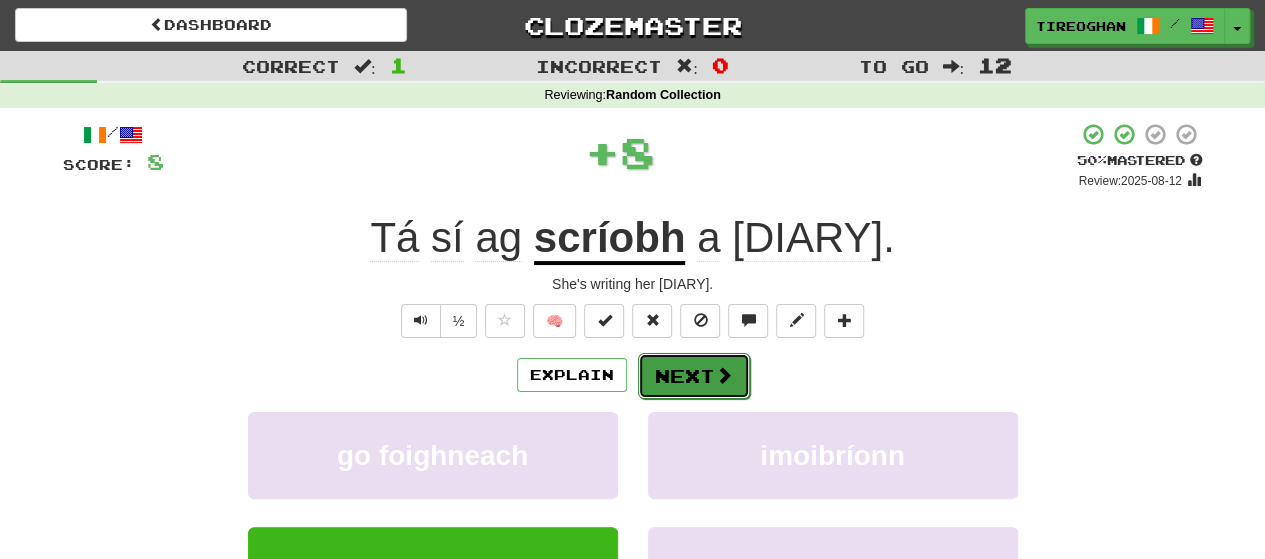 click on "Next" at bounding box center [694, 376] 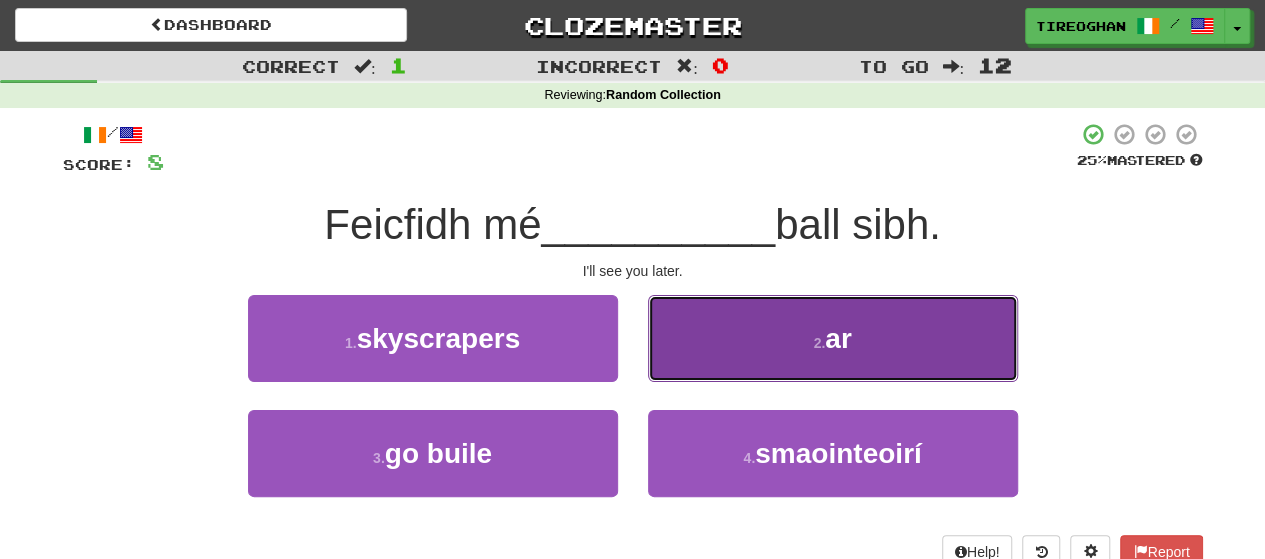 click on "2 .  ar" at bounding box center (833, 338) 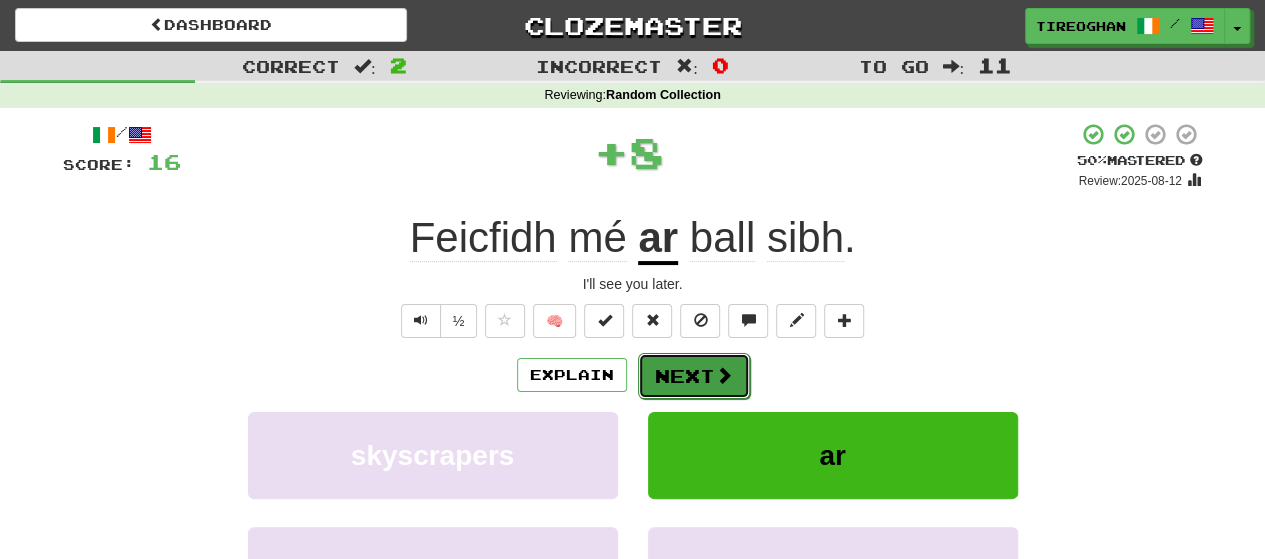 click at bounding box center [724, 375] 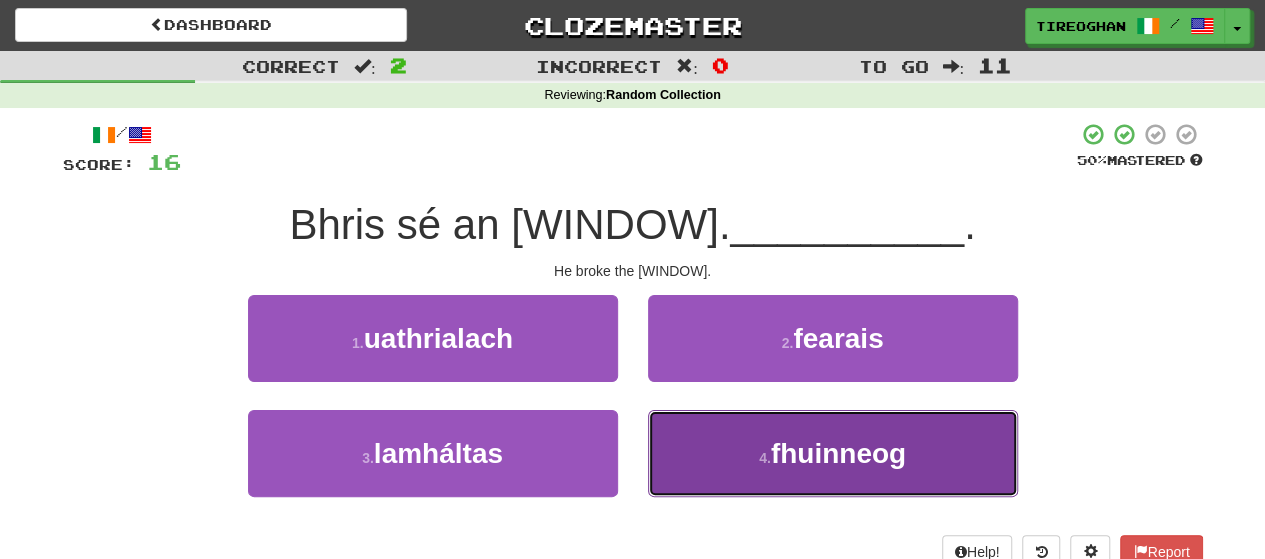 click on "fhuinneog" at bounding box center (838, 453) 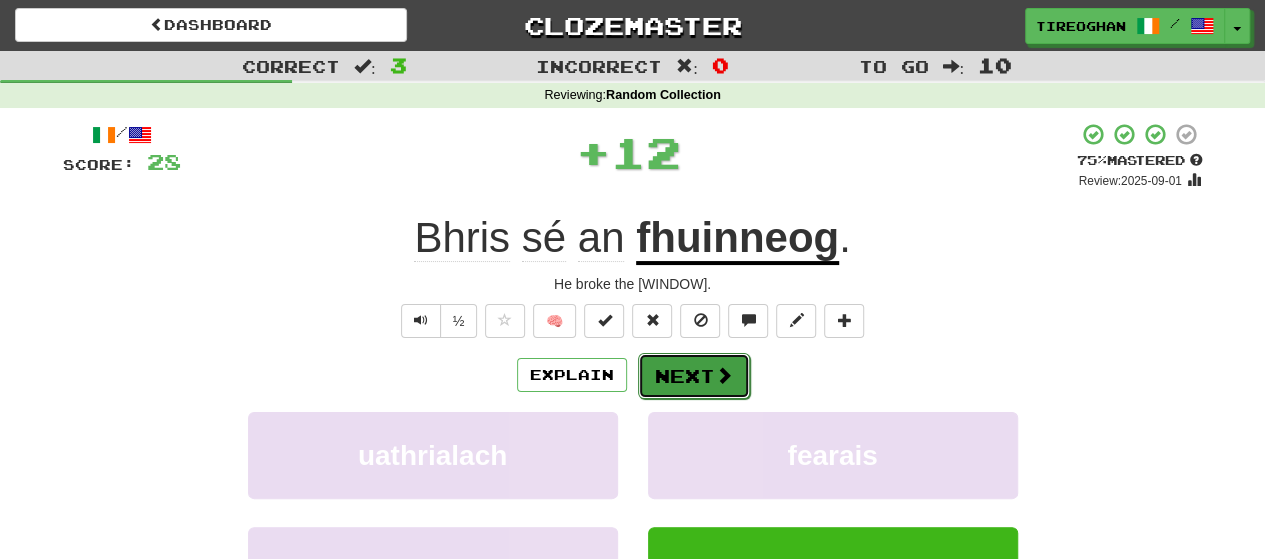 click on "Next" at bounding box center [694, 376] 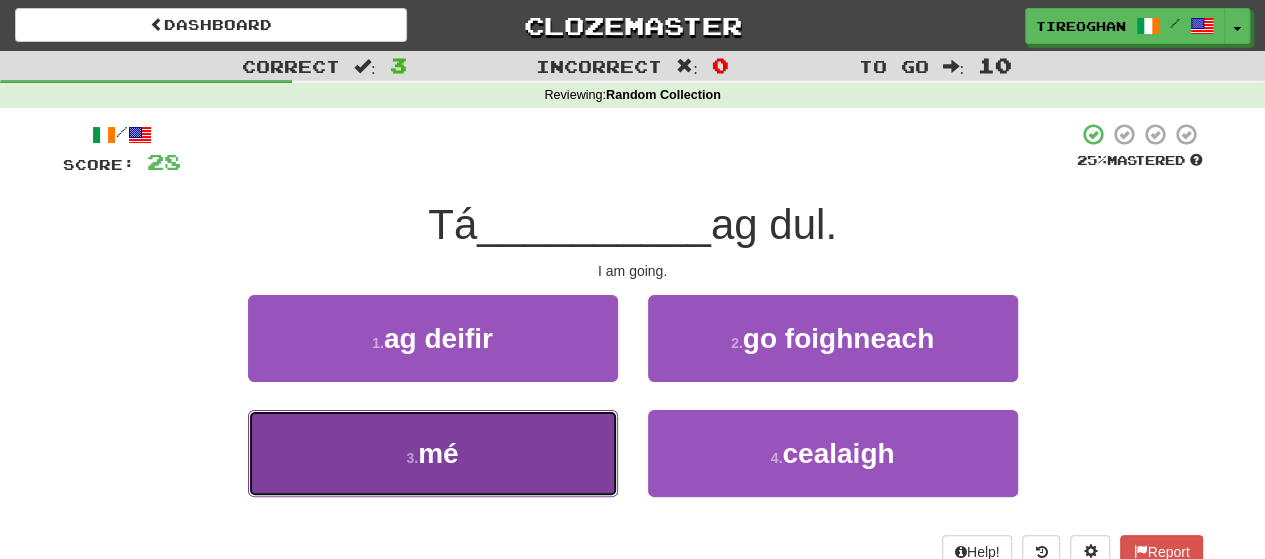 click on "3 .  mé" at bounding box center [433, 453] 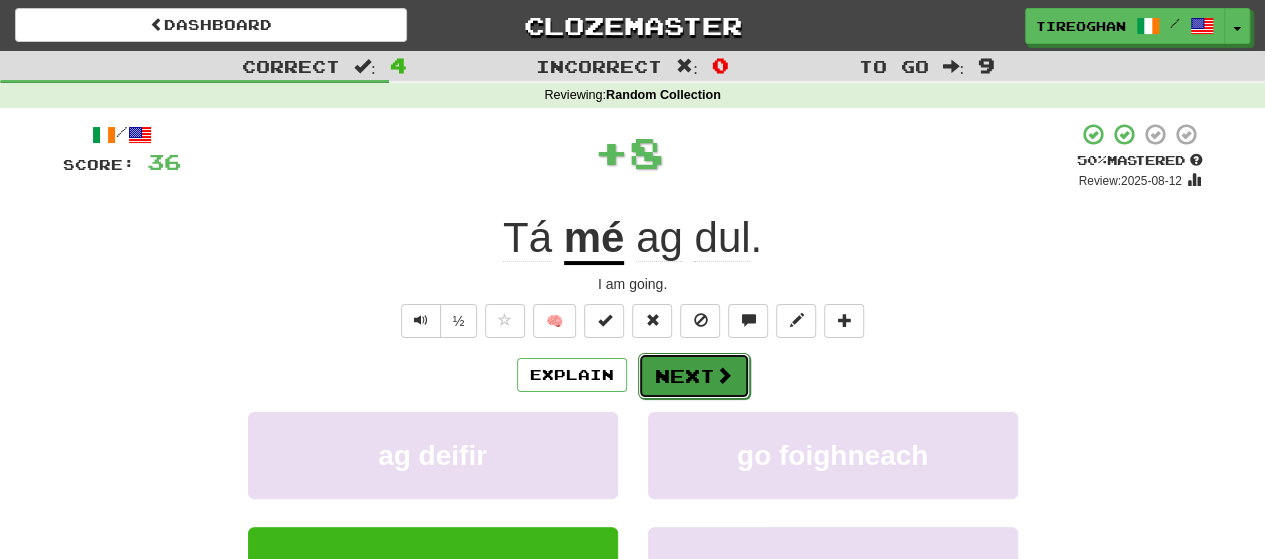 click on "Next" at bounding box center [694, 376] 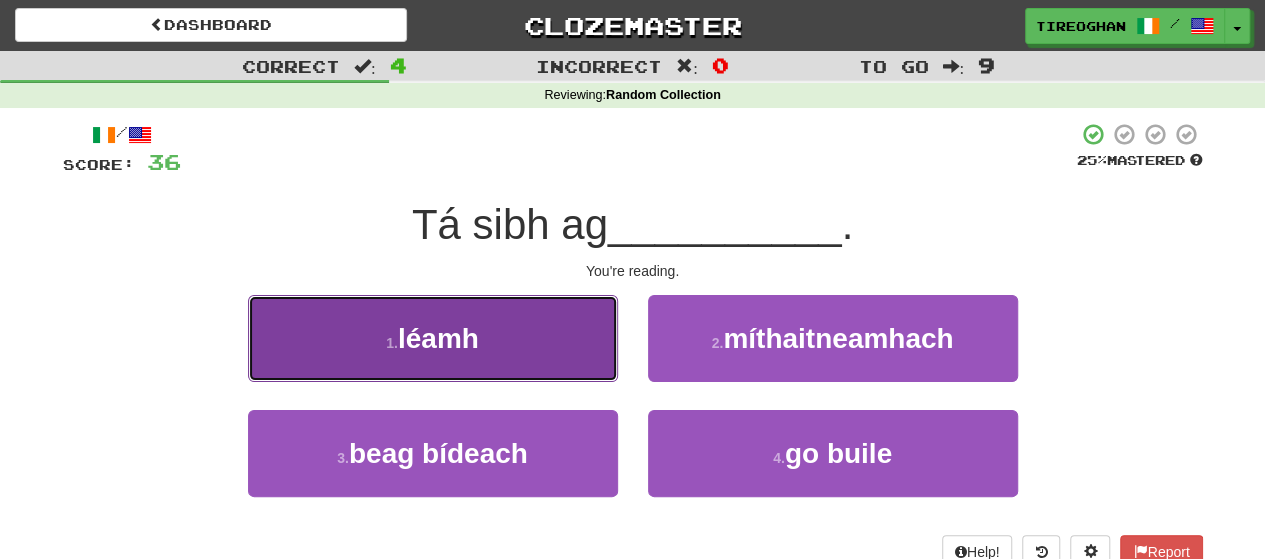 click on "1 .  léamh" at bounding box center (433, 338) 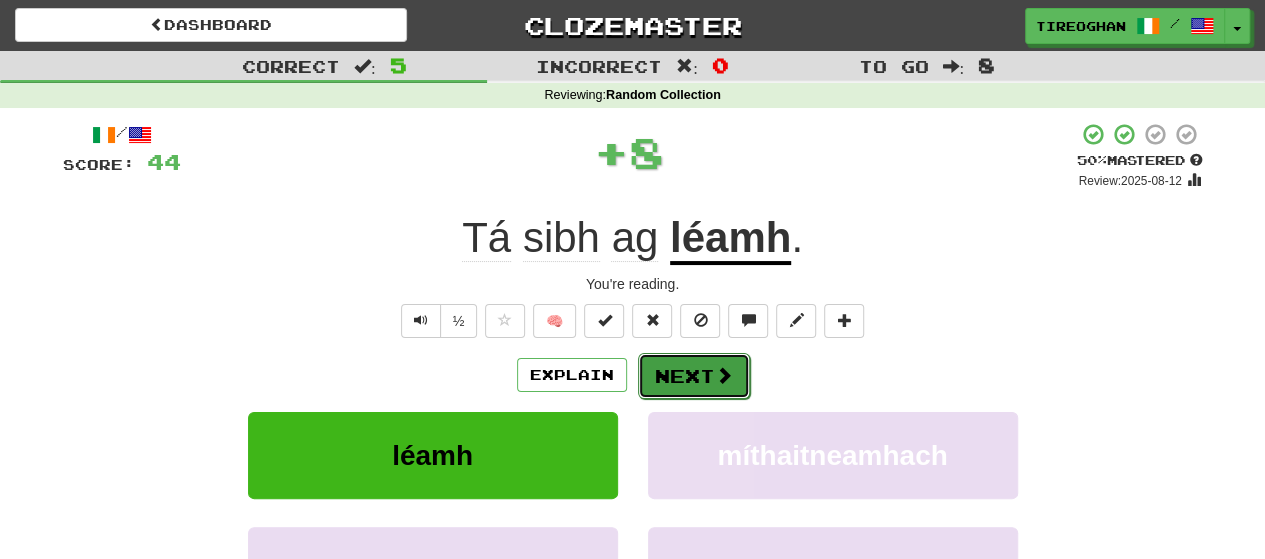 click on "Next" at bounding box center (694, 376) 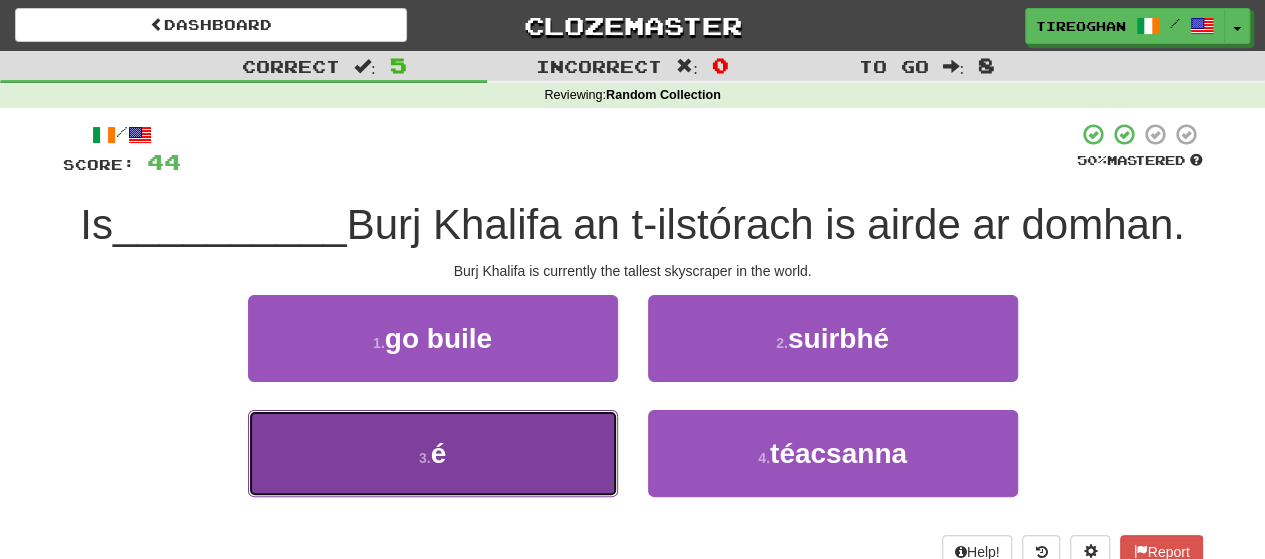 click on "3 .  é" at bounding box center [433, 453] 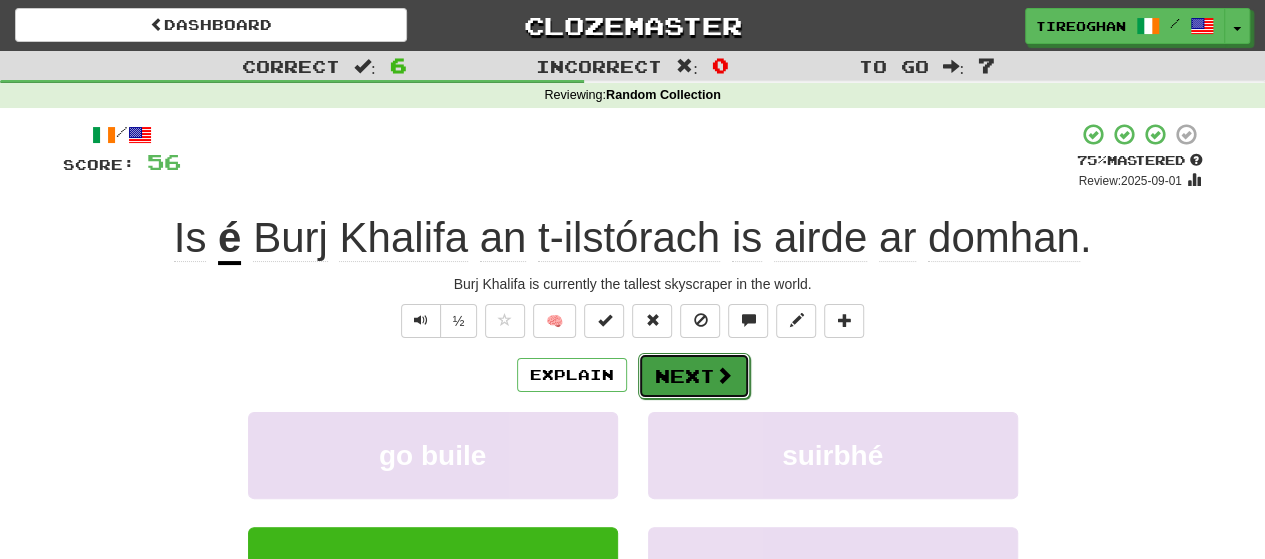 click at bounding box center (724, 375) 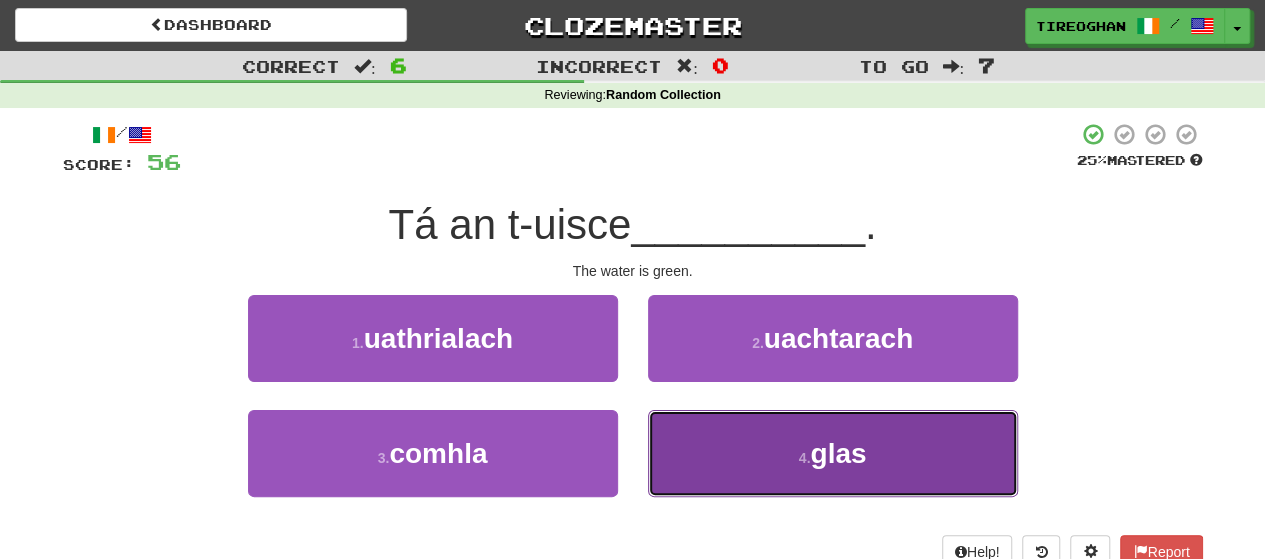 click on "4 .  glas" at bounding box center (833, 453) 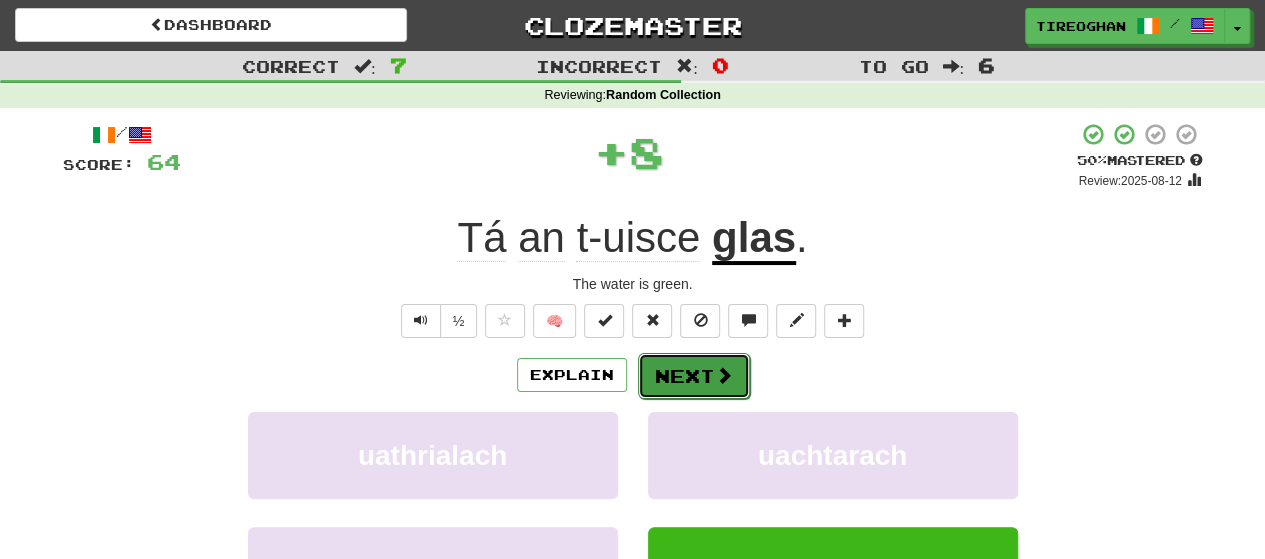 click on "Next" at bounding box center (694, 376) 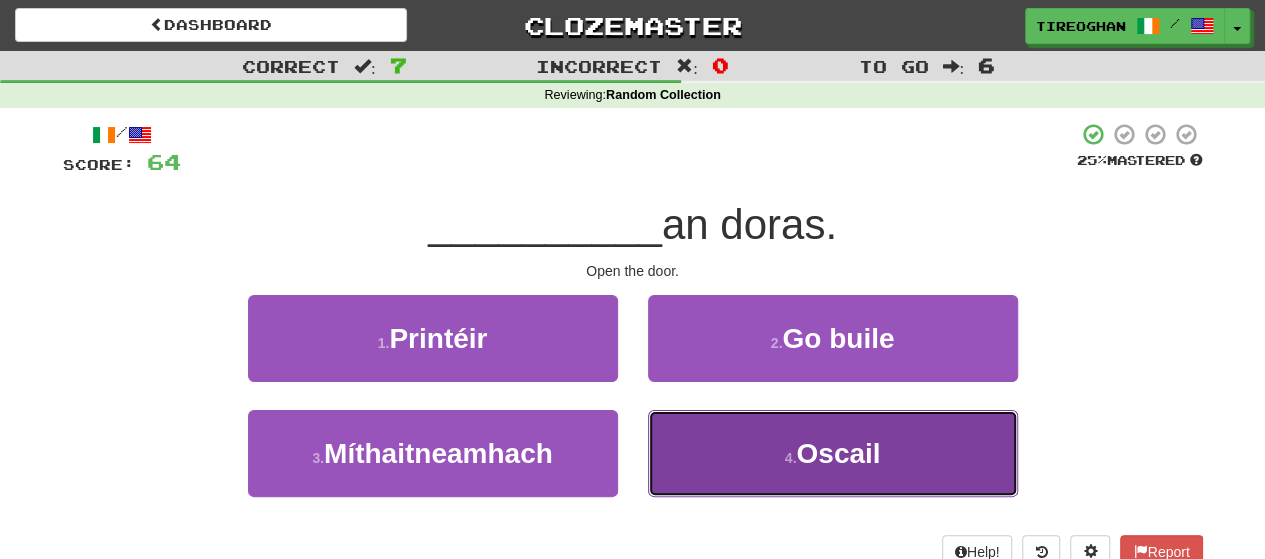 click on "4 .  Oscail" at bounding box center (833, 453) 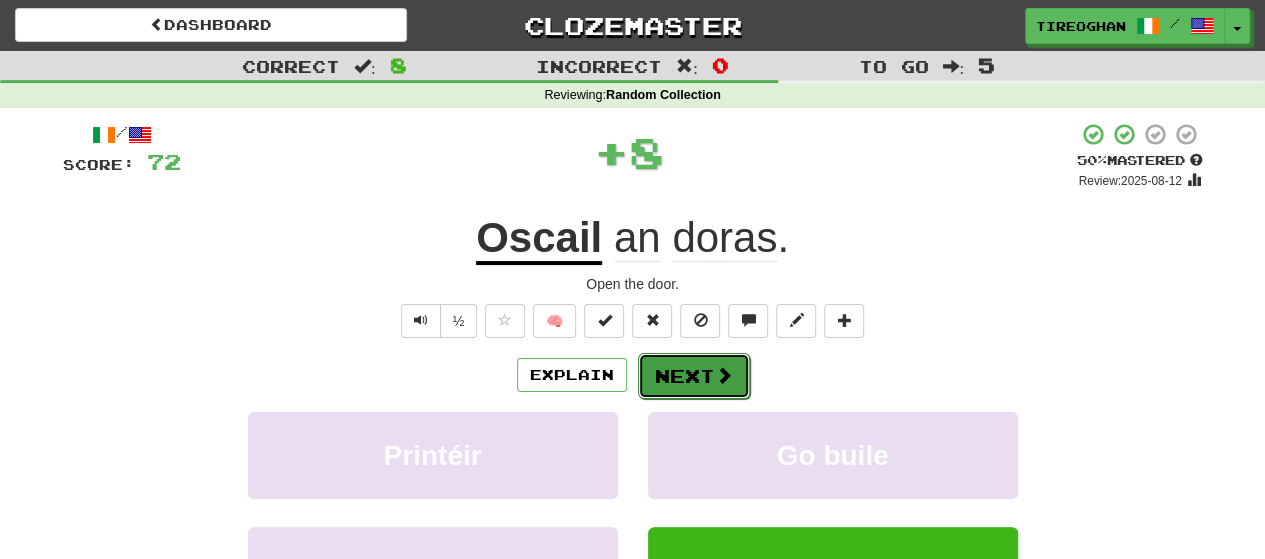 click on "Next" at bounding box center [694, 376] 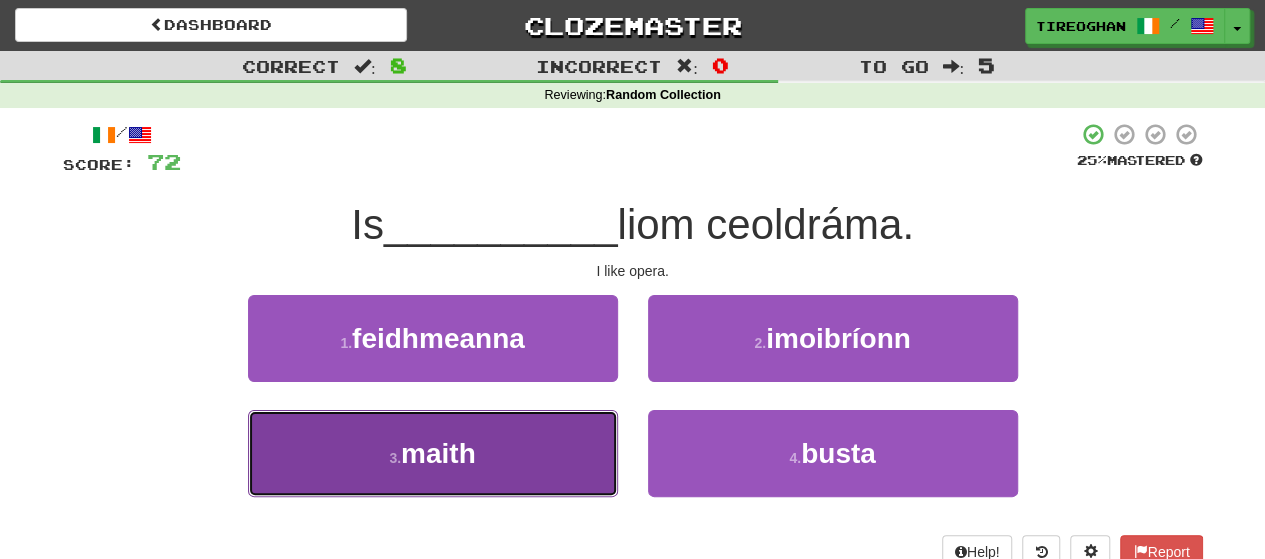 click on "3 .  maith" at bounding box center (433, 453) 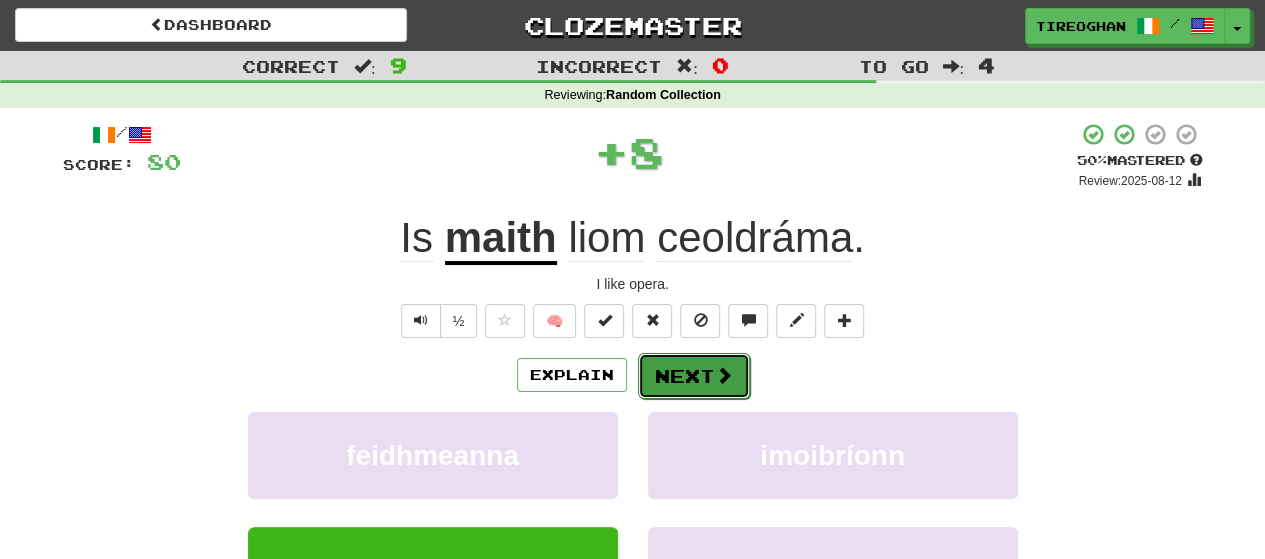 click on "Next" at bounding box center [694, 376] 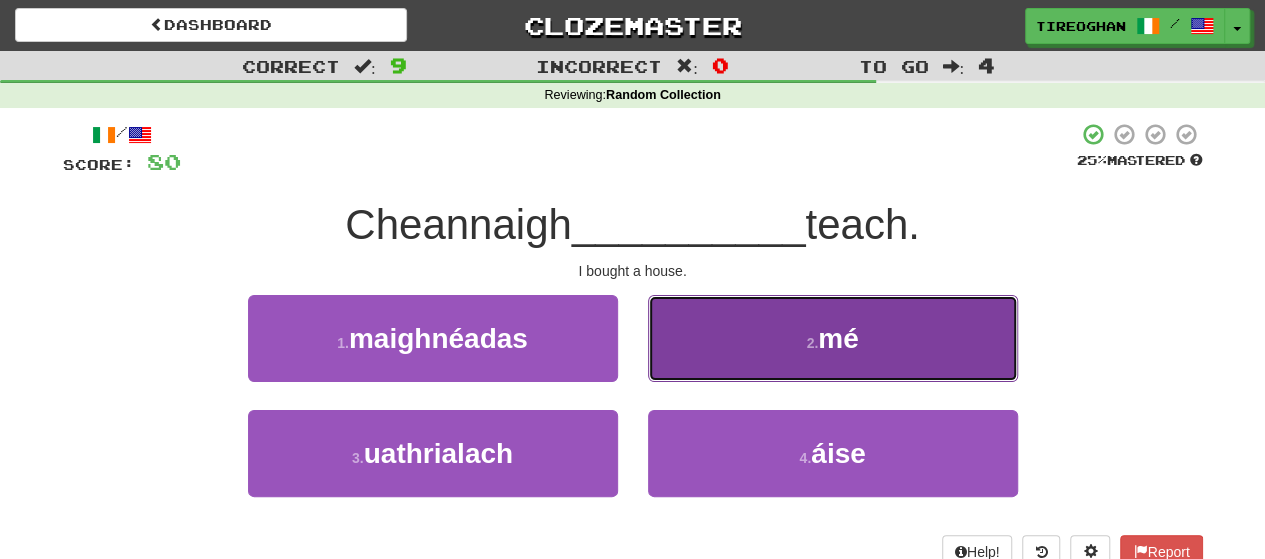 click on "2 ." at bounding box center (812, 343) 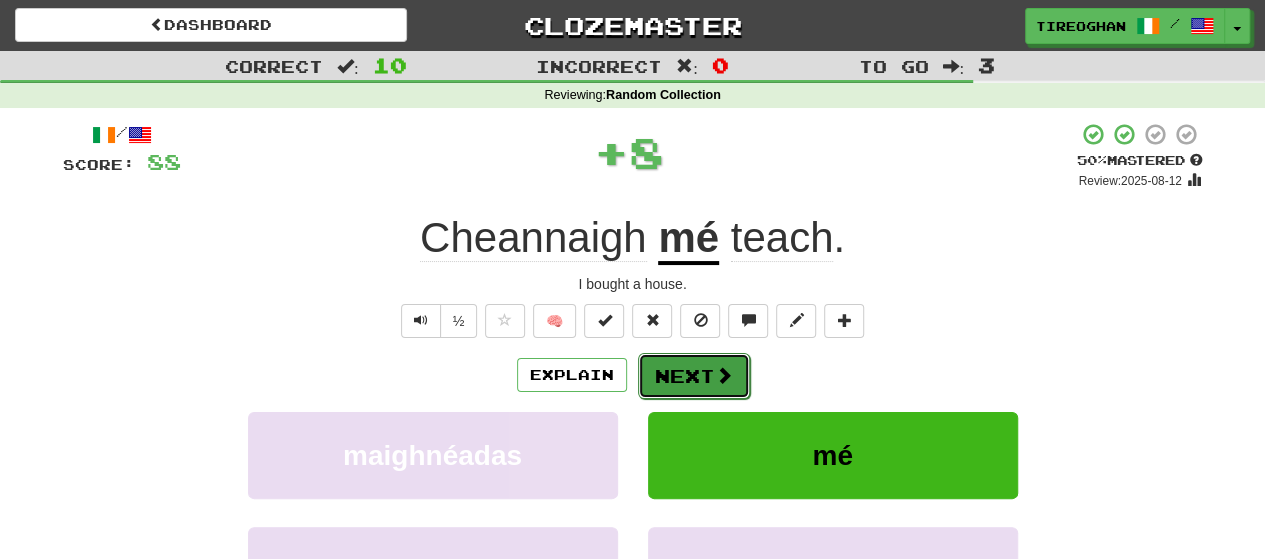 click on "Next" at bounding box center (694, 376) 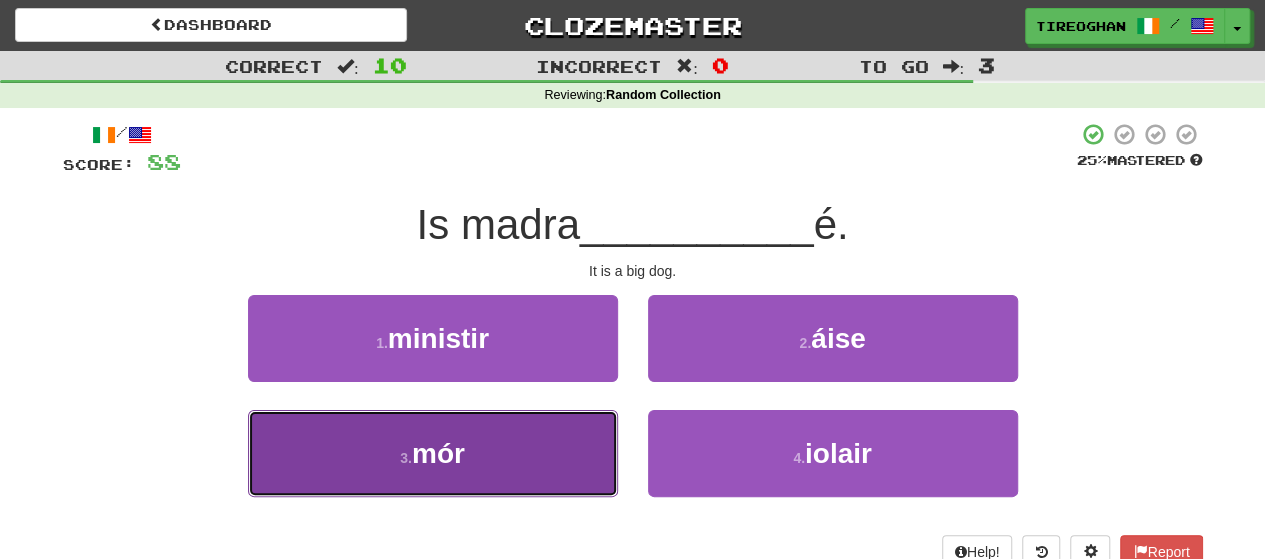 click on "3 .  mór" at bounding box center [433, 453] 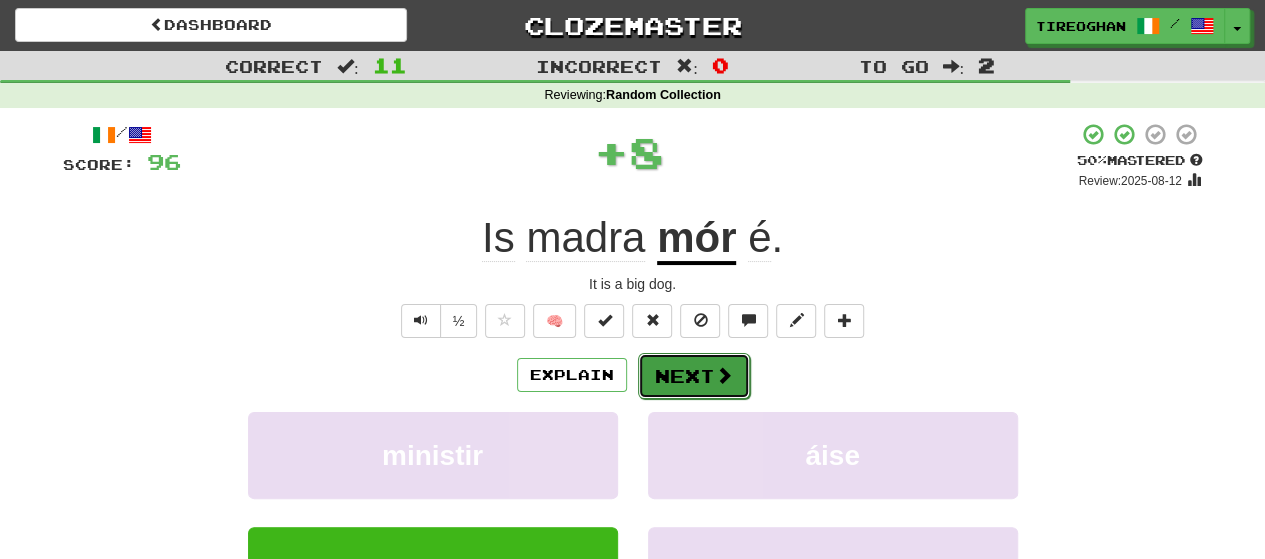 click on "Next" at bounding box center (694, 376) 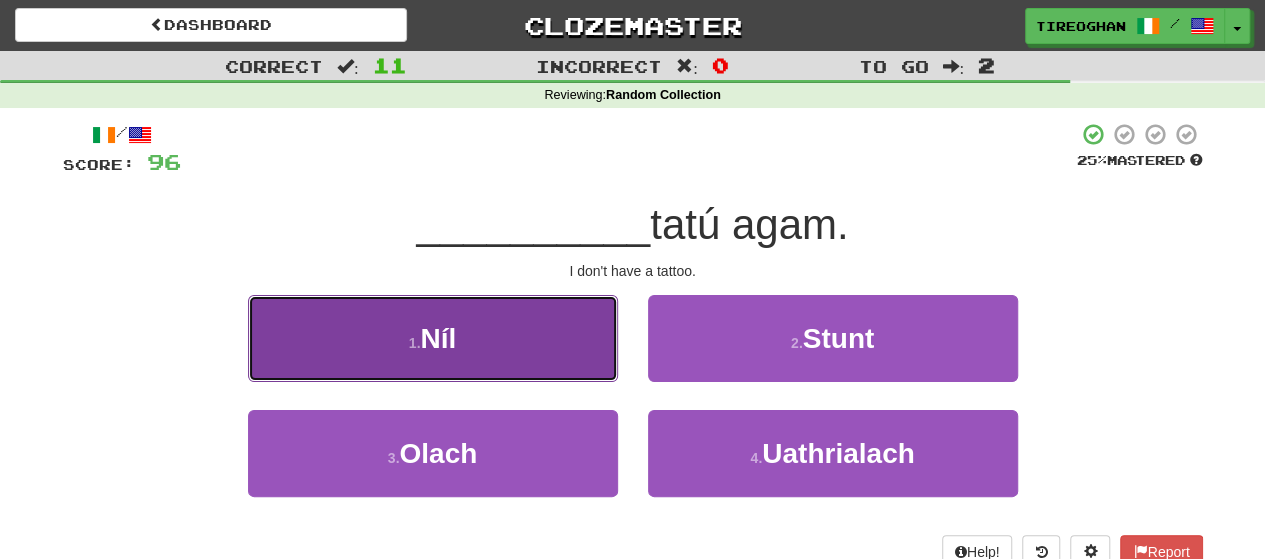 click on "1 .  Níl" at bounding box center [433, 338] 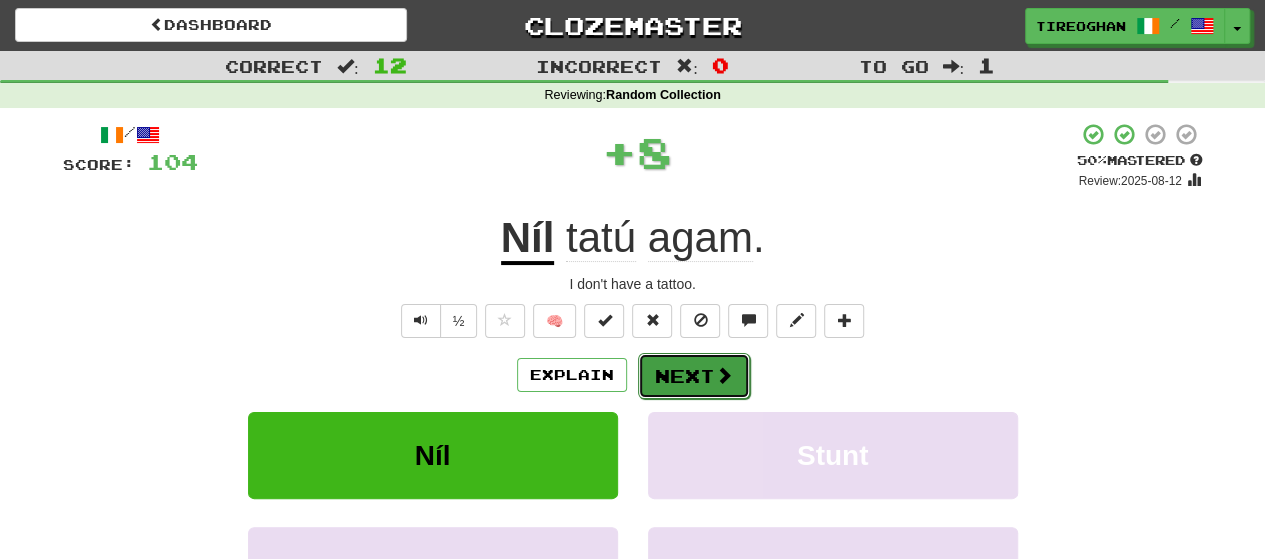click on "Next" at bounding box center (694, 376) 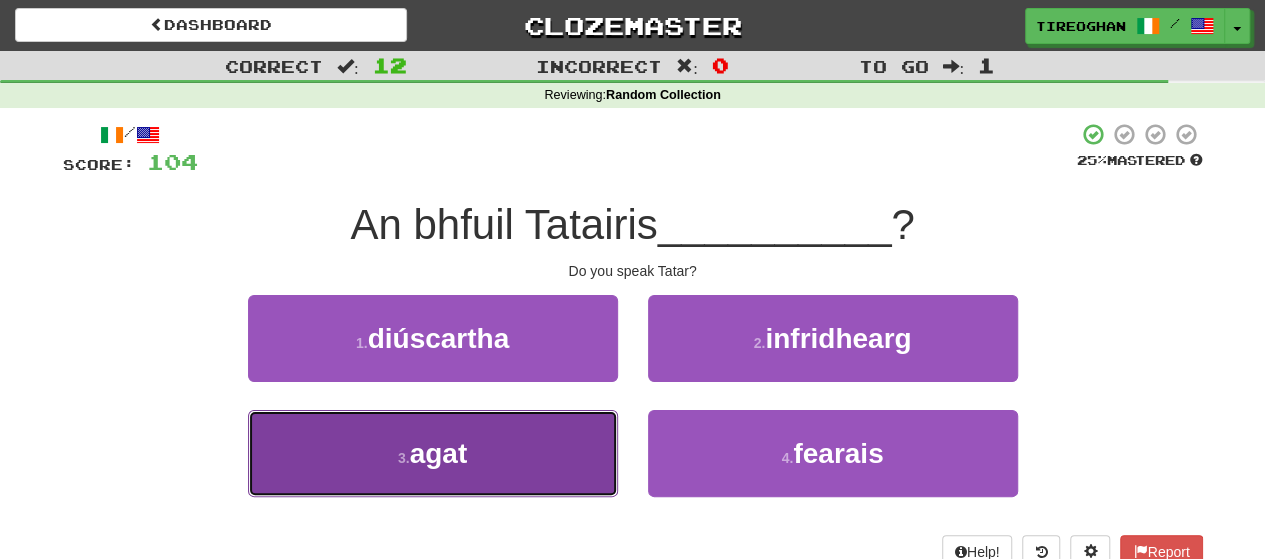 click on "3 .  agat" at bounding box center [433, 453] 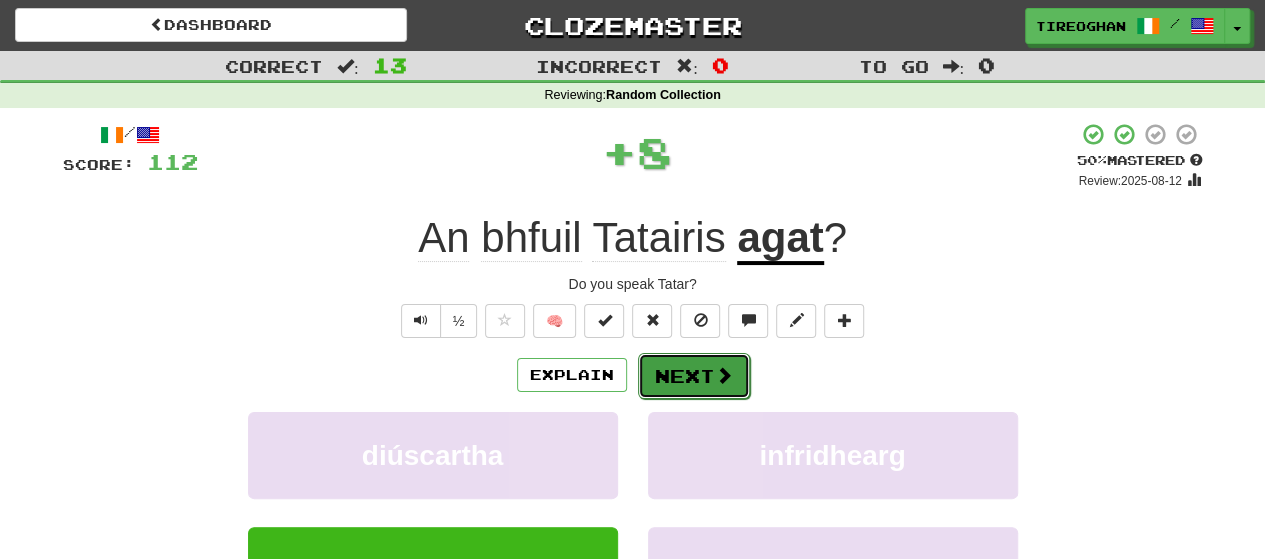click on "Next" at bounding box center (694, 376) 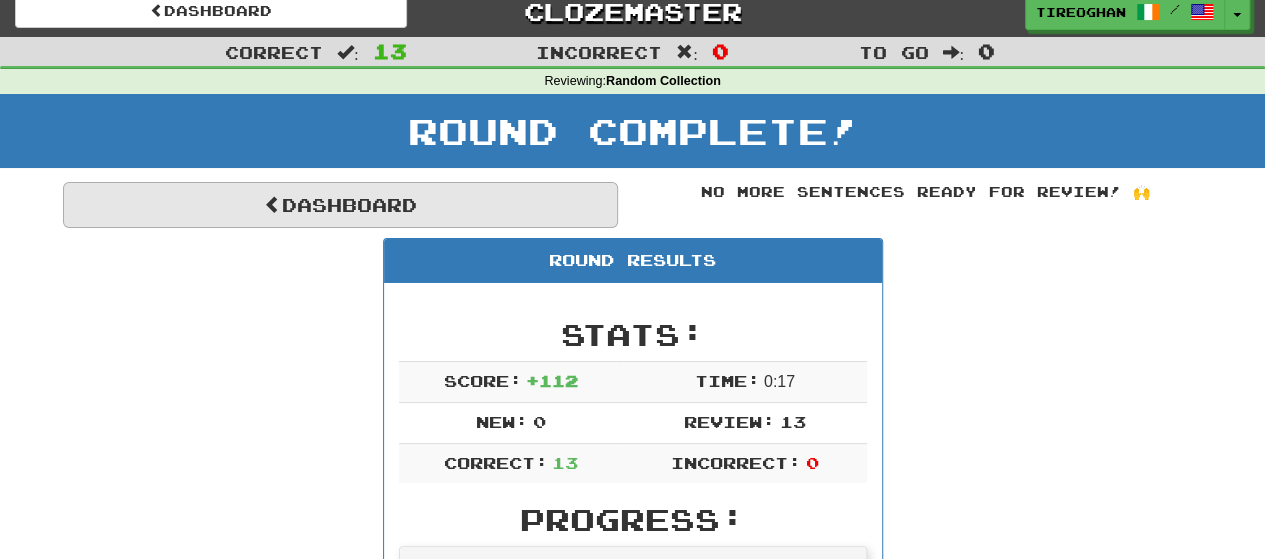 scroll, scrollTop: 0, scrollLeft: 0, axis: both 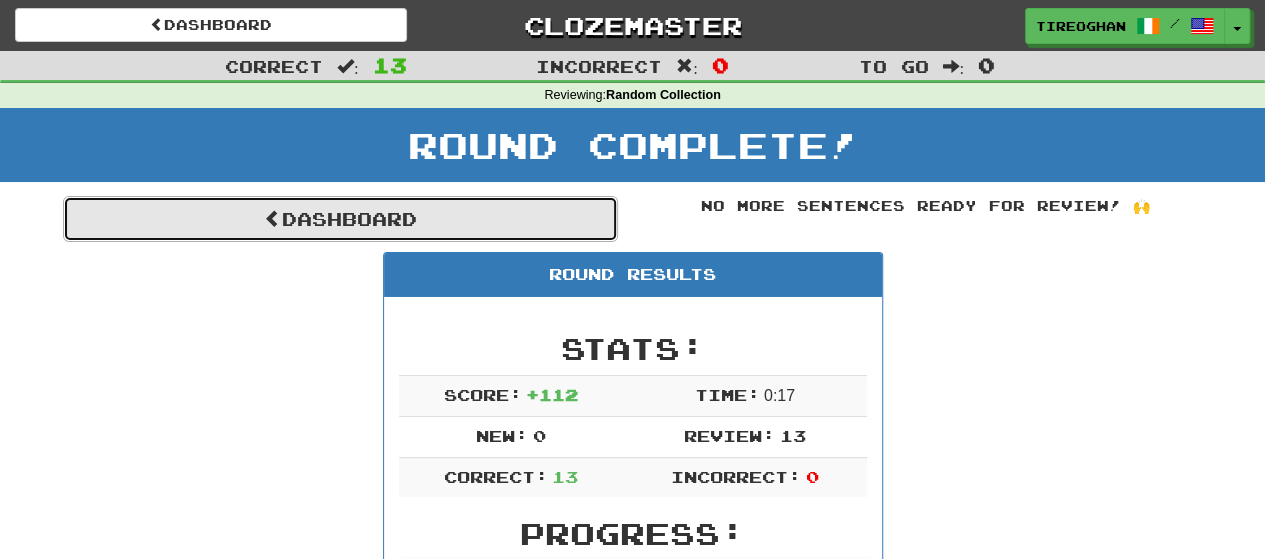 click on "Dashboard" at bounding box center [340, 219] 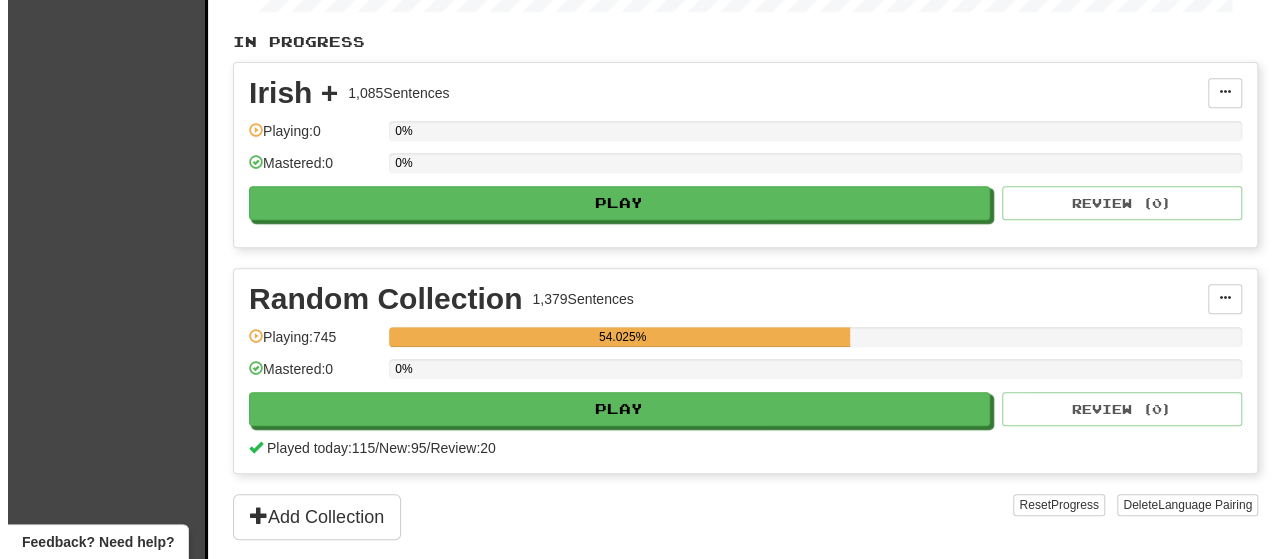 scroll, scrollTop: 0, scrollLeft: 0, axis: both 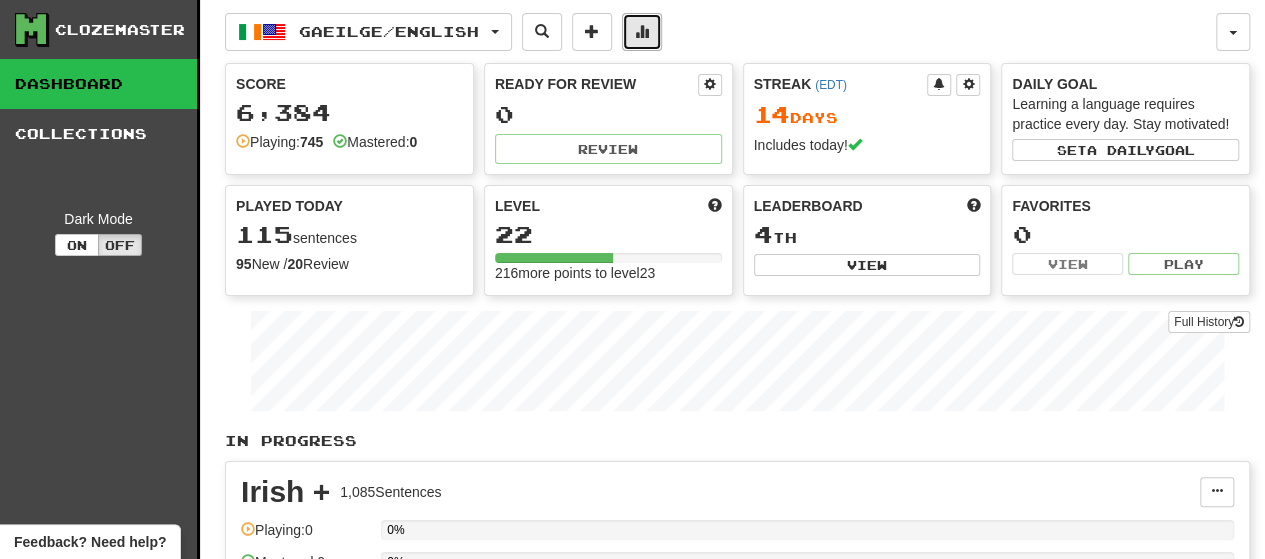 click at bounding box center (642, 32) 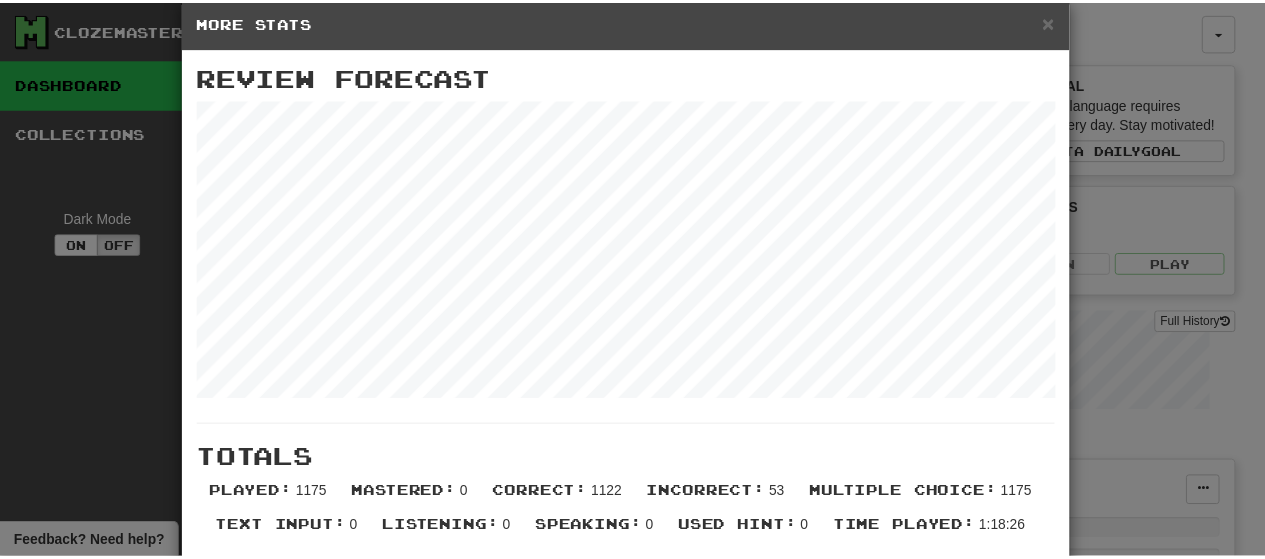 scroll, scrollTop: 0, scrollLeft: 0, axis: both 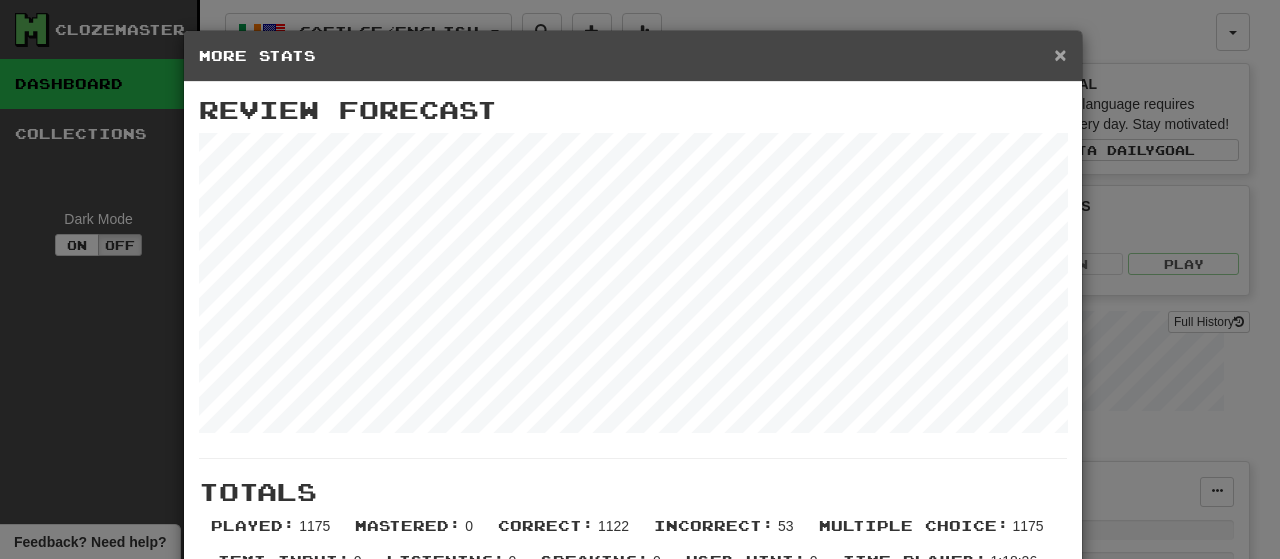 click on "×" at bounding box center (1060, 54) 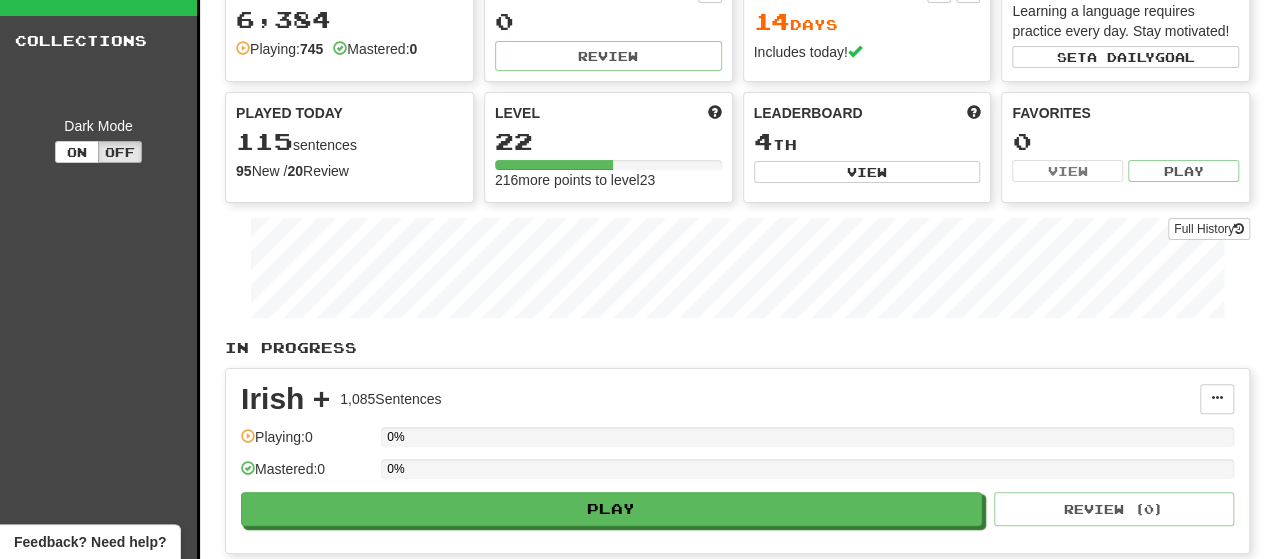 scroll, scrollTop: 41, scrollLeft: 0, axis: vertical 